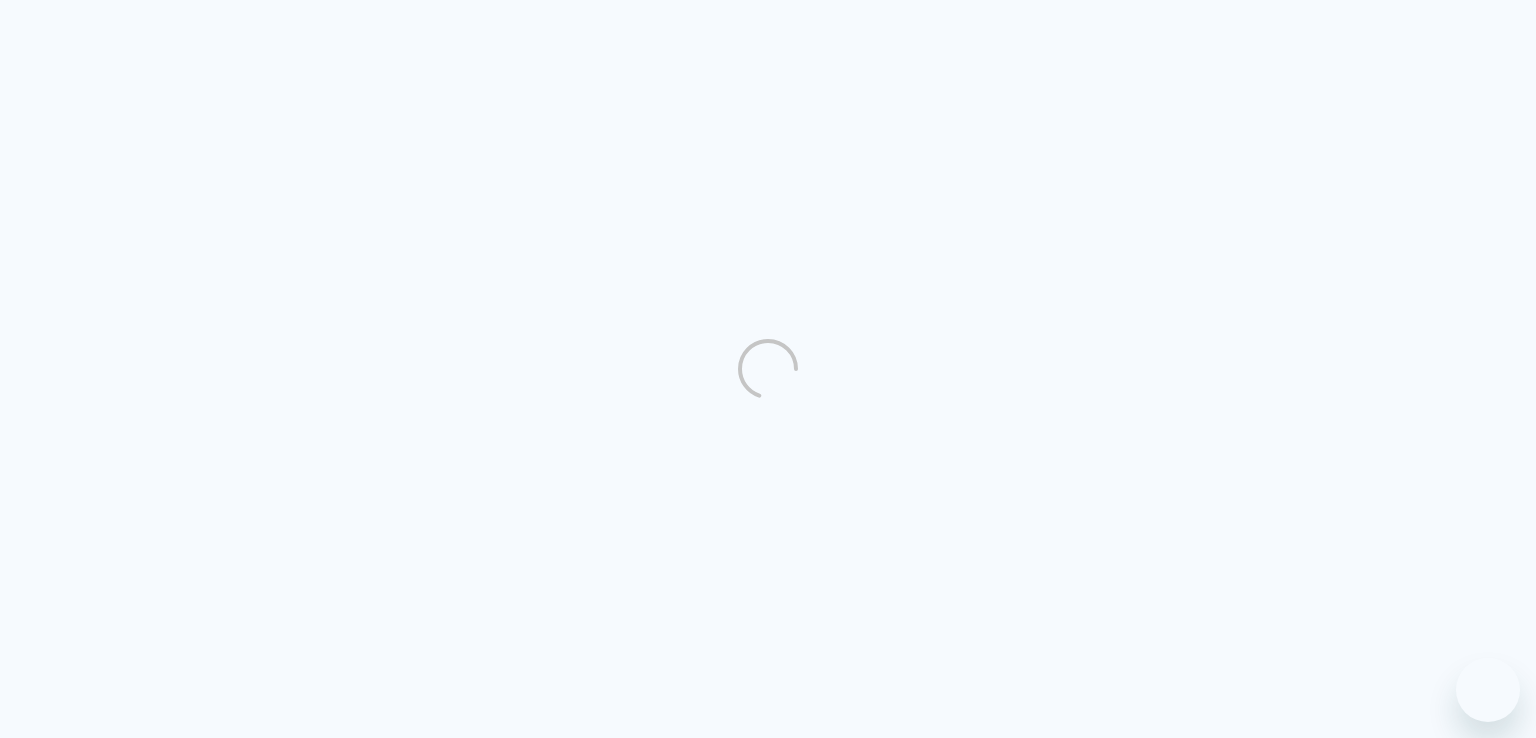 scroll, scrollTop: 0, scrollLeft: 0, axis: both 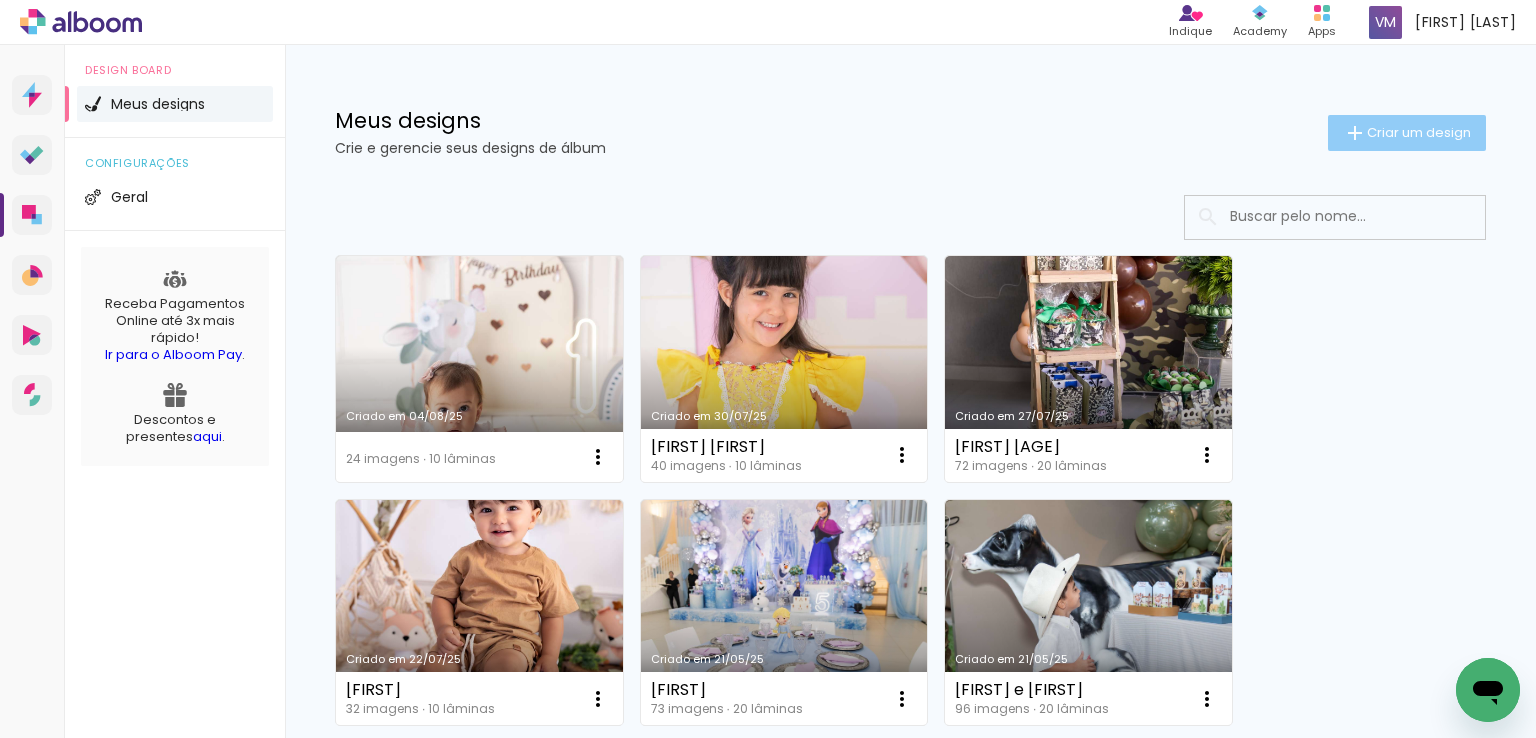 click on "Criar um design" 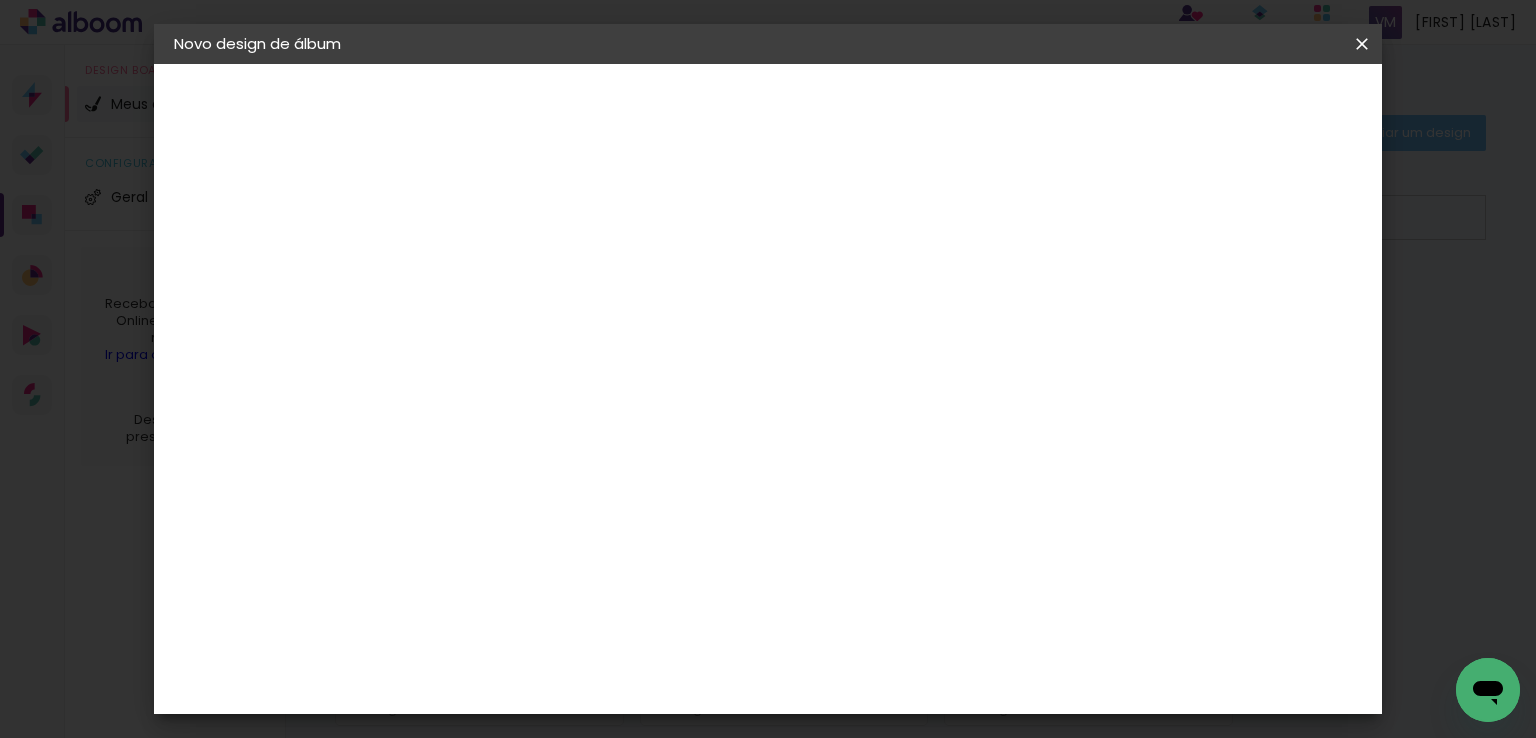 click at bounding box center [501, 268] 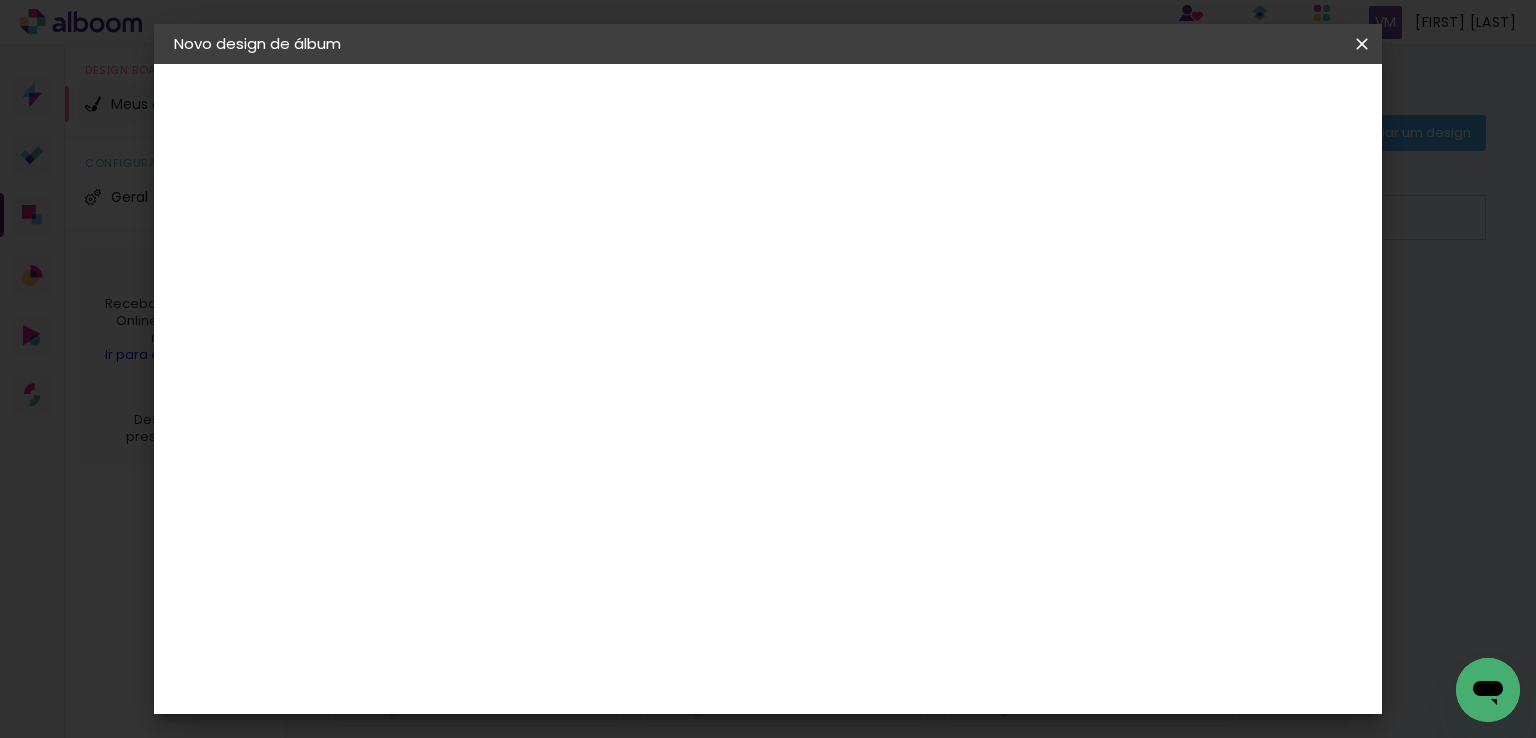 click at bounding box center (501, 268) 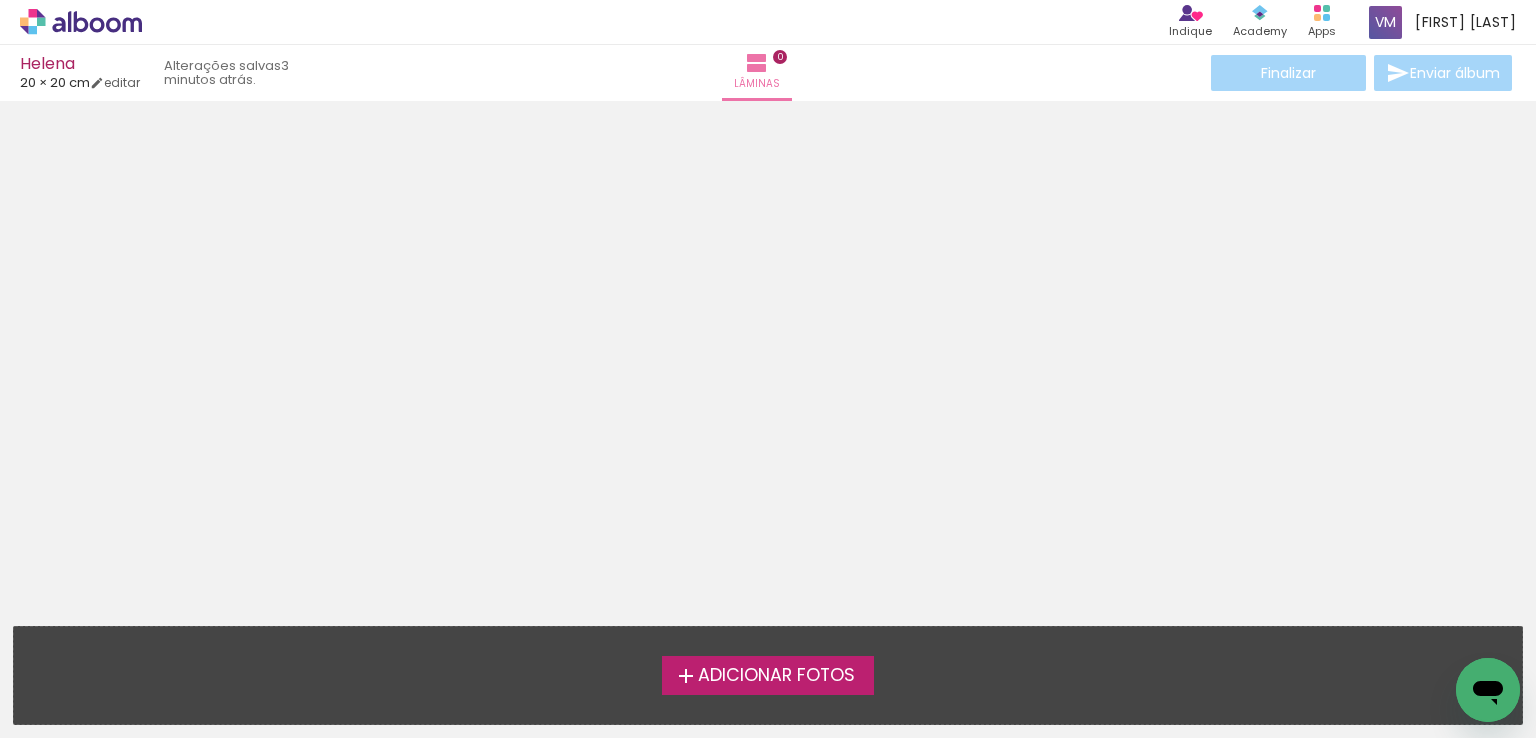 click on "Adicionar Fotos" at bounding box center (776, 676) 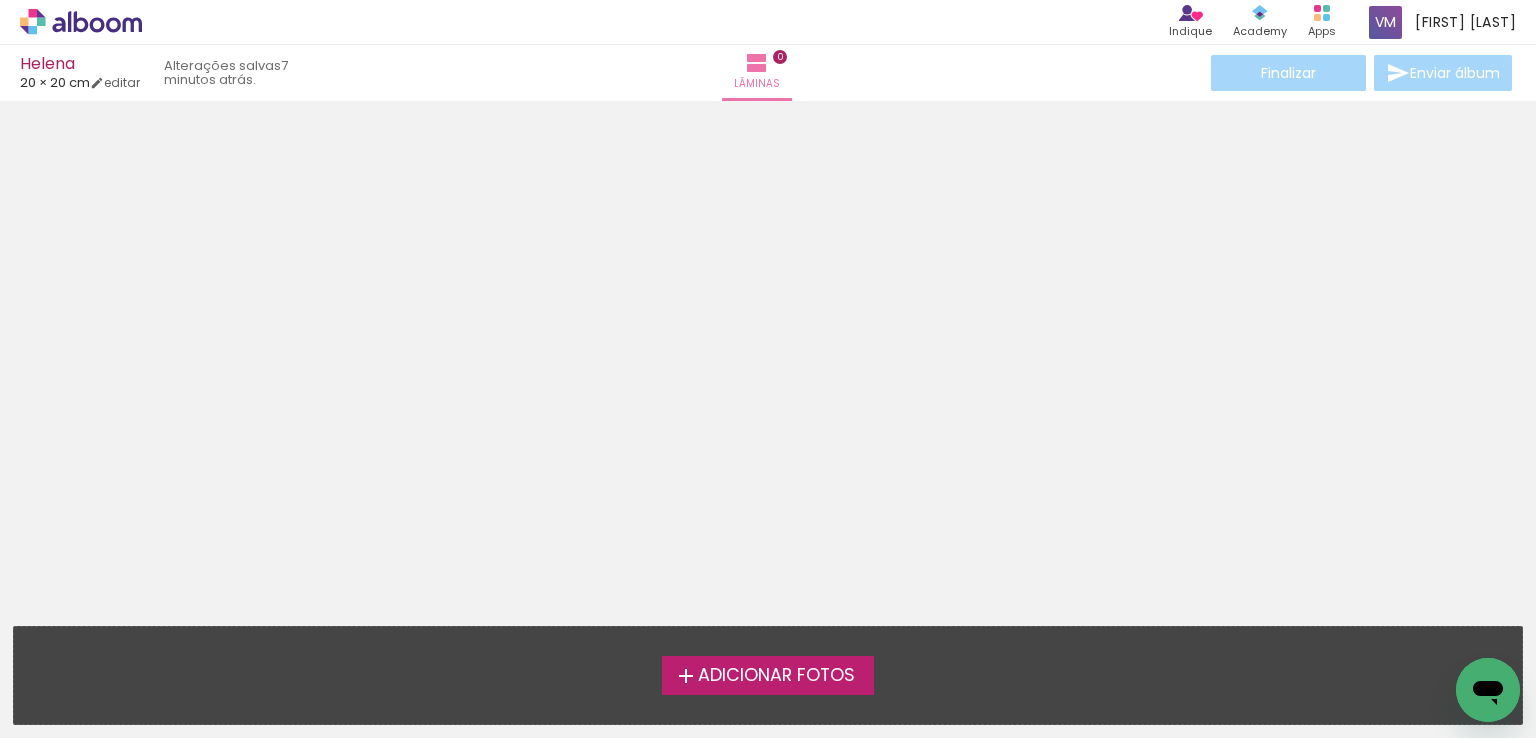 click on "Adicionar Fotos" at bounding box center (776, 676) 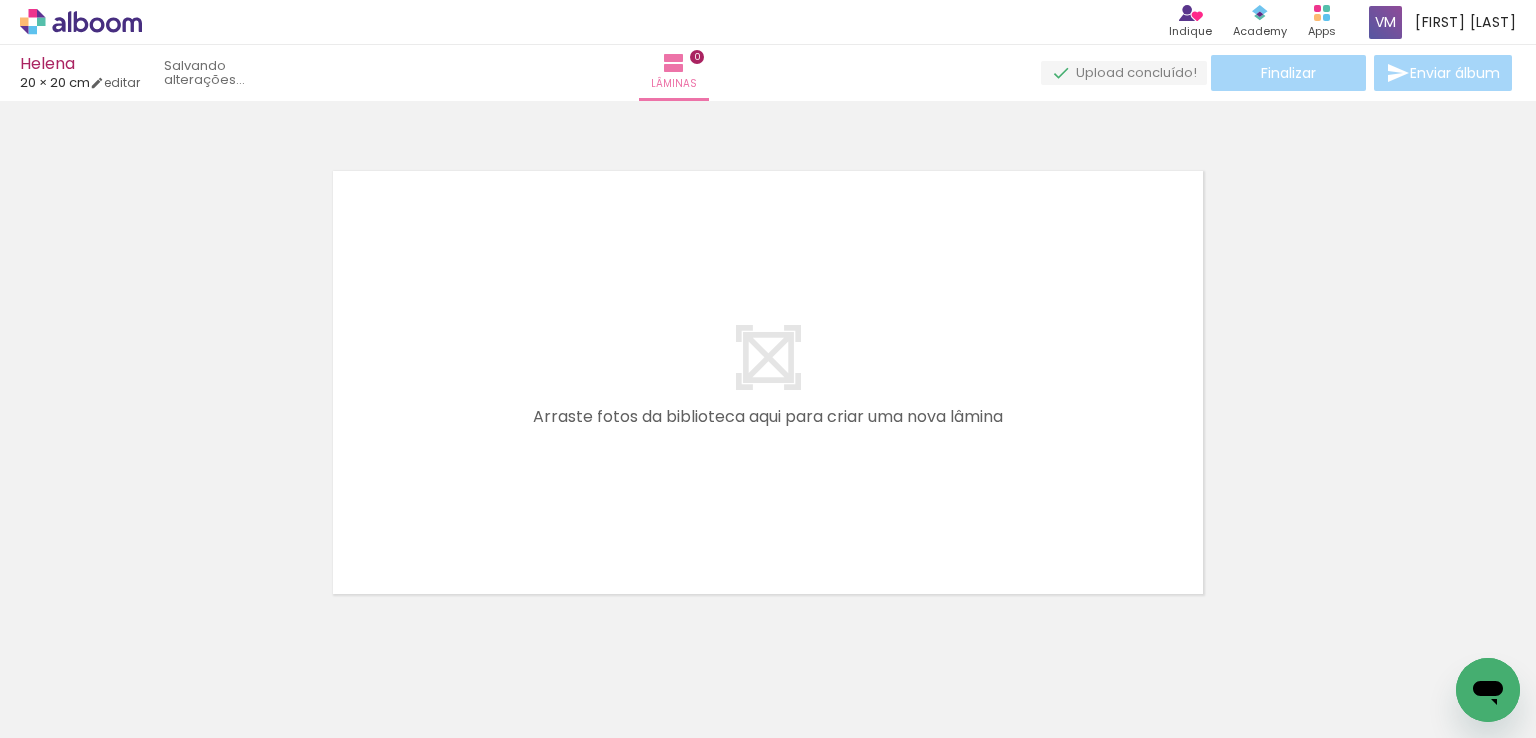 scroll, scrollTop: 25, scrollLeft: 0, axis: vertical 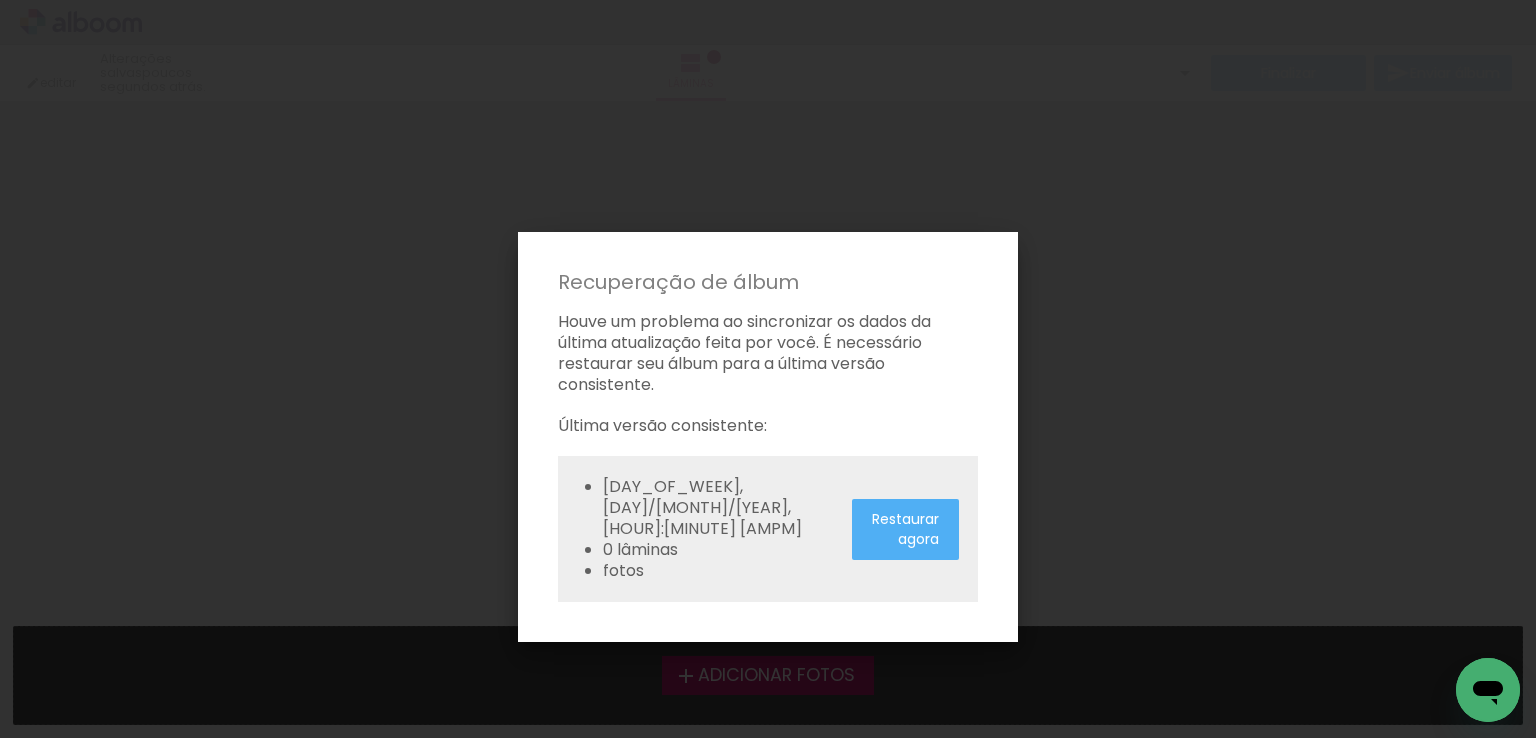 click on "Restaurar agora" at bounding box center [0, 0] 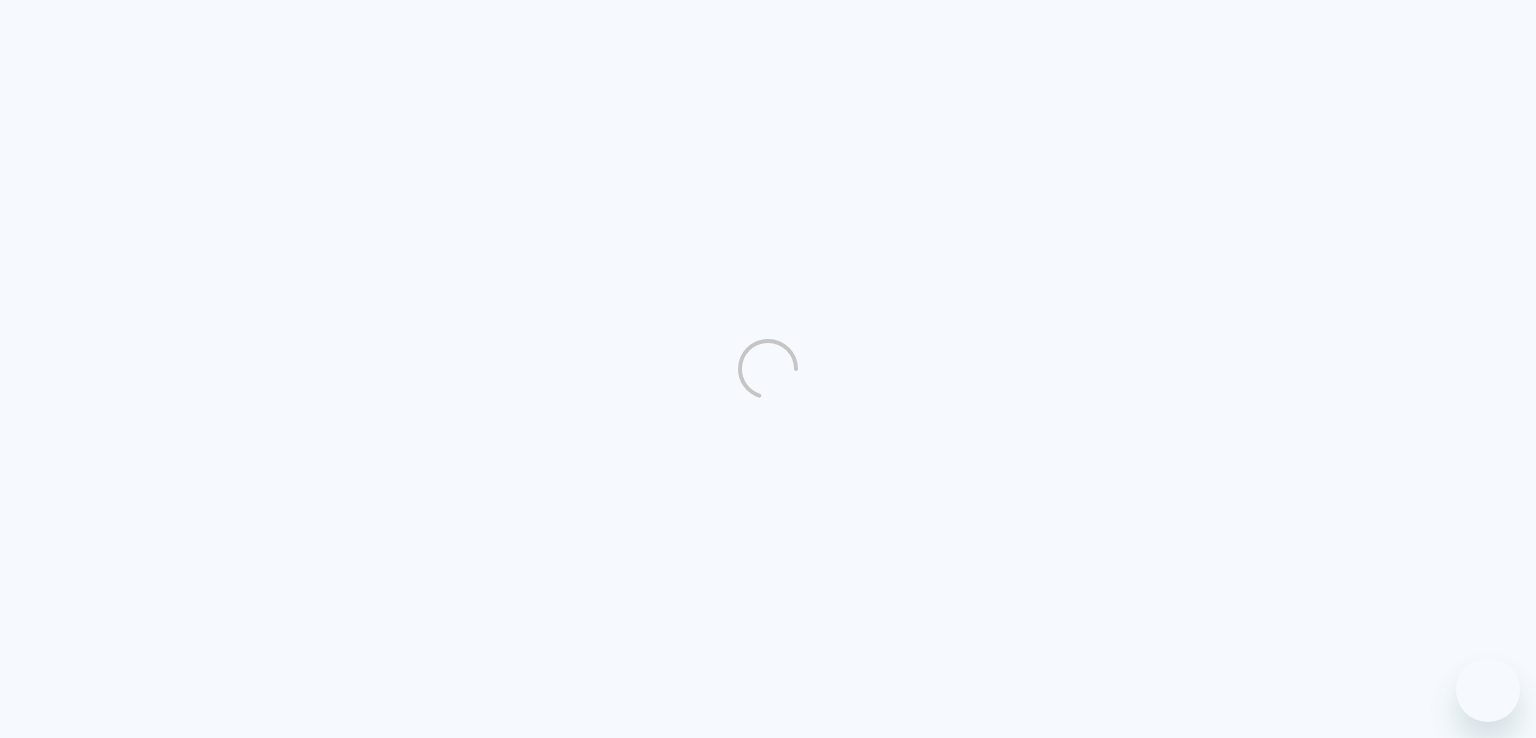 scroll, scrollTop: 0, scrollLeft: 0, axis: both 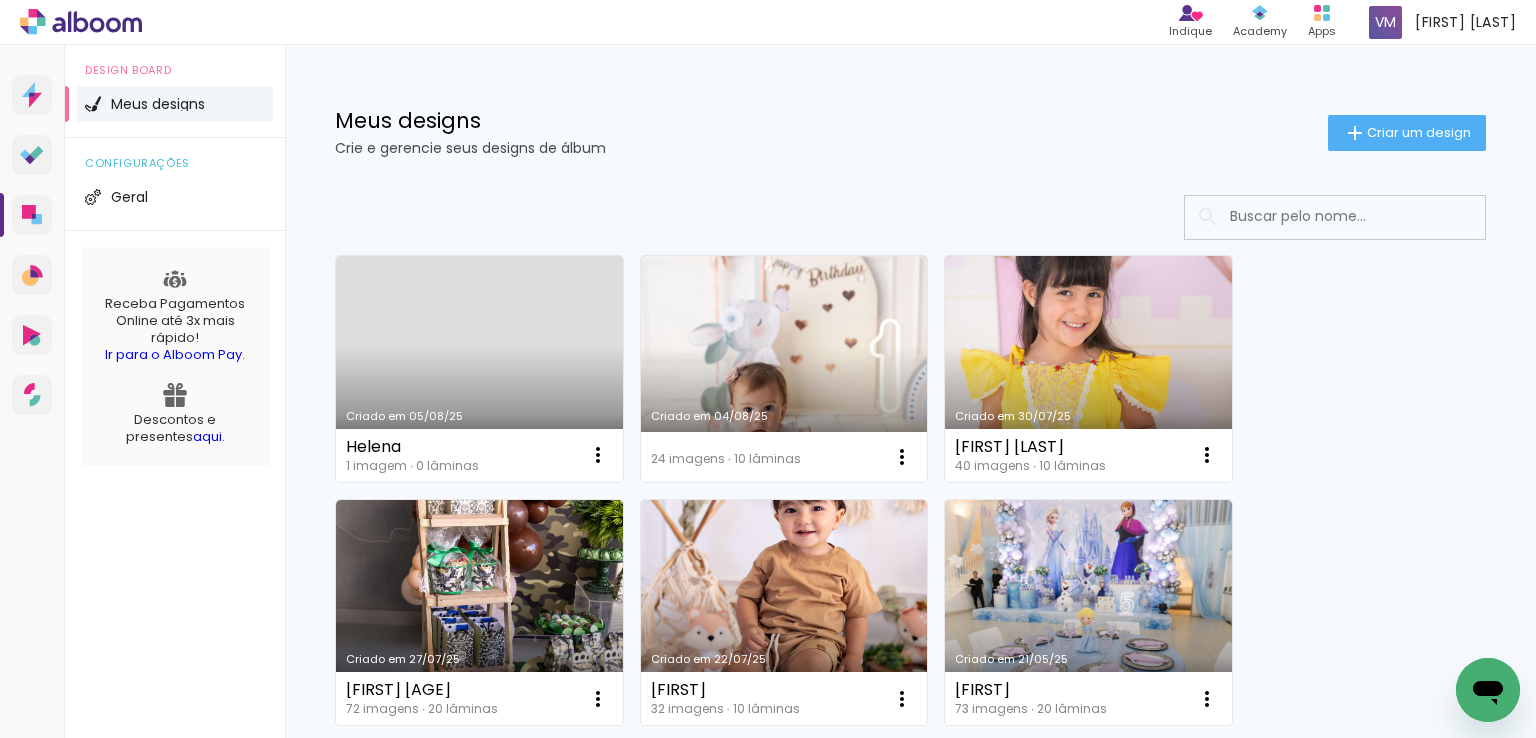 click on "Criado em 05/08/25" at bounding box center (479, 369) 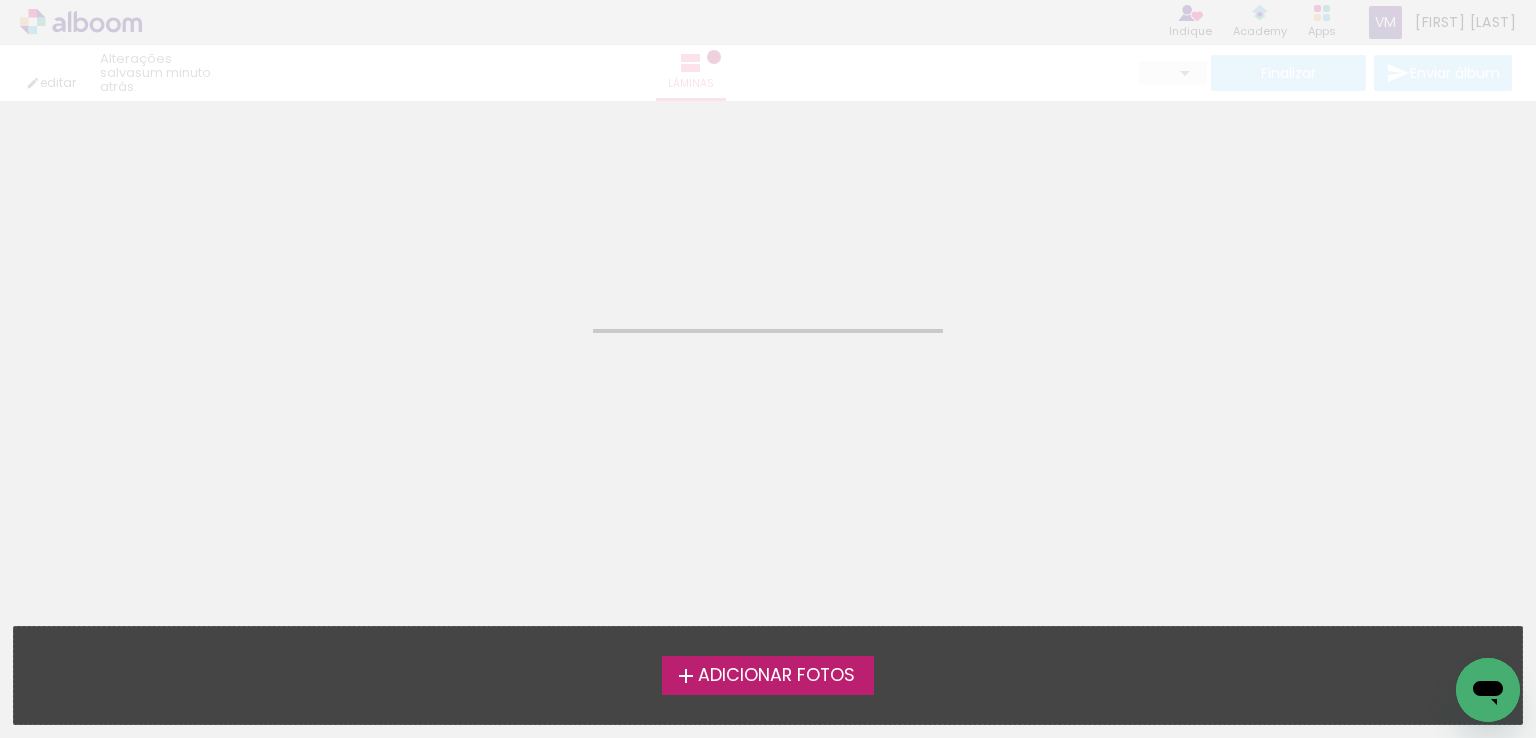 click on "Adicionar Fotos" at bounding box center [776, 676] 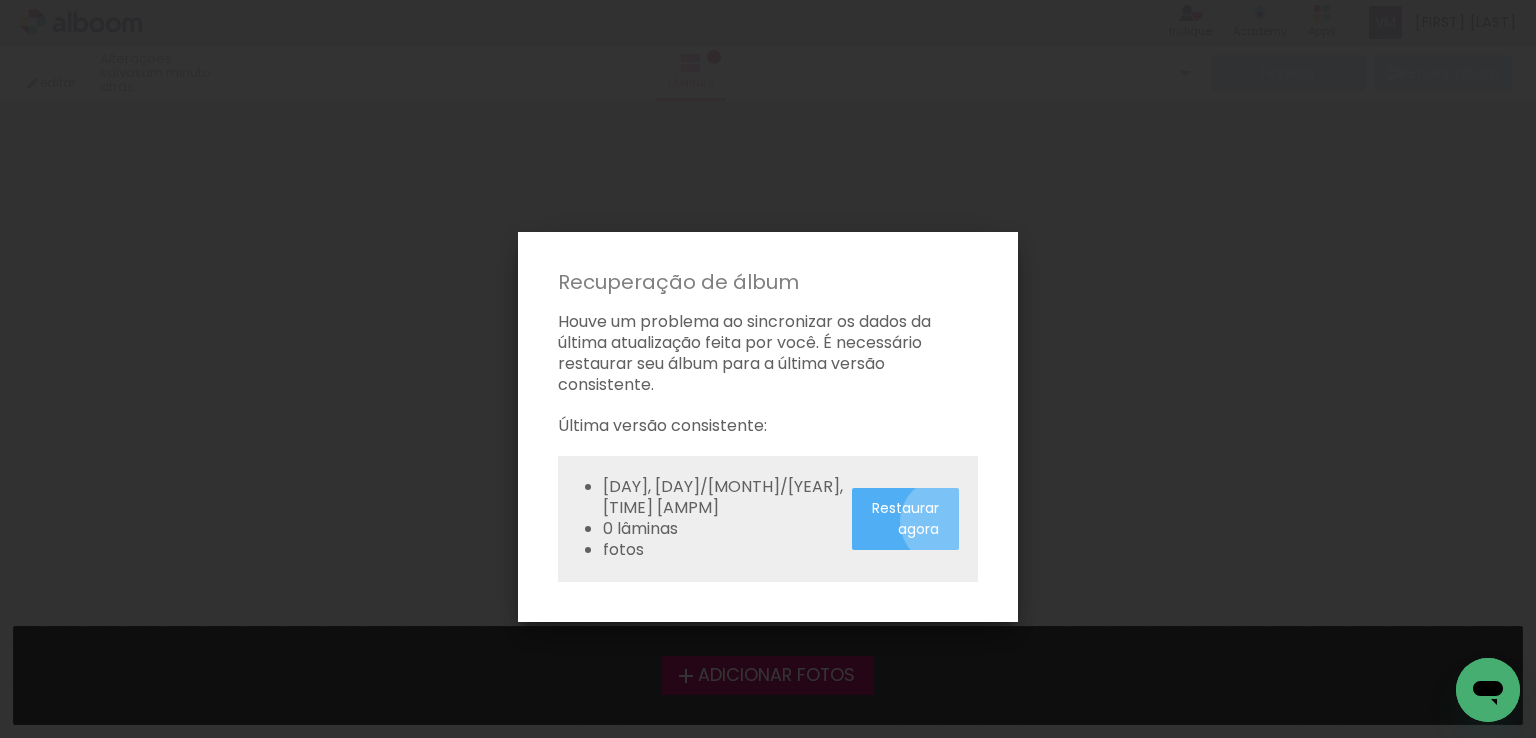 click on "Restaurar agora" at bounding box center [0, 0] 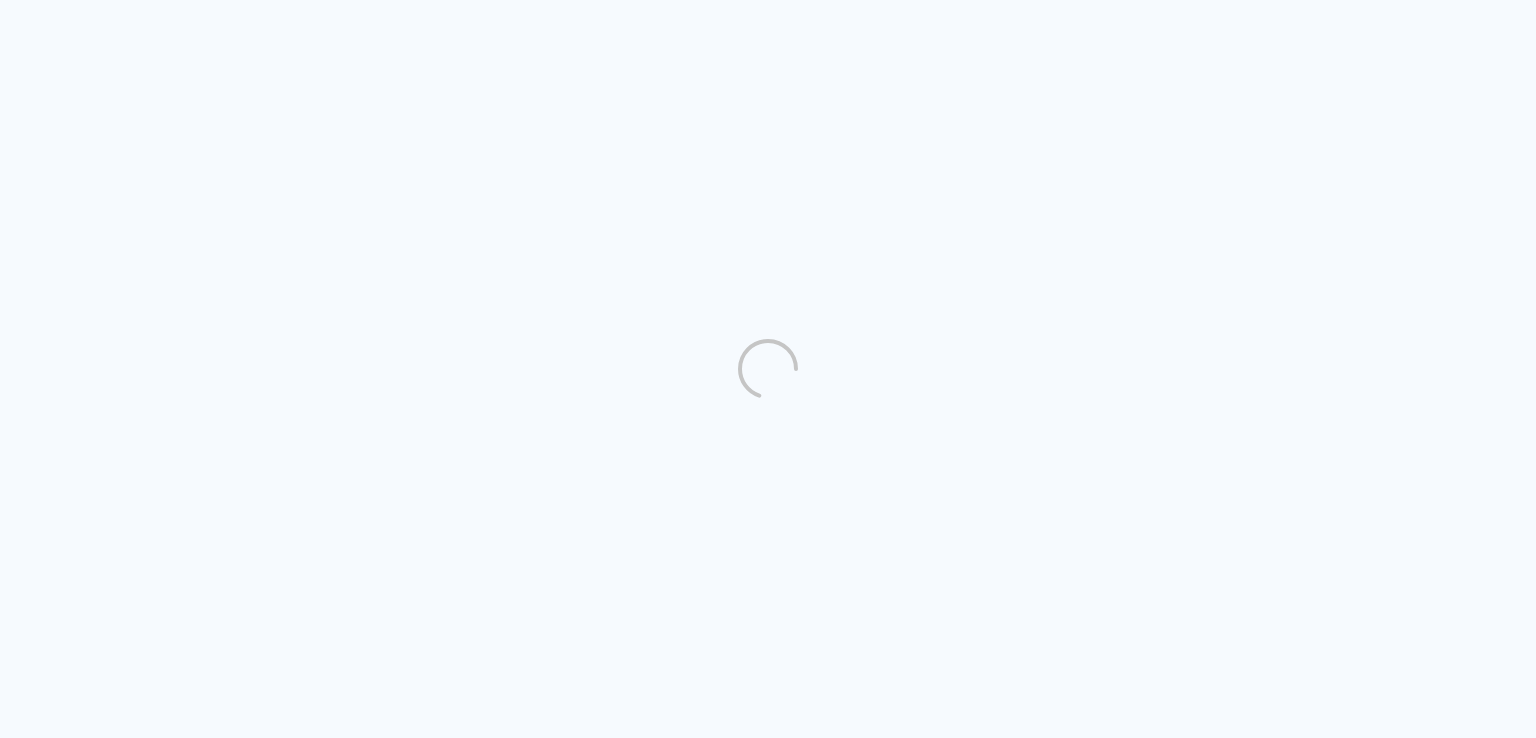 scroll, scrollTop: 0, scrollLeft: 0, axis: both 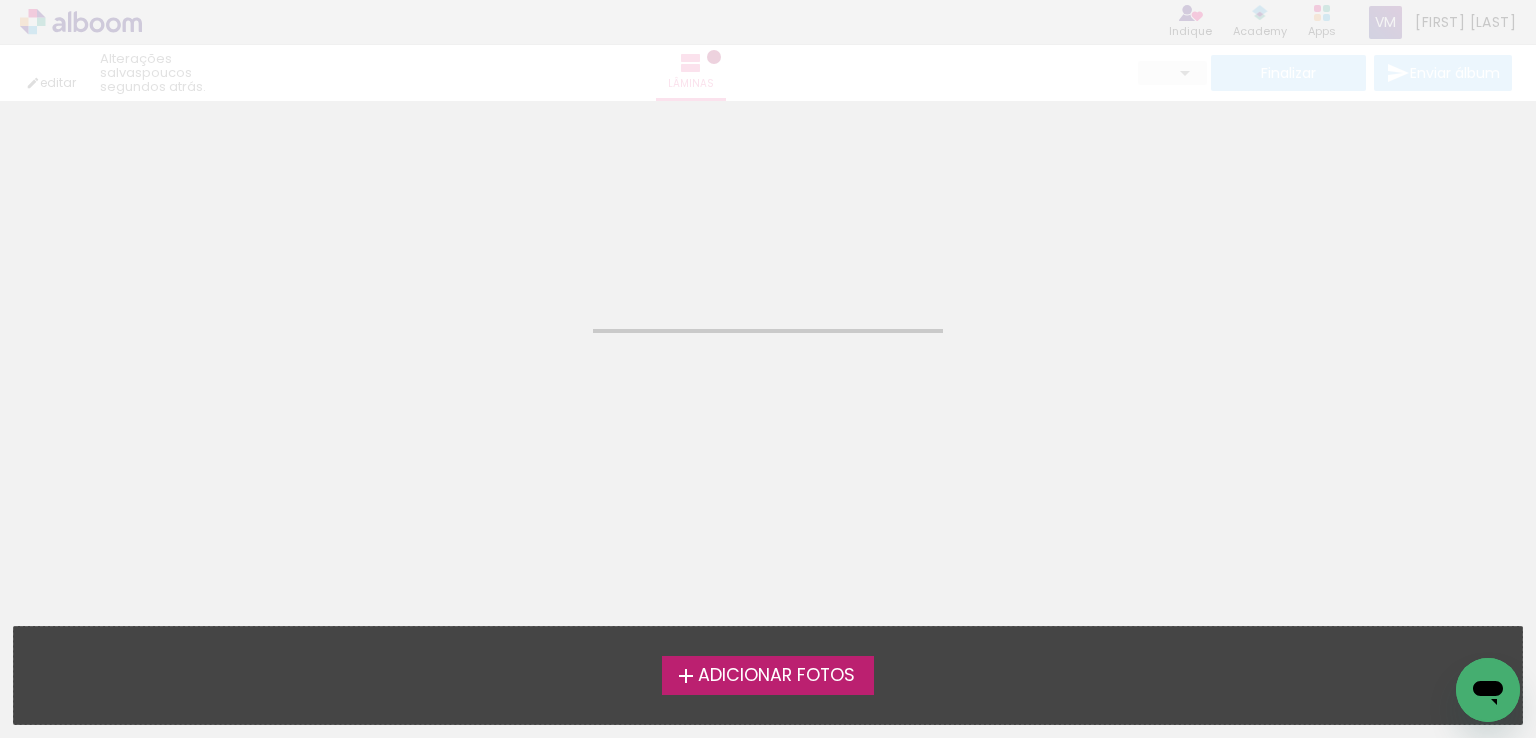 click on "Adicionar Fotos" at bounding box center [776, 676] 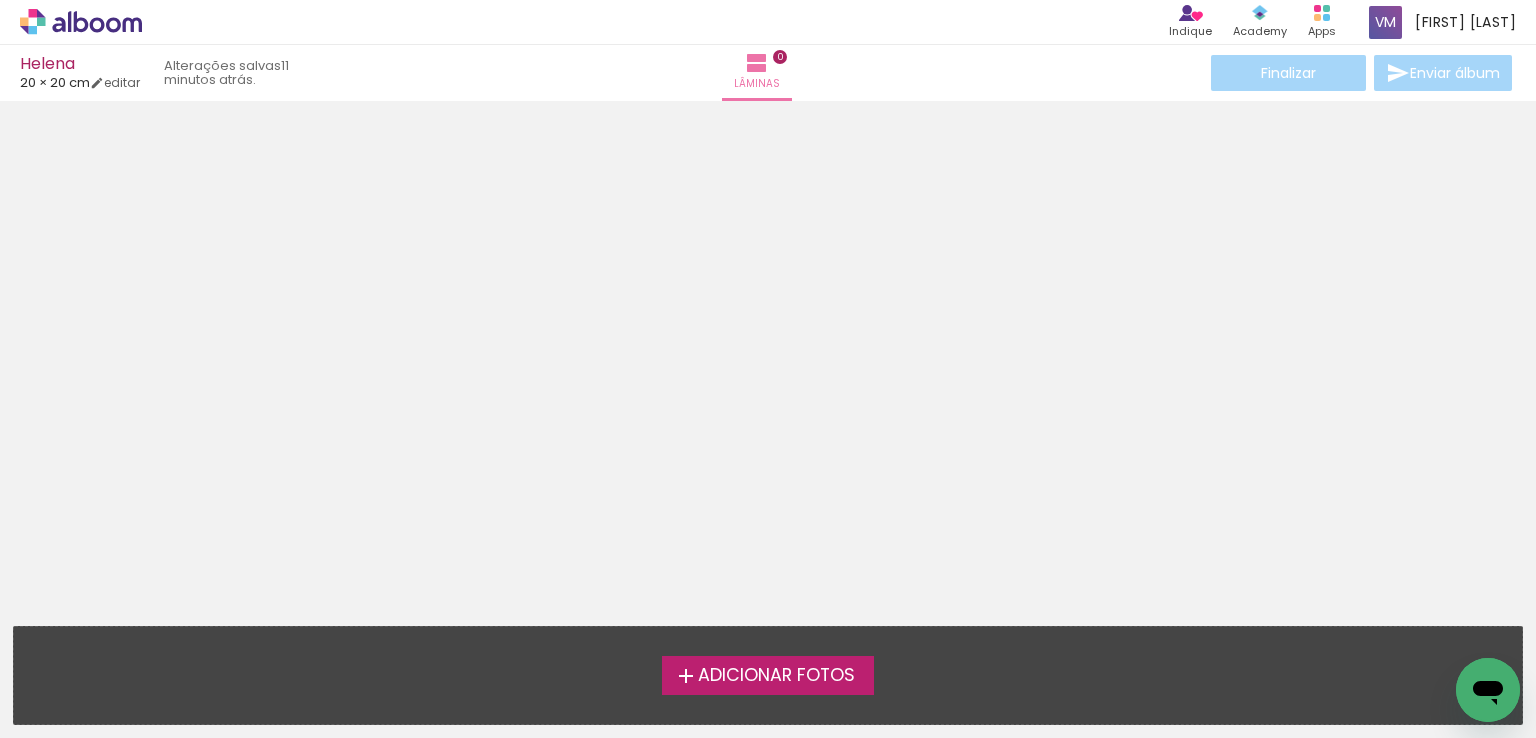 click on "Adicionar Fotos" at bounding box center [776, 676] 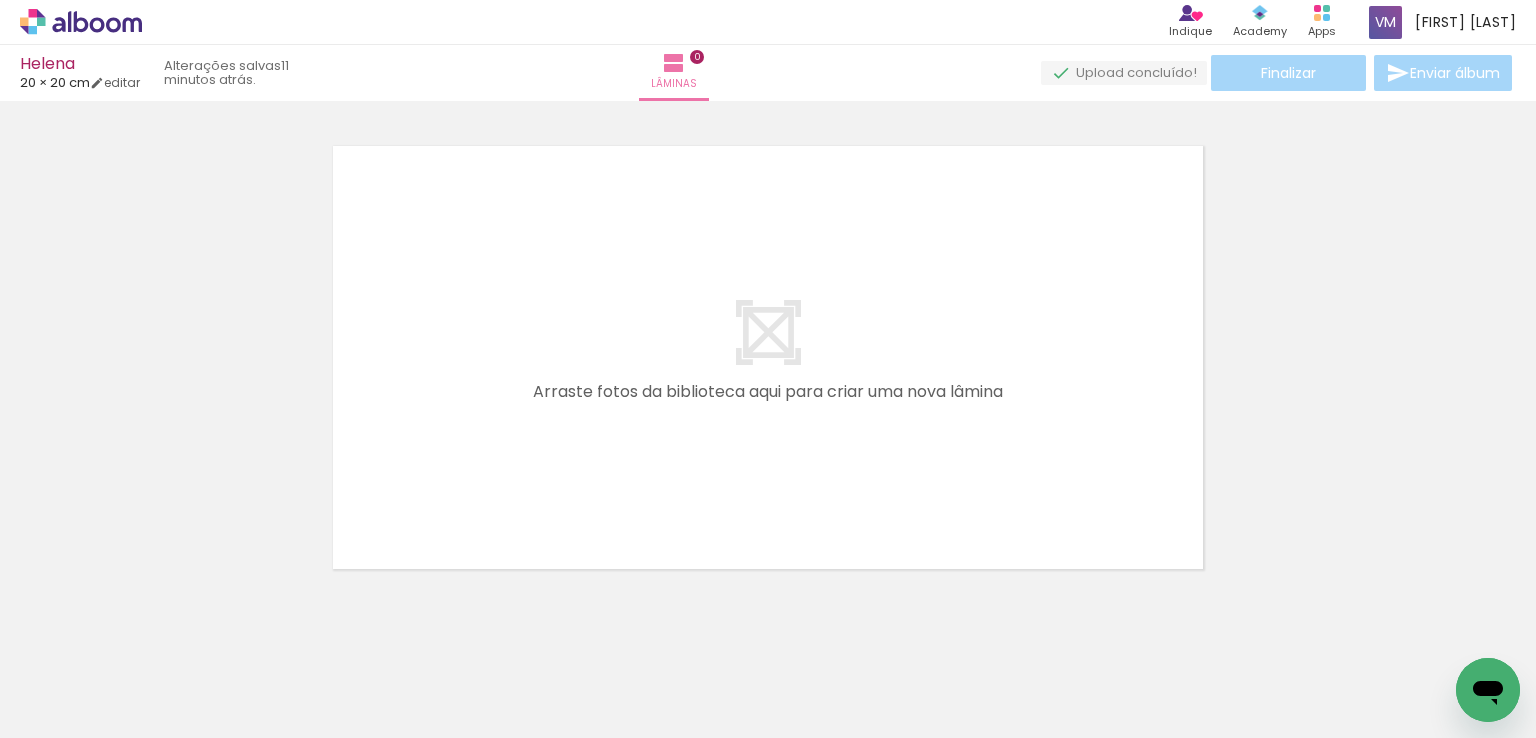 scroll, scrollTop: 25, scrollLeft: 0, axis: vertical 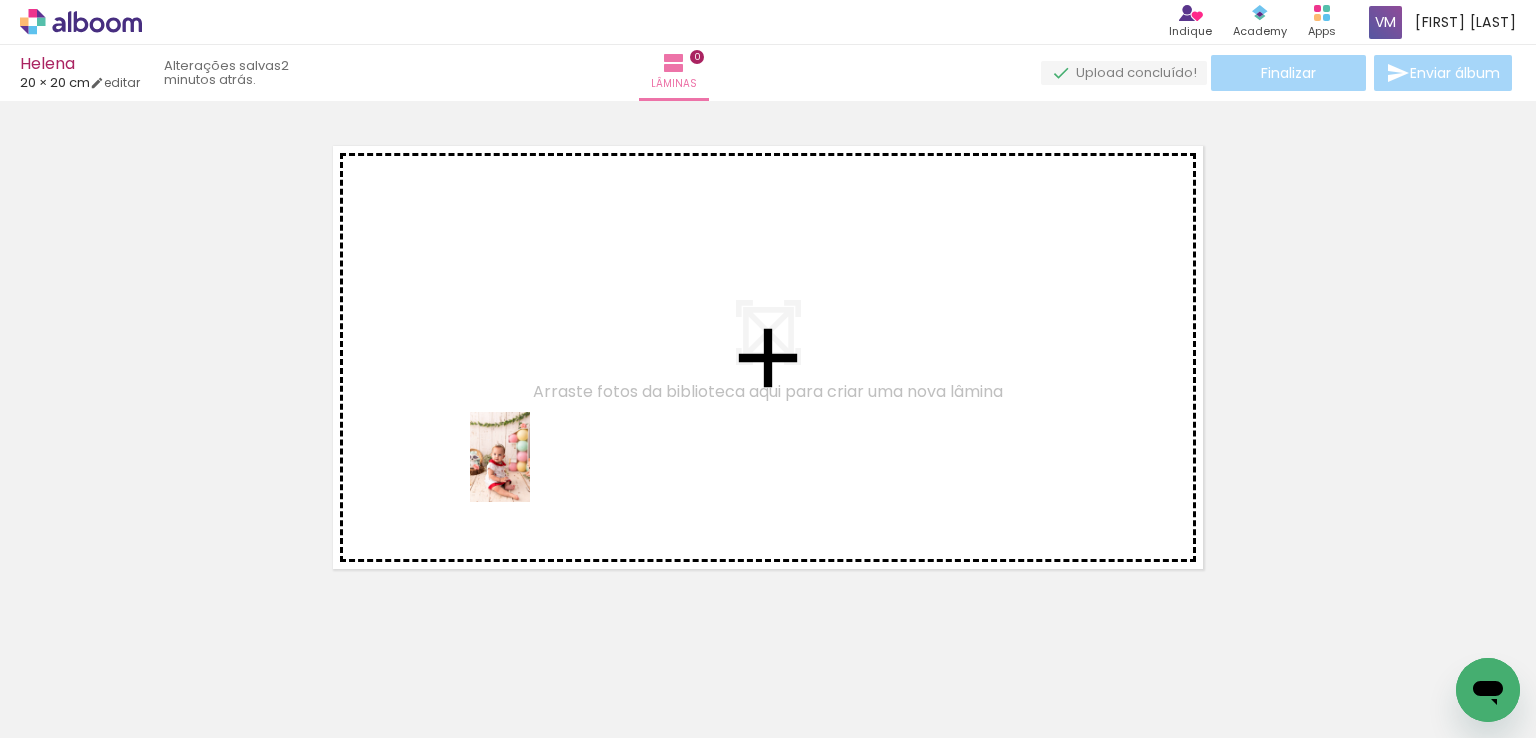 drag, startPoint x: 210, startPoint y: 688, endPoint x: 530, endPoint y: 472, distance: 386.0777 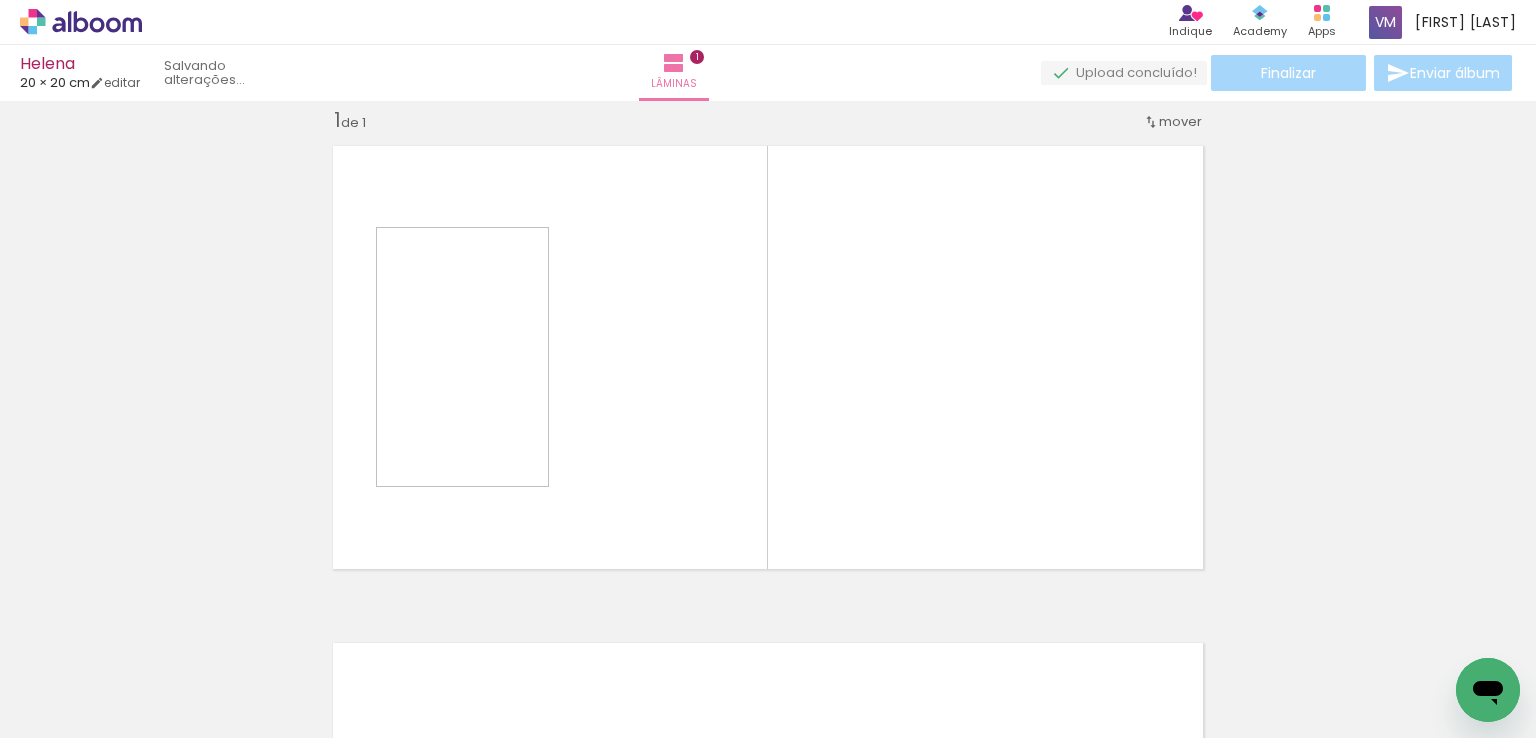 scroll, scrollTop: 25, scrollLeft: 0, axis: vertical 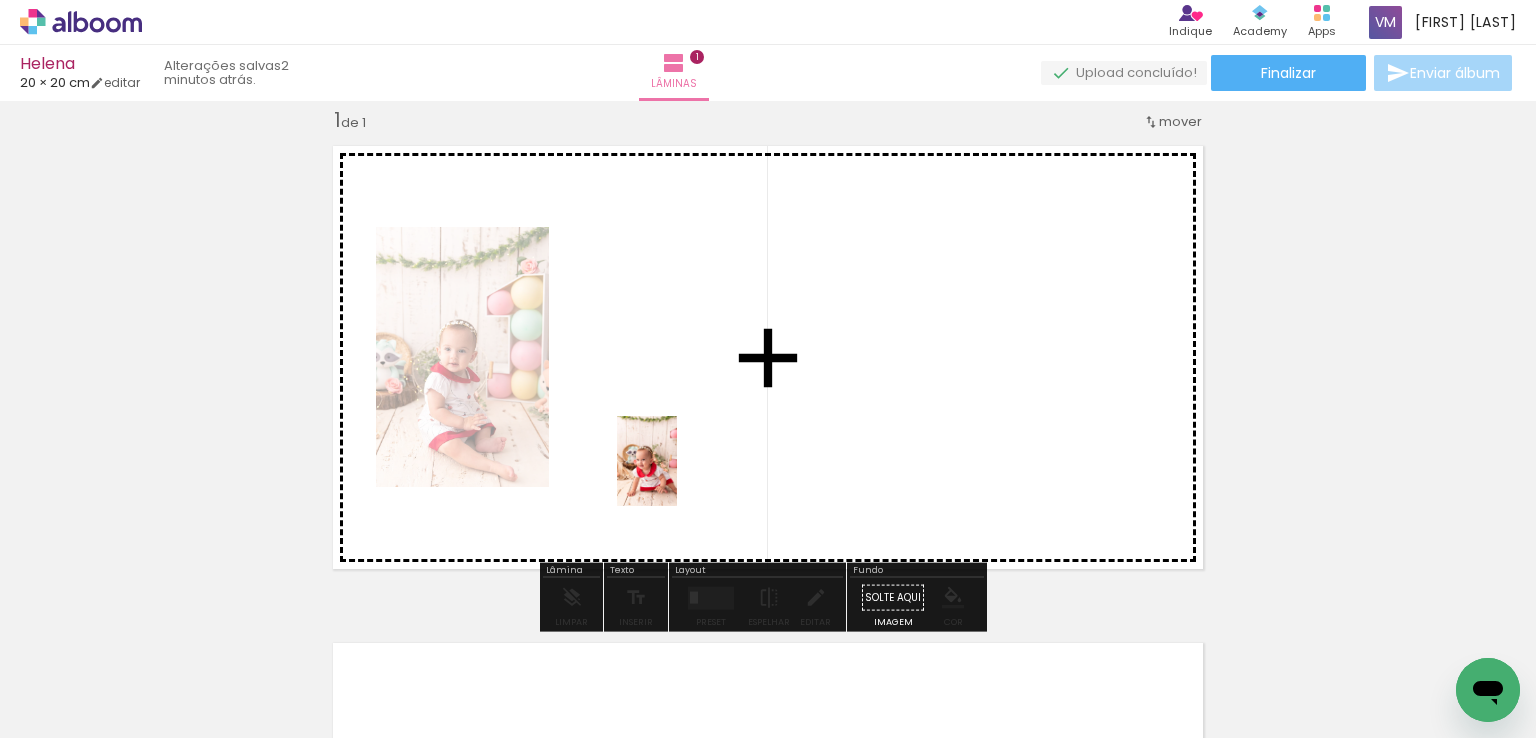 drag, startPoint x: 428, startPoint y: 688, endPoint x: 677, endPoint y: 476, distance: 327.02448 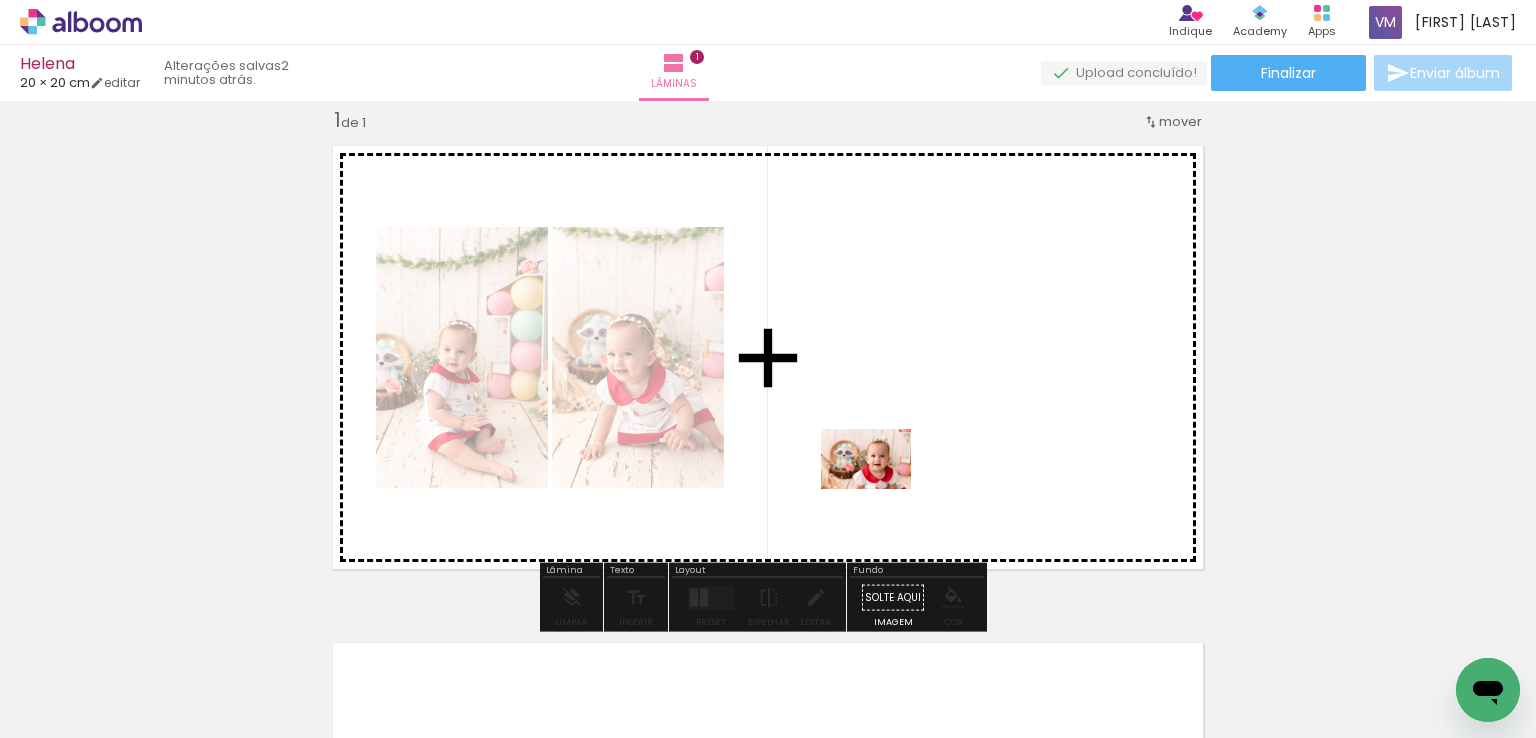drag, startPoint x: 542, startPoint y: 681, endPoint x: 881, endPoint y: 489, distance: 389.59595 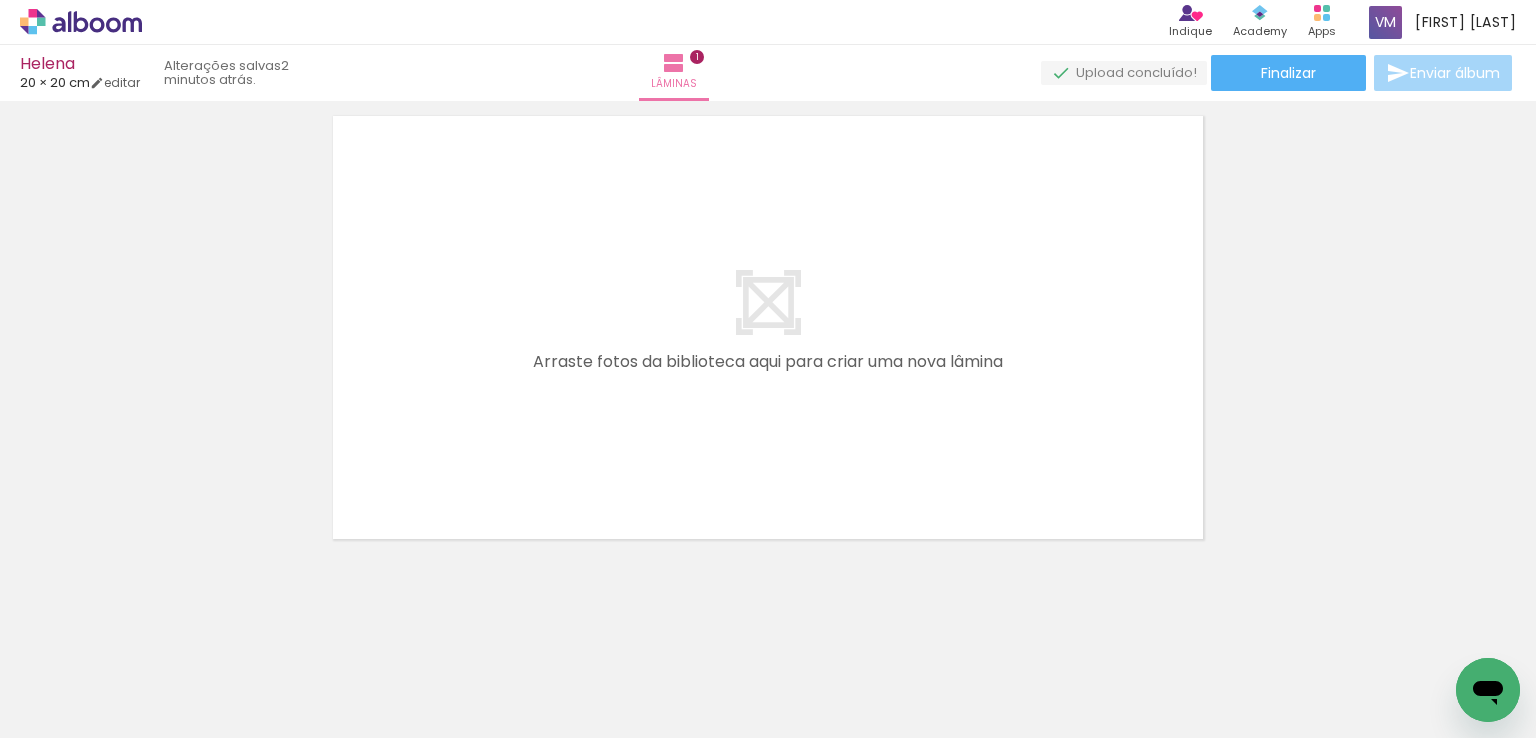 scroll, scrollTop: 560, scrollLeft: 0, axis: vertical 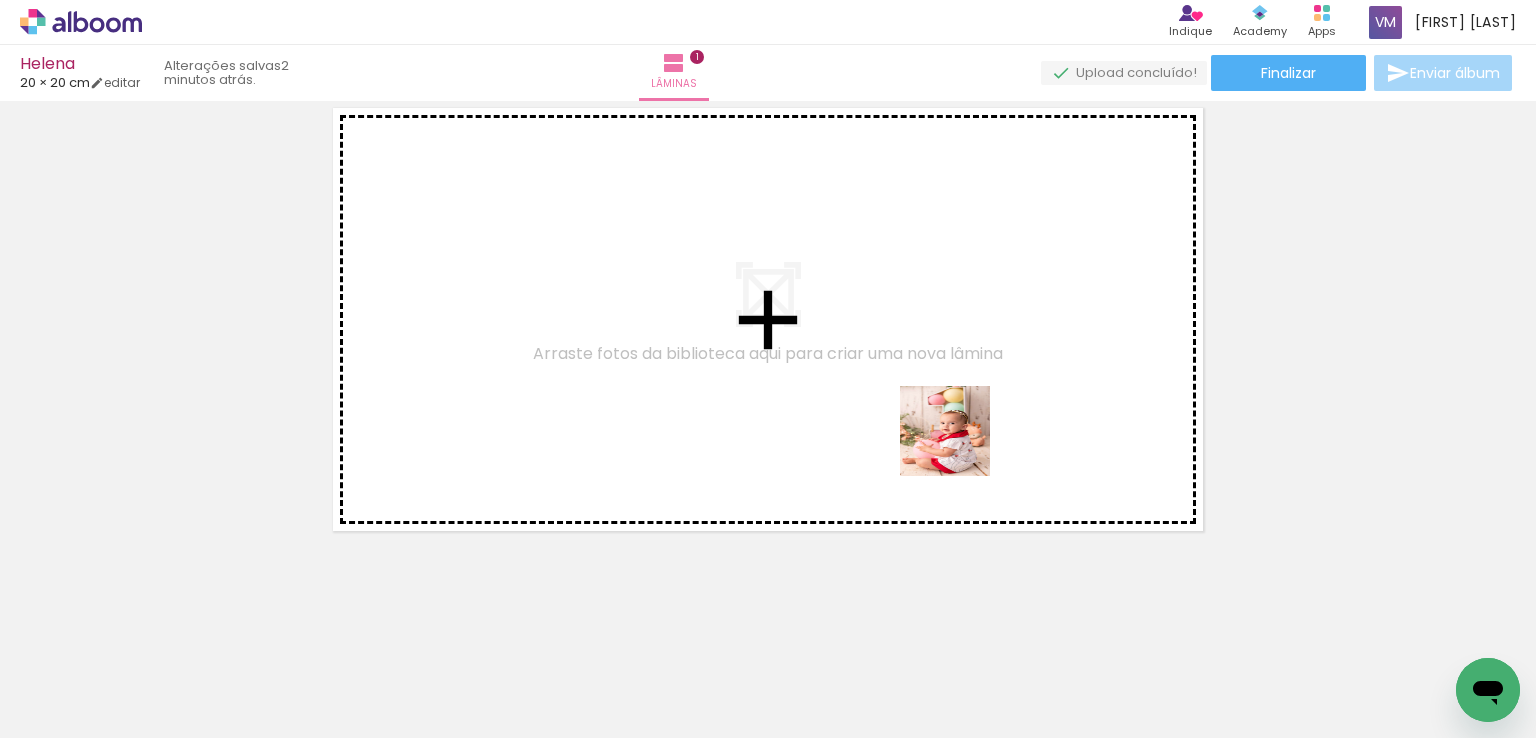 drag, startPoint x: 877, startPoint y: 684, endPoint x: 961, endPoint y: 436, distance: 261.83966 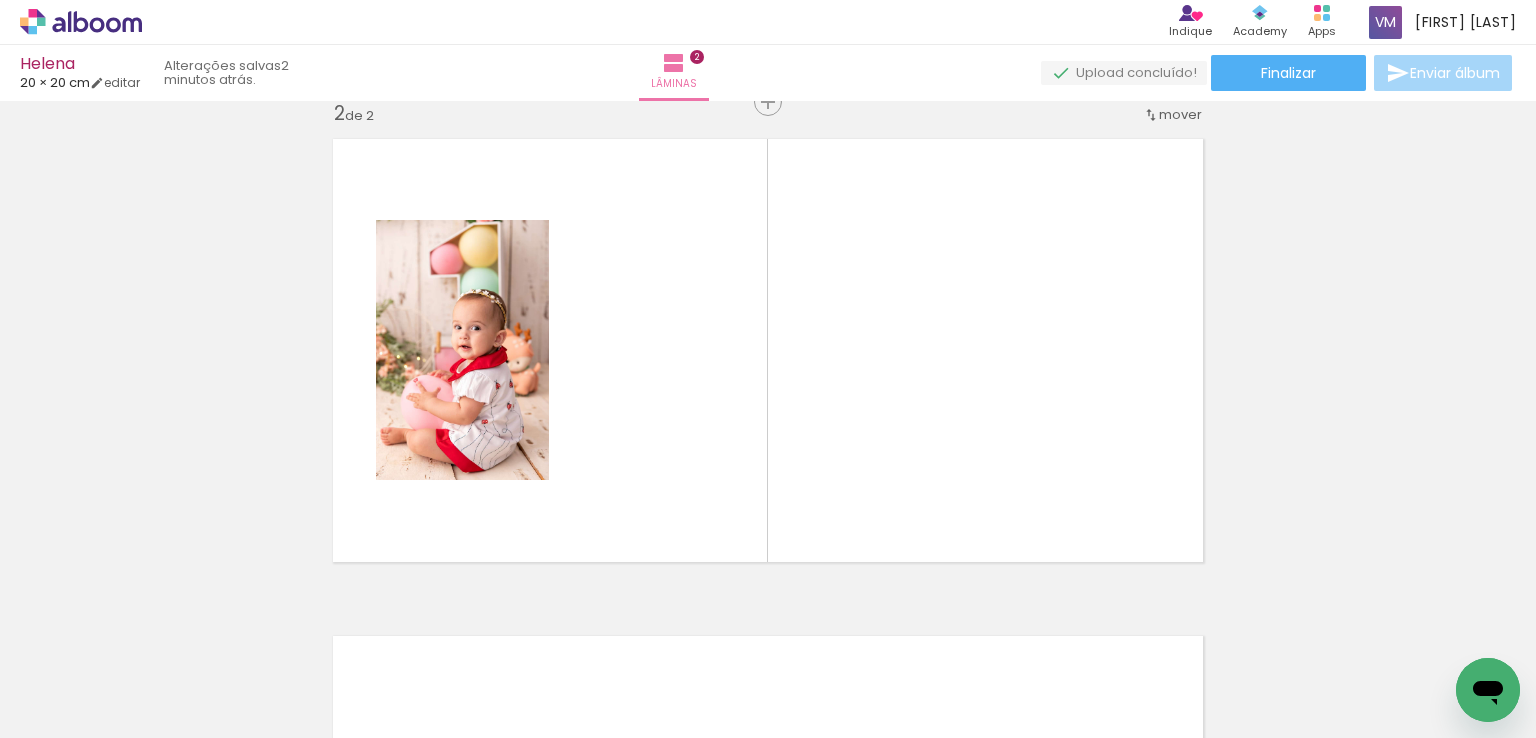 scroll, scrollTop: 522, scrollLeft: 0, axis: vertical 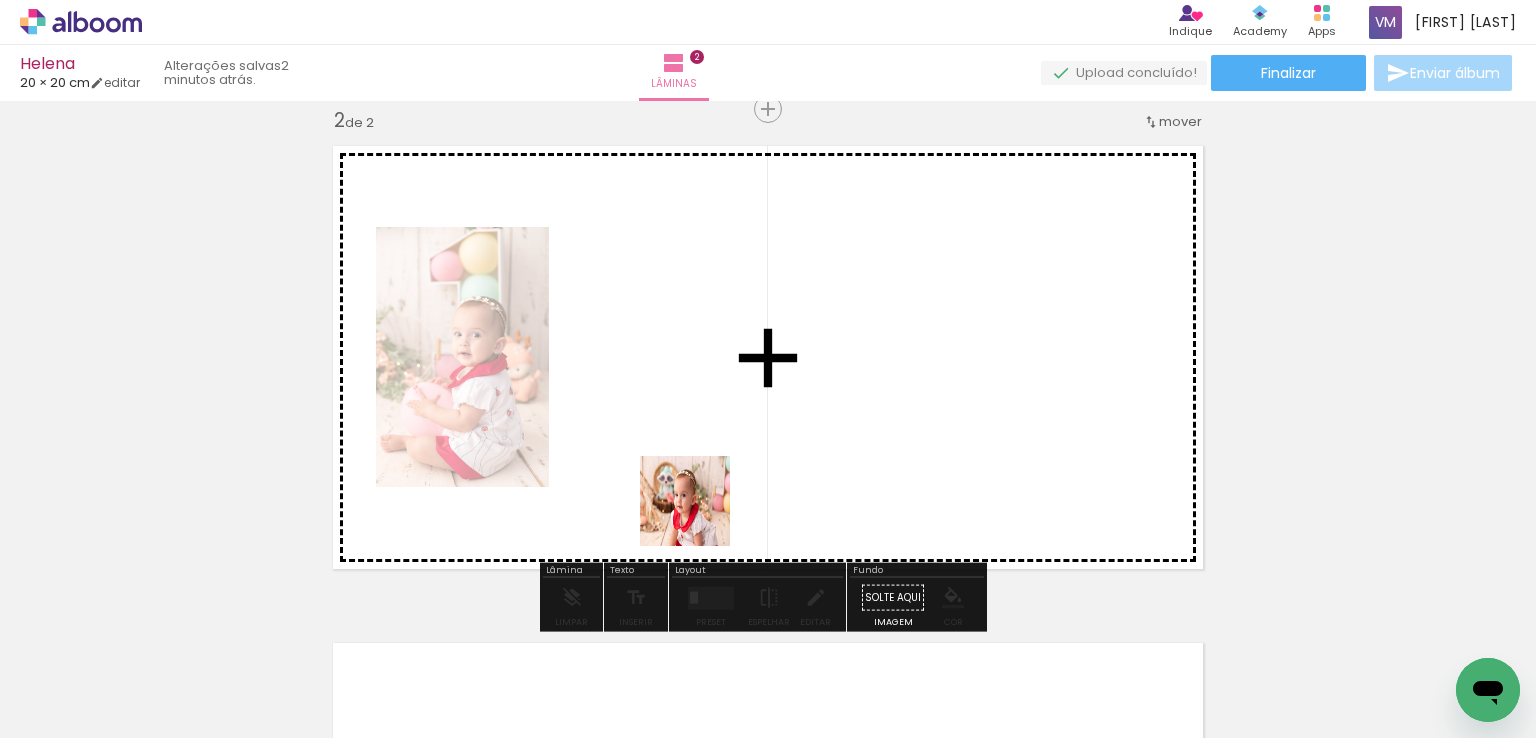 drag, startPoint x: 667, startPoint y: 677, endPoint x: 755, endPoint y: 673, distance: 88.09086 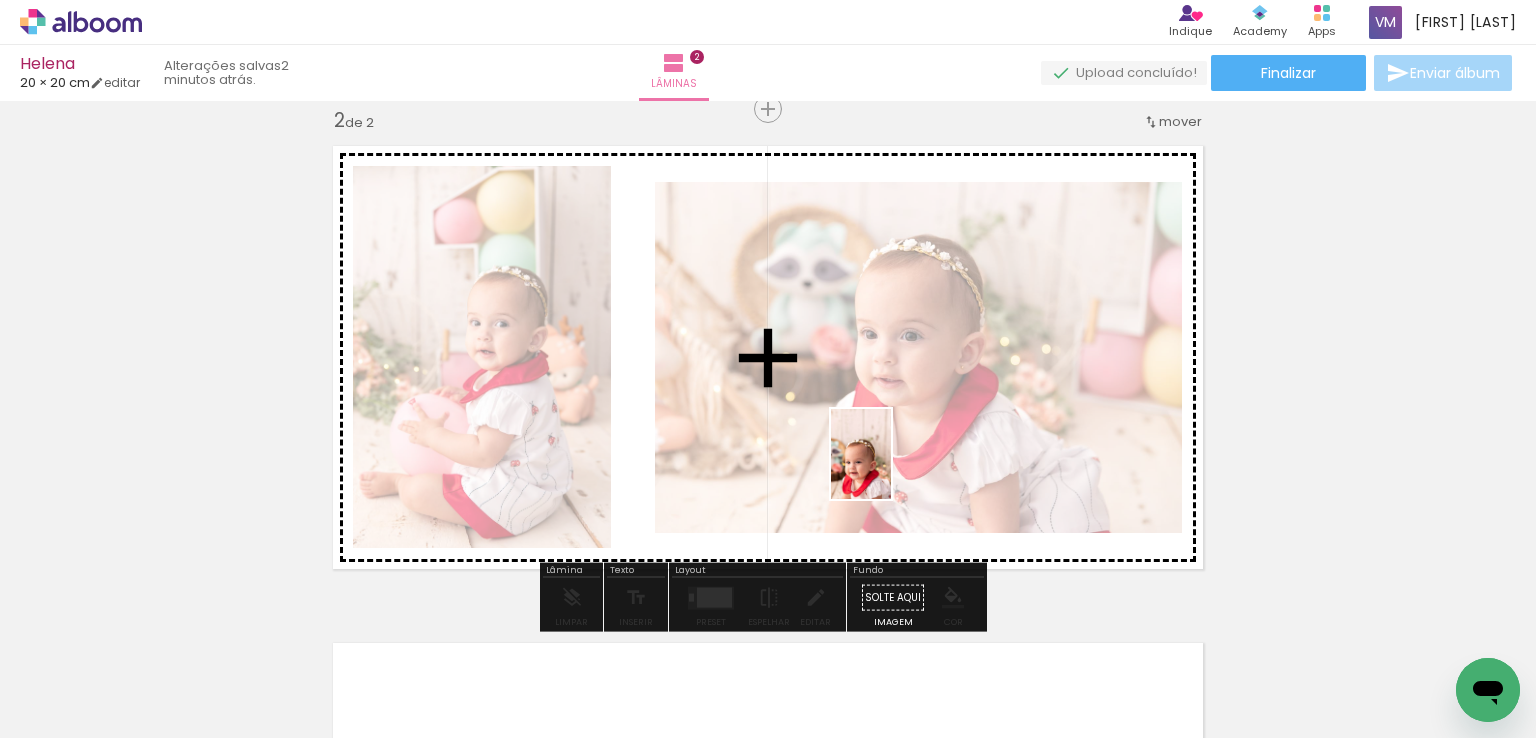 drag, startPoint x: 765, startPoint y: 684, endPoint x: 891, endPoint y: 469, distance: 249.20073 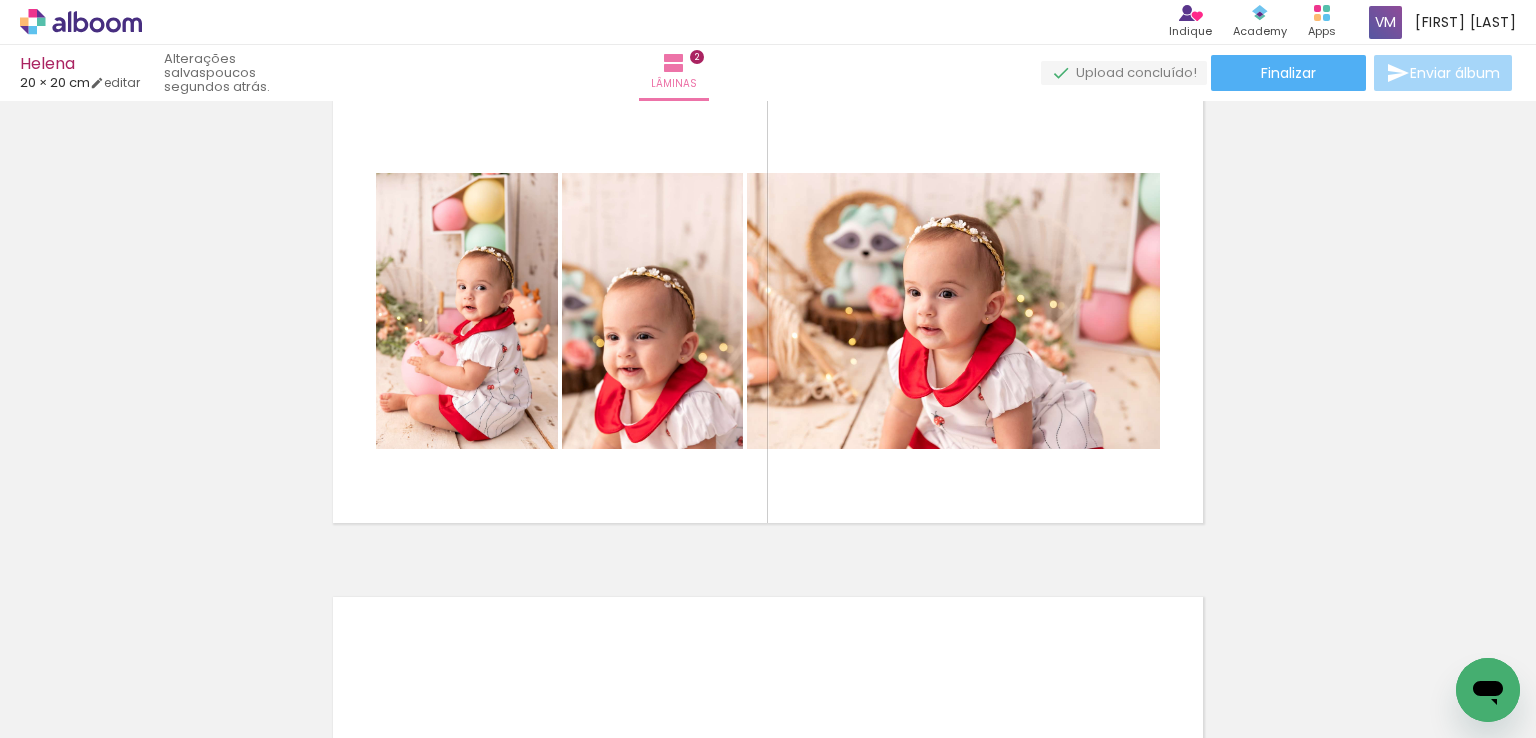 scroll, scrollTop: 600, scrollLeft: 0, axis: vertical 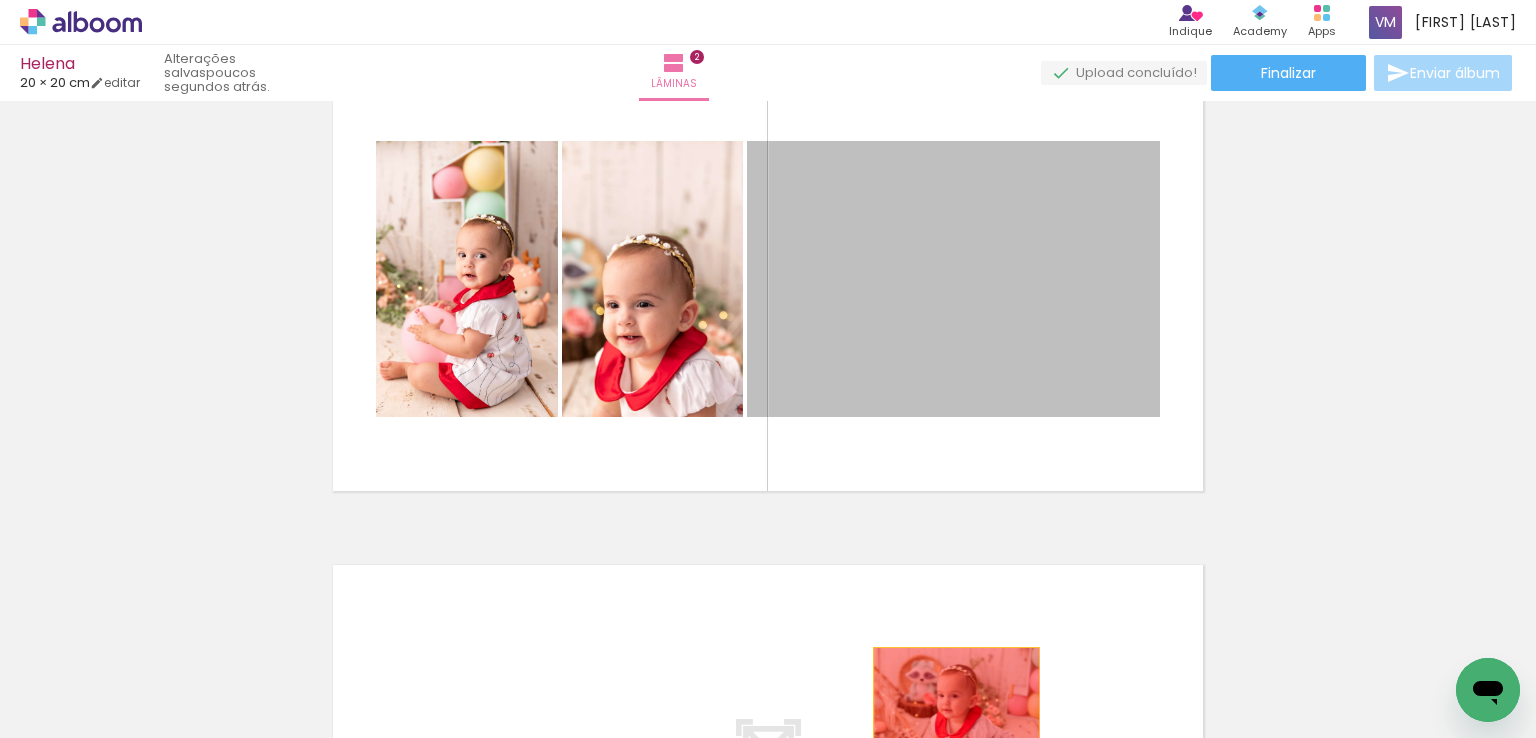 drag, startPoint x: 1008, startPoint y: 257, endPoint x: 948, endPoint y: 703, distance: 450.0178 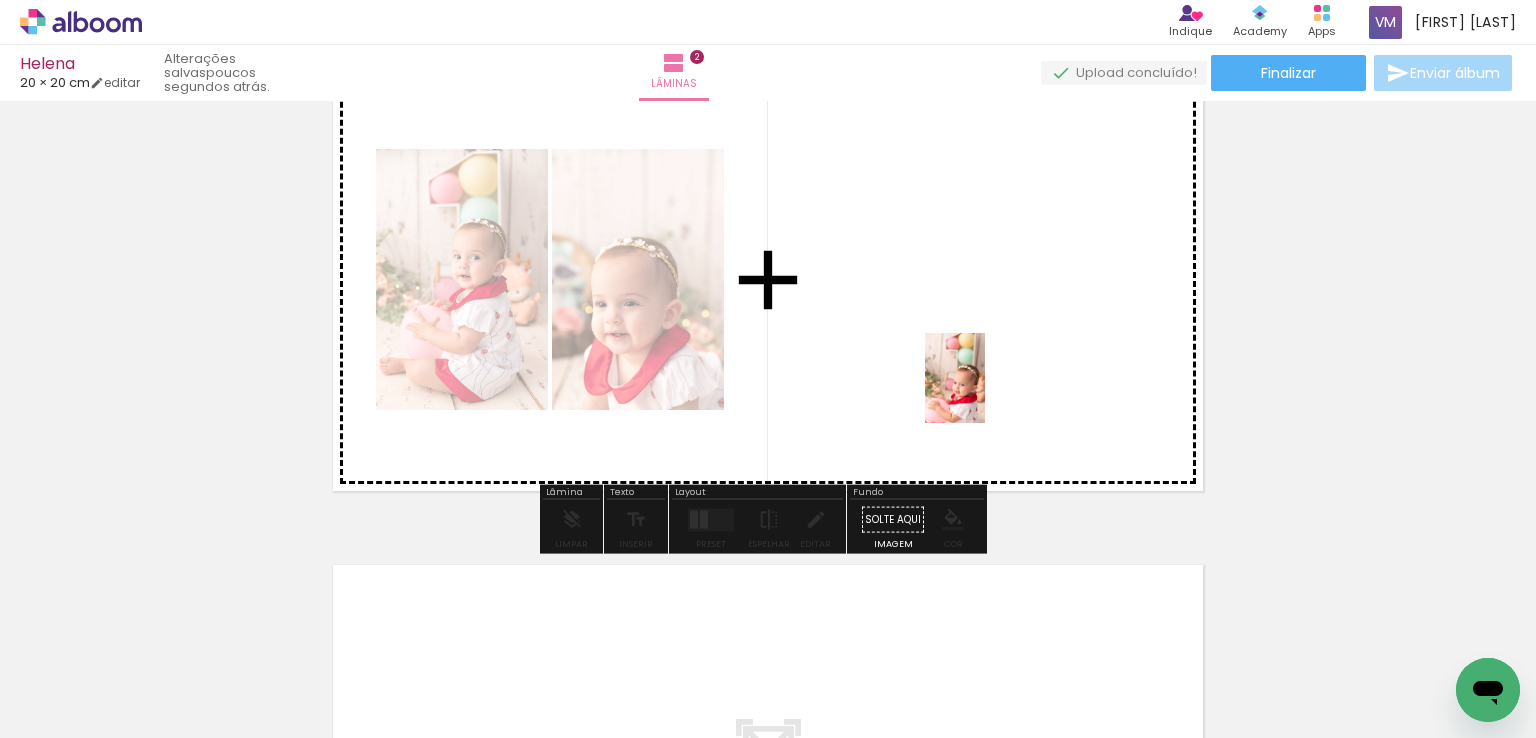 drag, startPoint x: 997, startPoint y: 676, endPoint x: 985, endPoint y: 393, distance: 283.2543 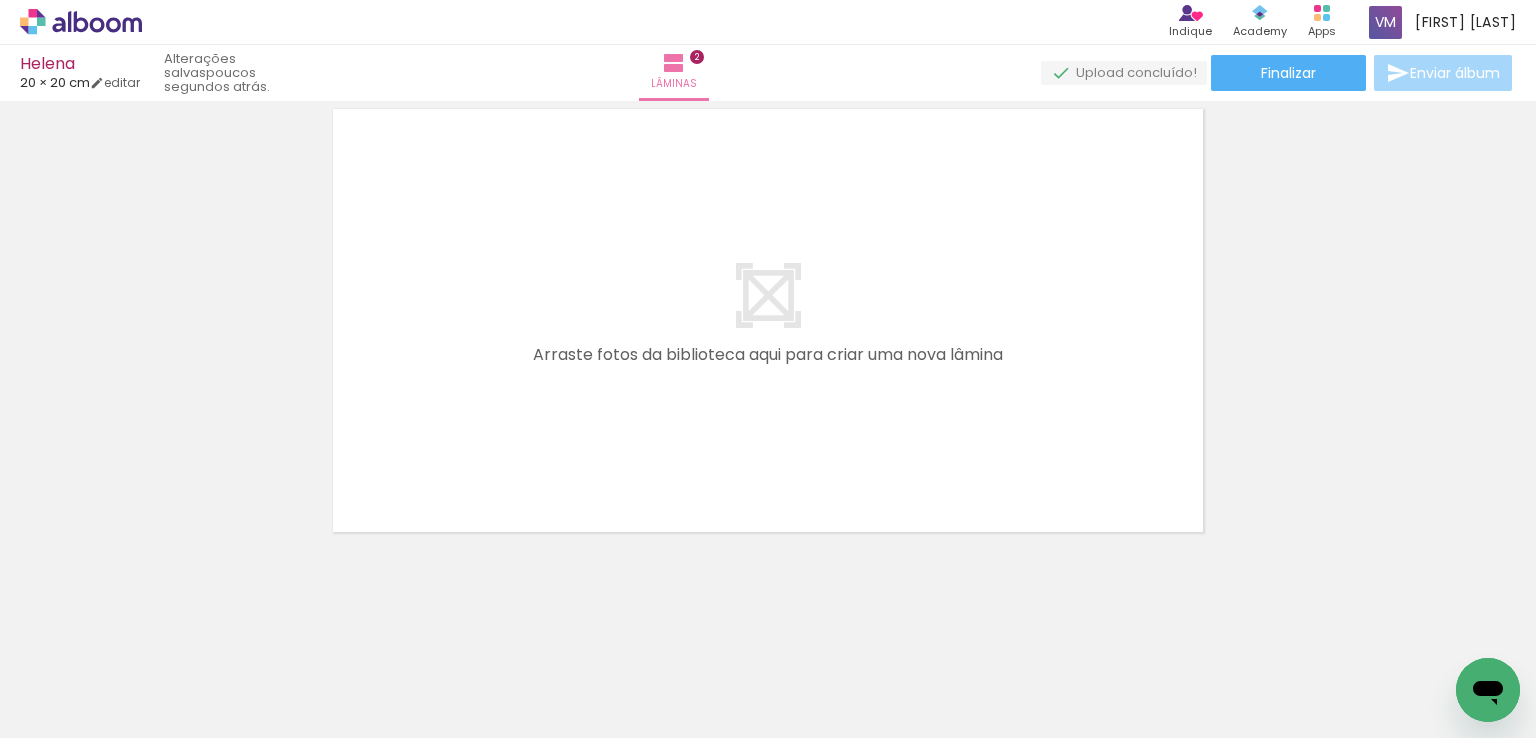 scroll, scrollTop: 1057, scrollLeft: 0, axis: vertical 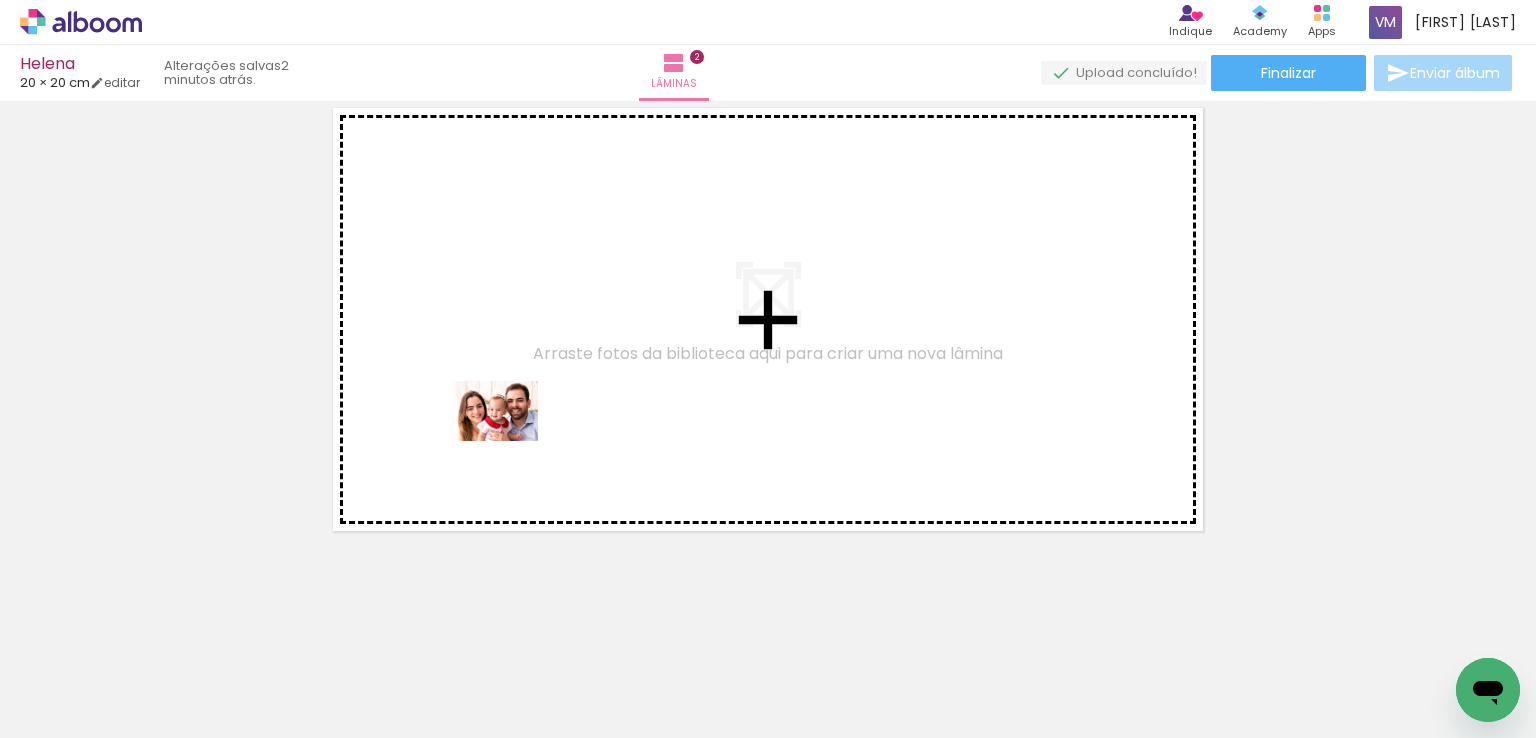 drag, startPoint x: 432, startPoint y: 687, endPoint x: 508, endPoint y: 441, distance: 257.47232 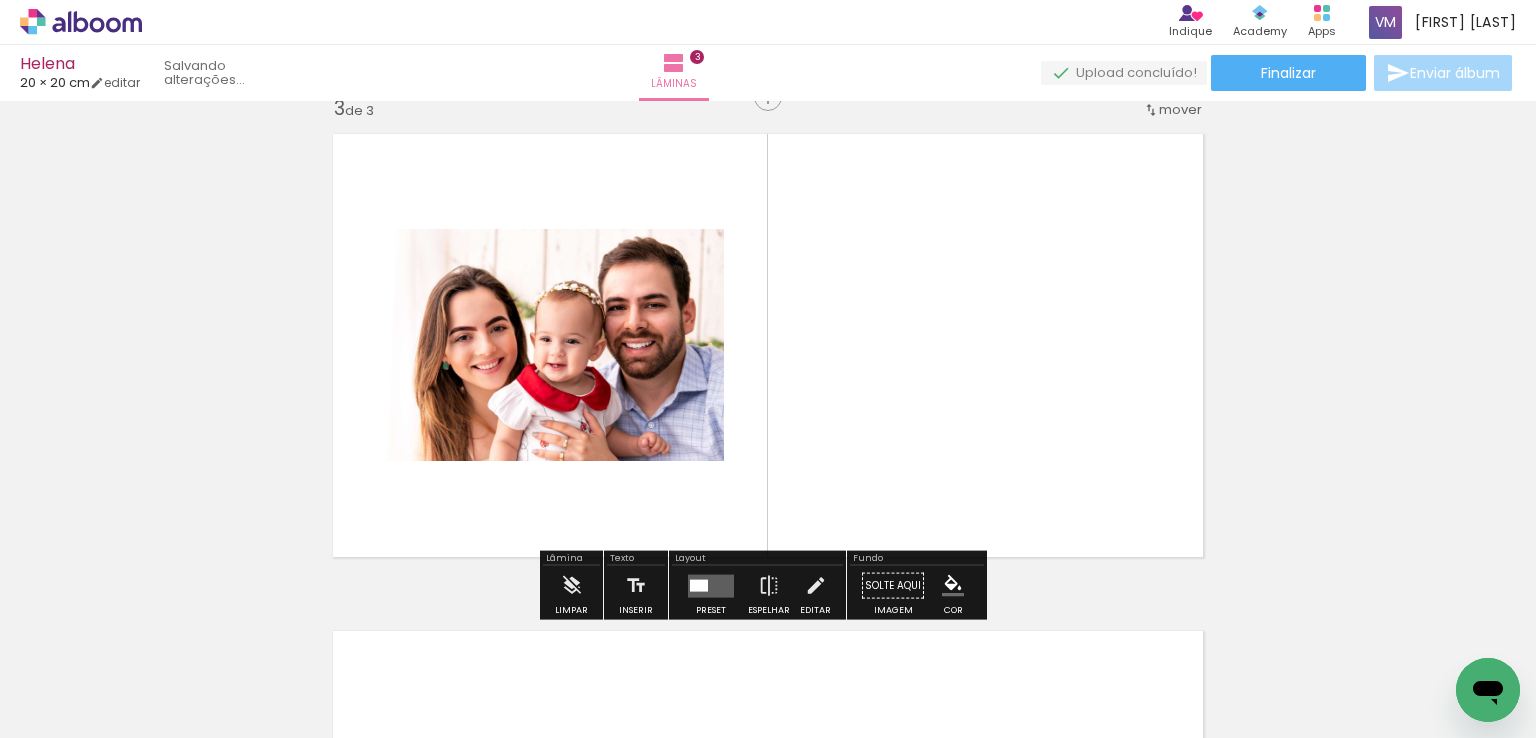scroll, scrollTop: 1020, scrollLeft: 0, axis: vertical 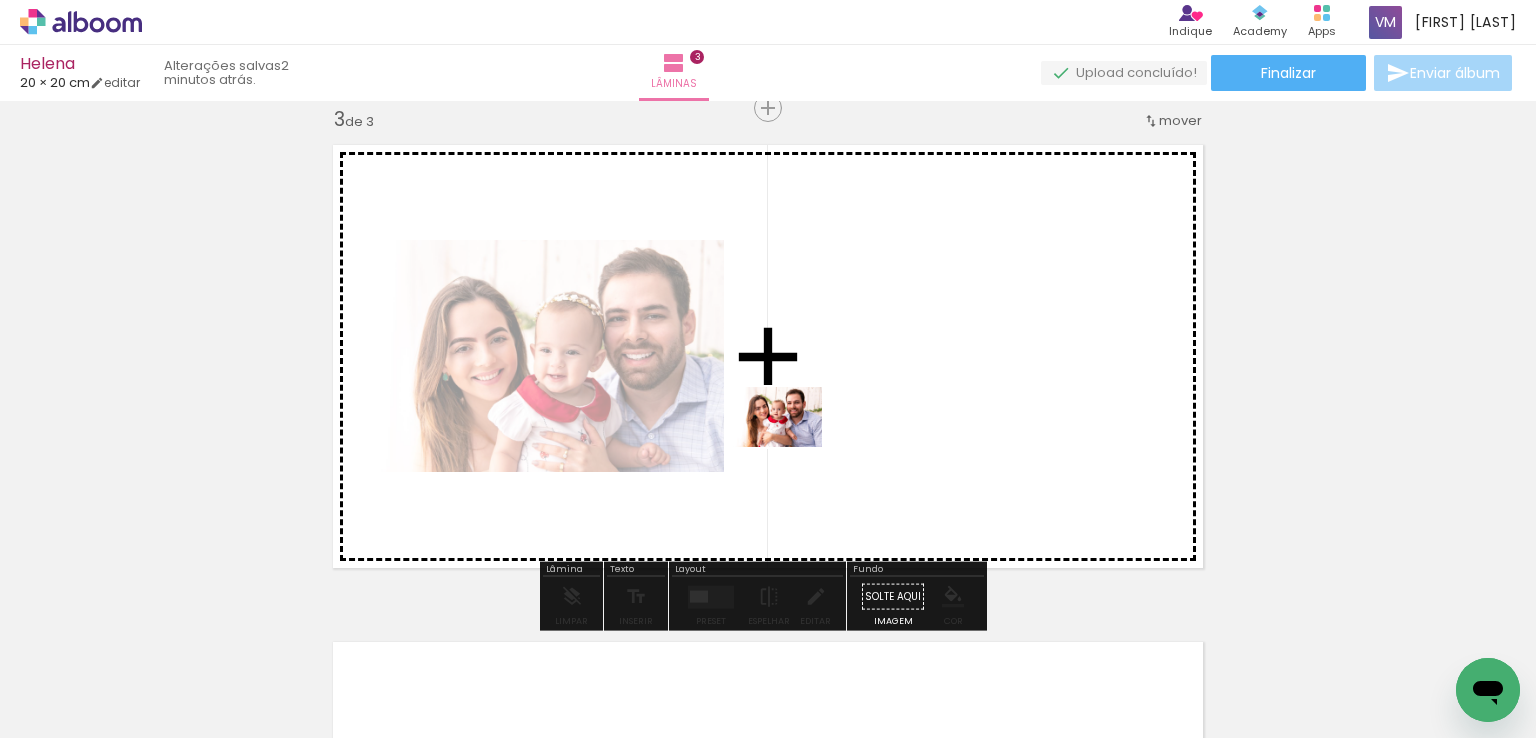 drag, startPoint x: 549, startPoint y: 682, endPoint x: 792, endPoint y: 447, distance: 338.04437 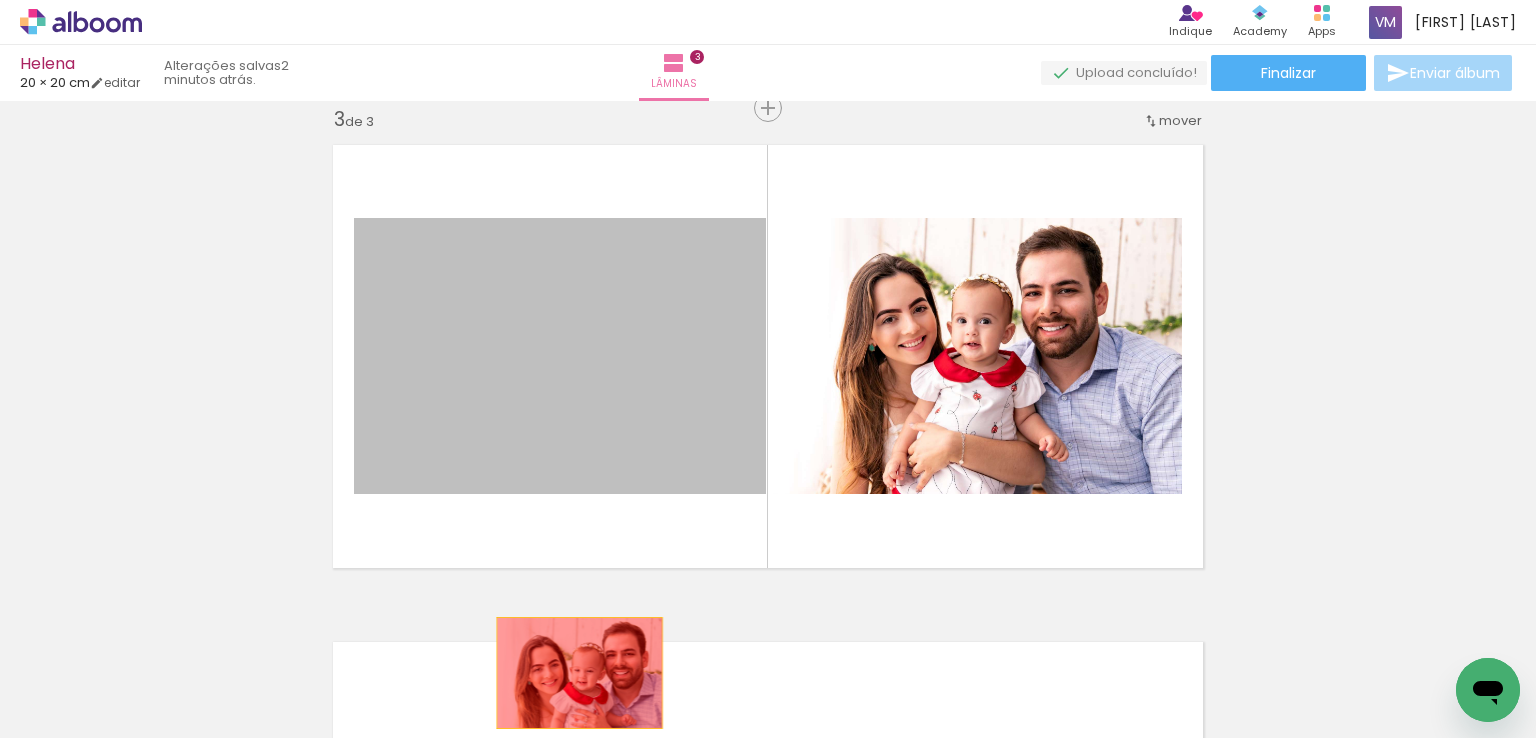 drag, startPoint x: 659, startPoint y: 362, endPoint x: 572, endPoint y: 673, distance: 322.93964 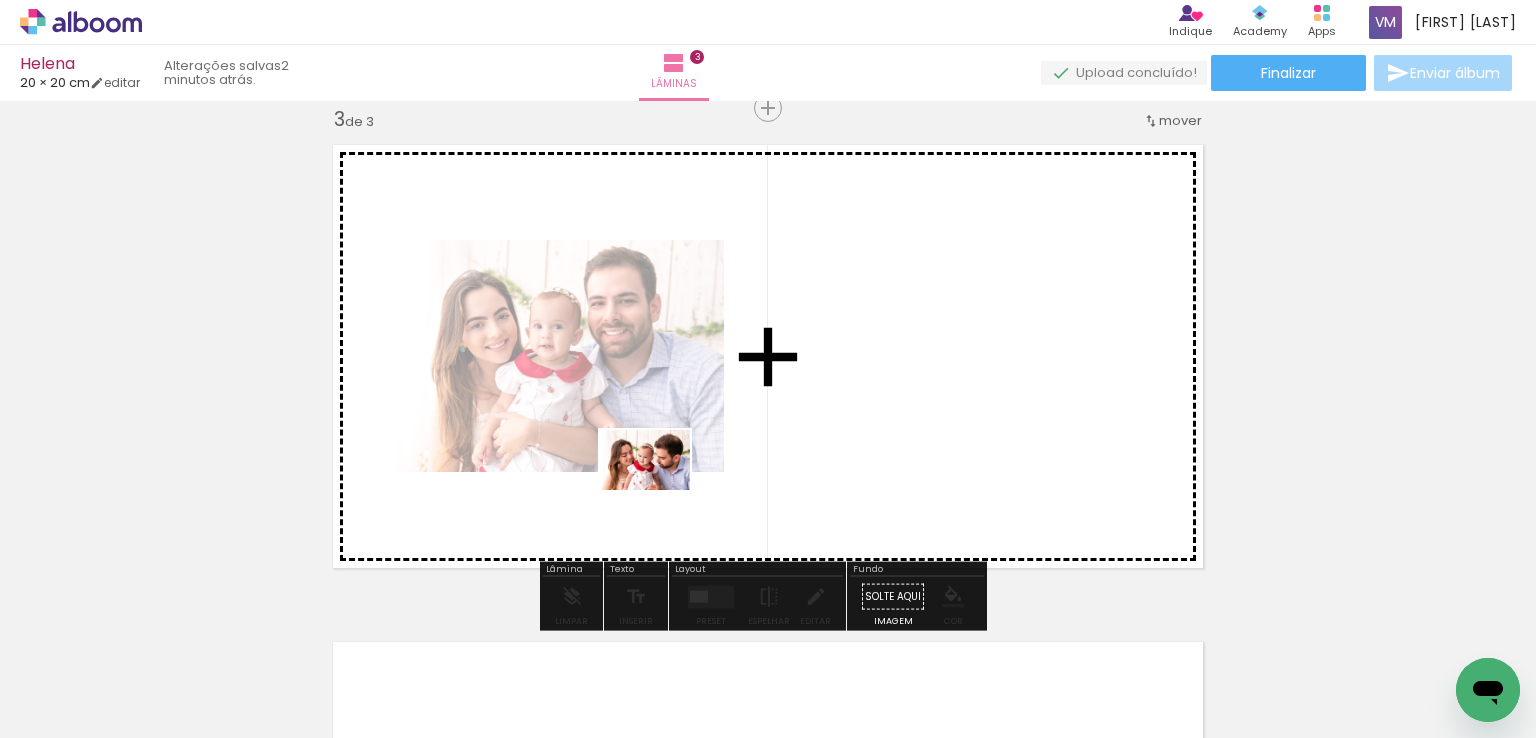 drag, startPoint x: 332, startPoint y: 690, endPoint x: 660, endPoint y: 490, distance: 384.16663 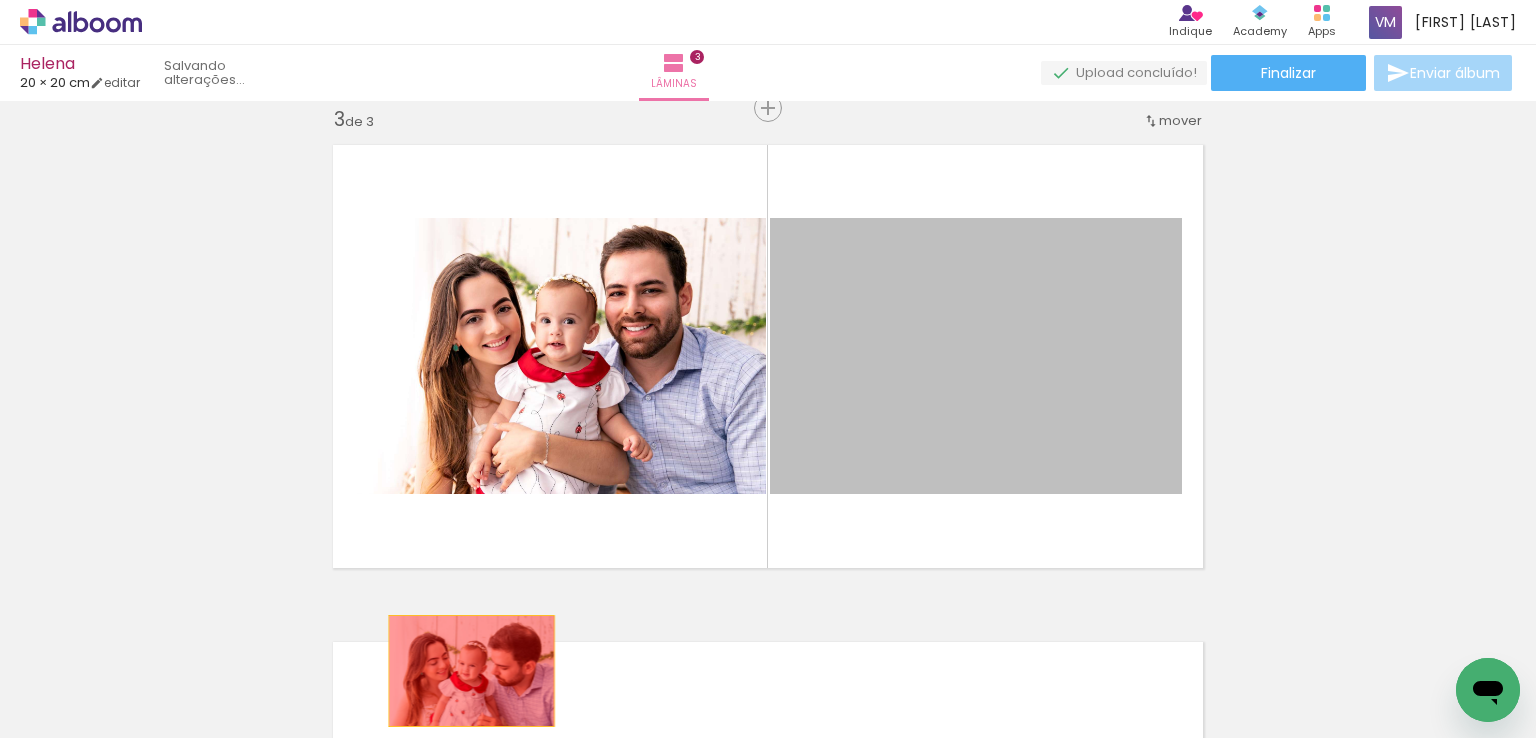 drag, startPoint x: 976, startPoint y: 391, endPoint x: 464, endPoint y: 671, distance: 583.56146 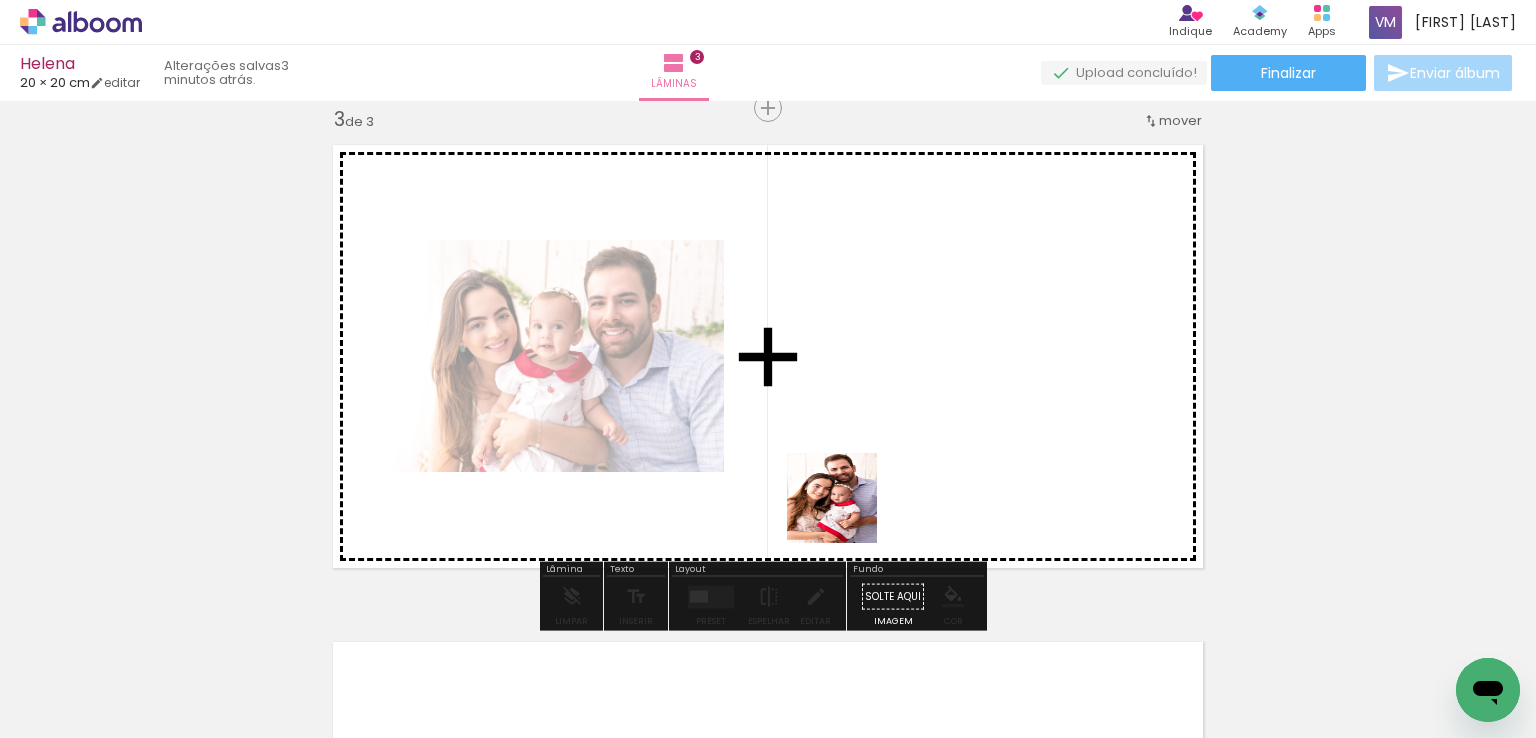 drag, startPoint x: 756, startPoint y: 693, endPoint x: 983, endPoint y: 482, distance: 309.91934 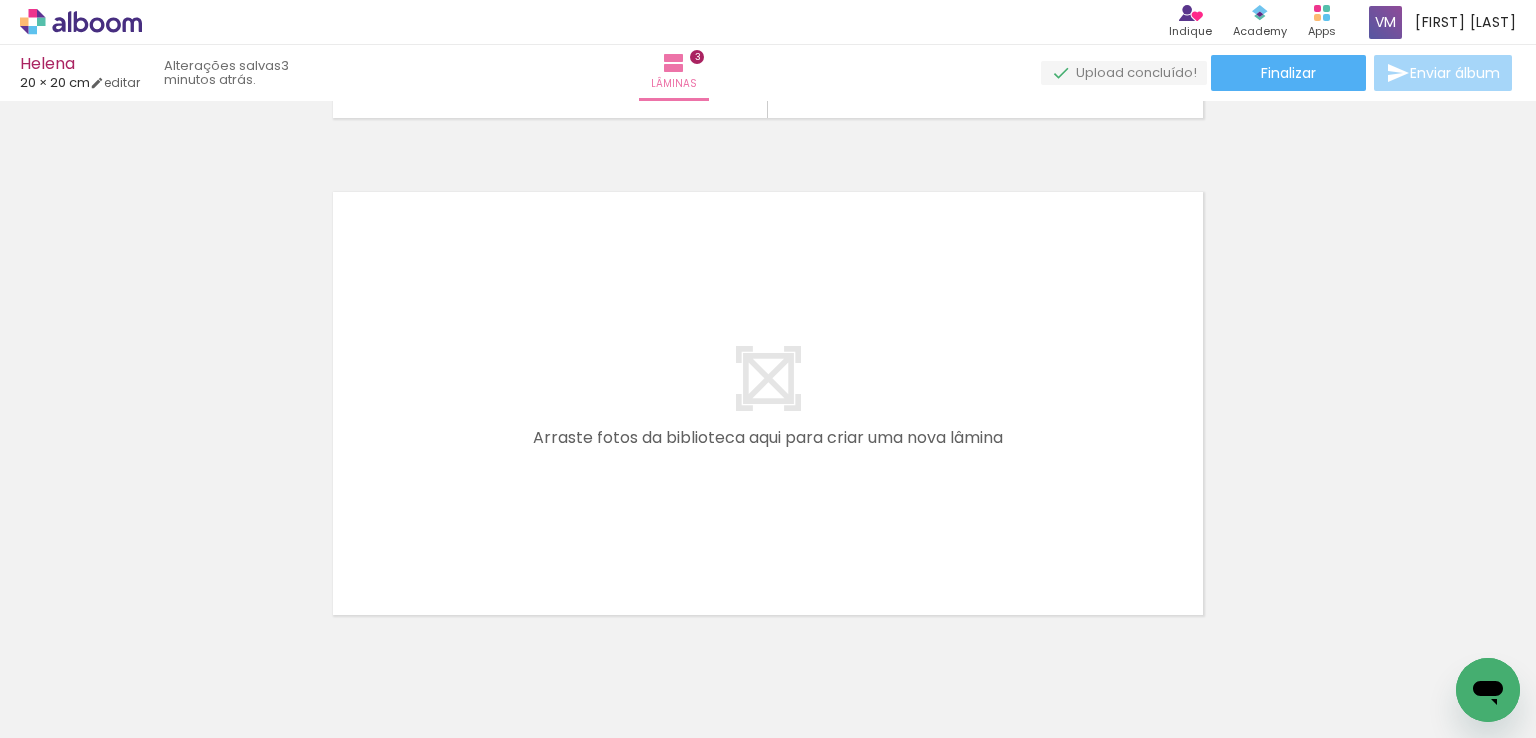 scroll, scrollTop: 1520, scrollLeft: 0, axis: vertical 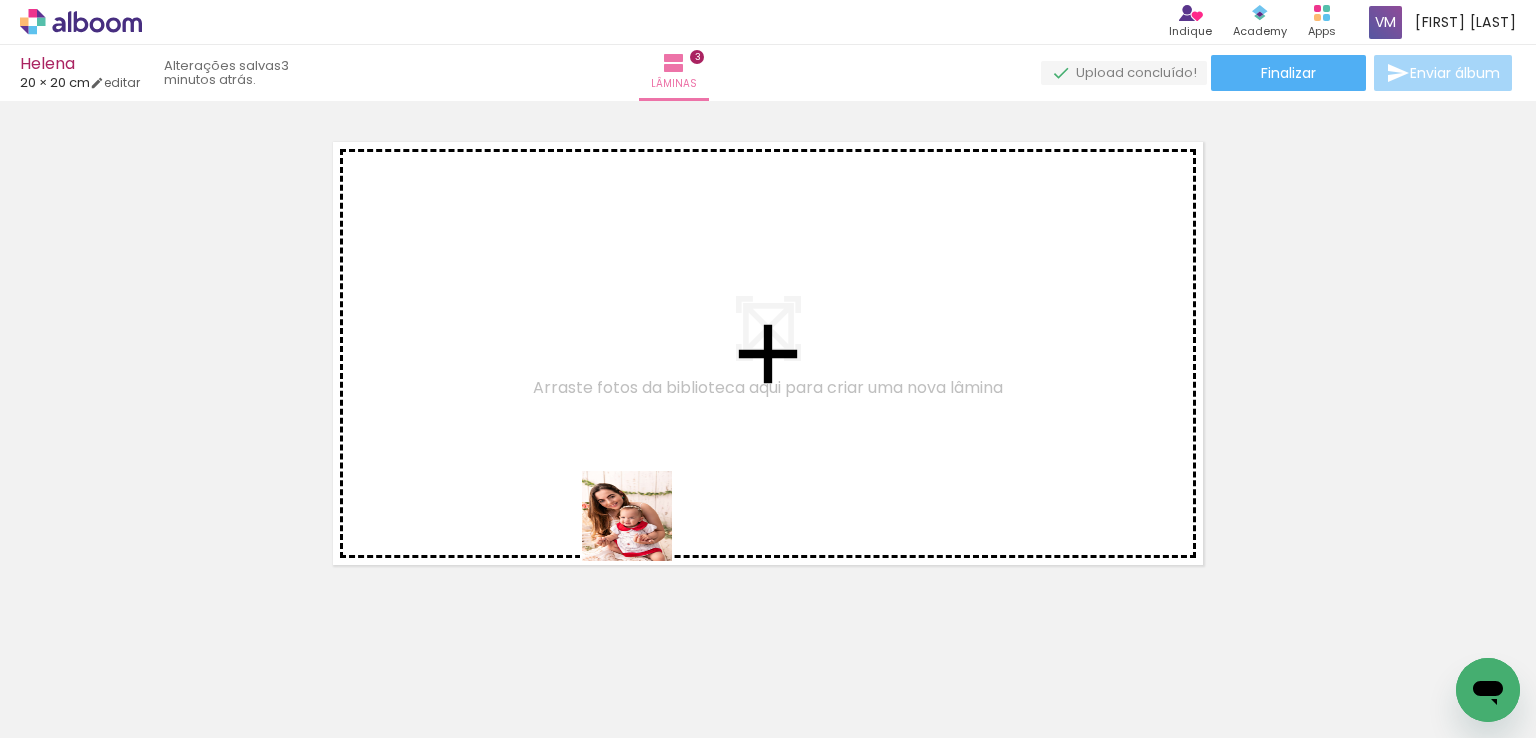 drag, startPoint x: 653, startPoint y: 670, endPoint x: 636, endPoint y: 499, distance: 171.84296 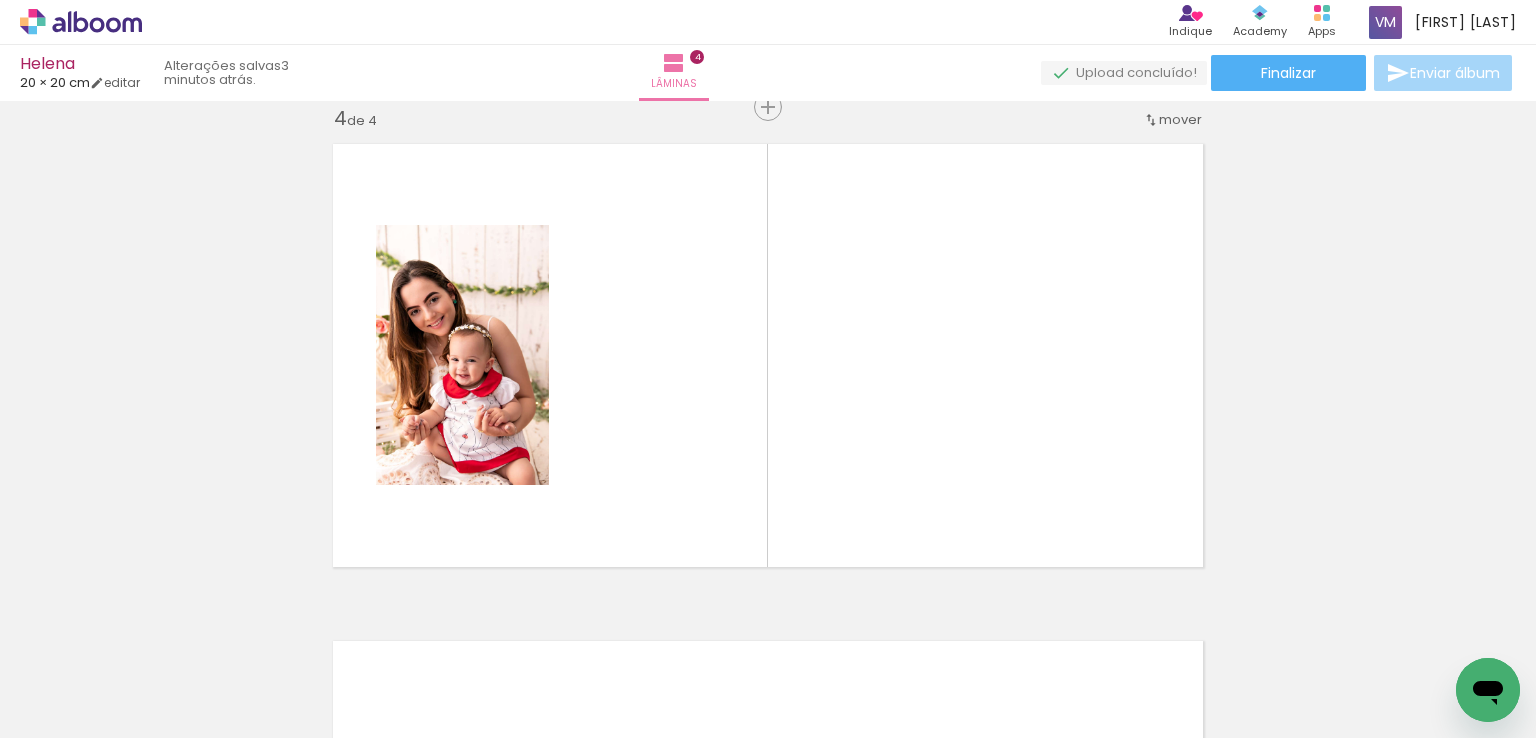 scroll, scrollTop: 1516, scrollLeft: 0, axis: vertical 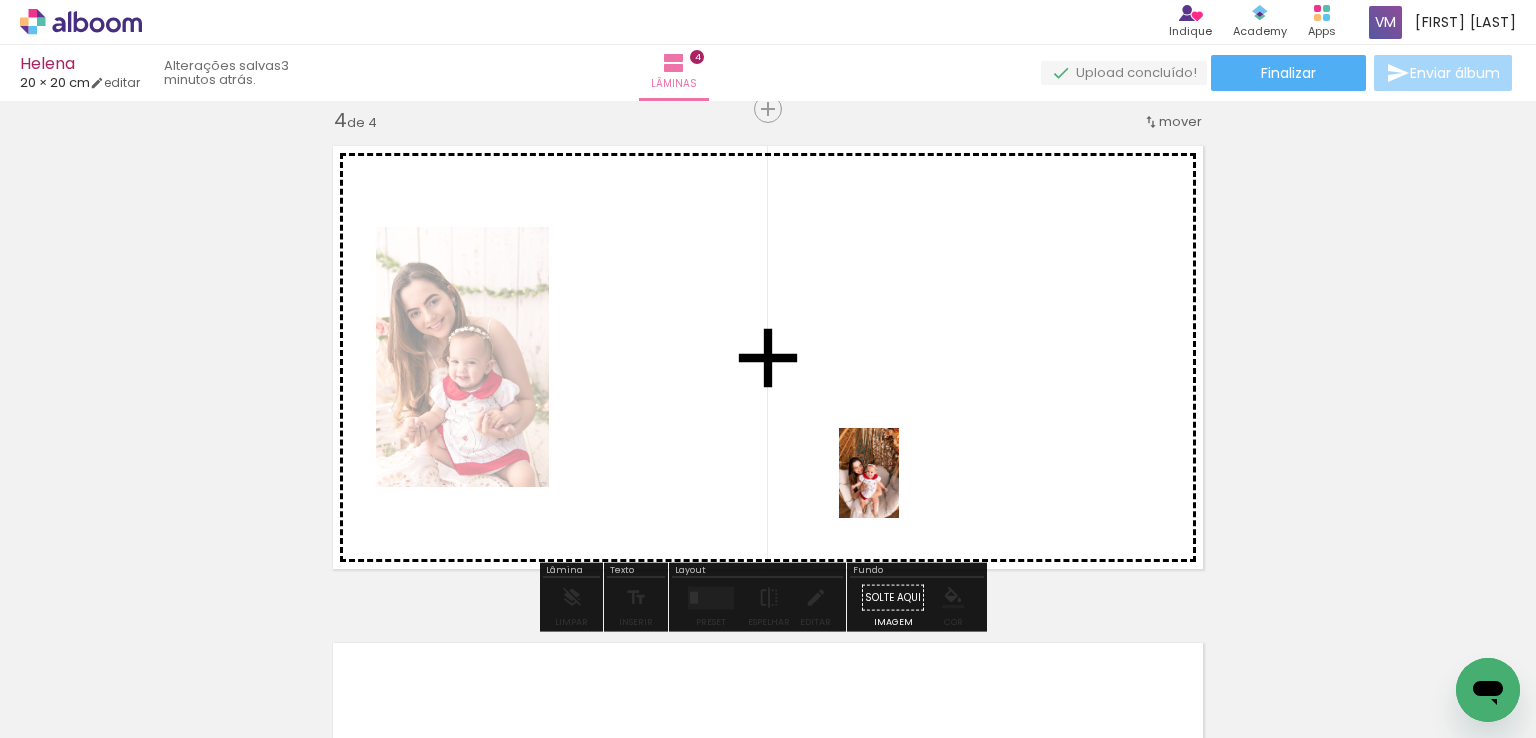 drag, startPoint x: 1212, startPoint y: 697, endPoint x: 1340, endPoint y: 613, distance: 153.10127 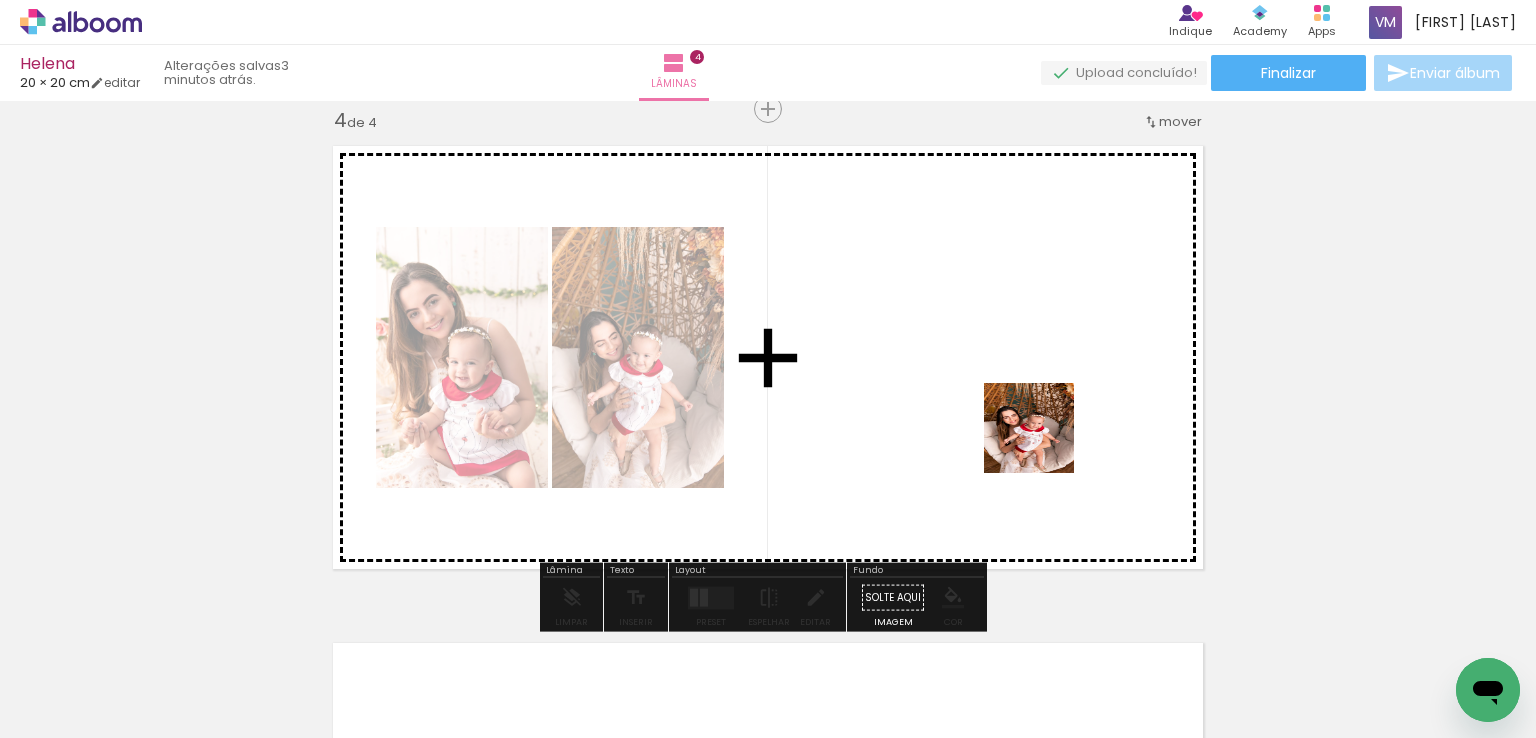 drag, startPoint x: 1331, startPoint y: 667, endPoint x: 1029, endPoint y: 435, distance: 380.8254 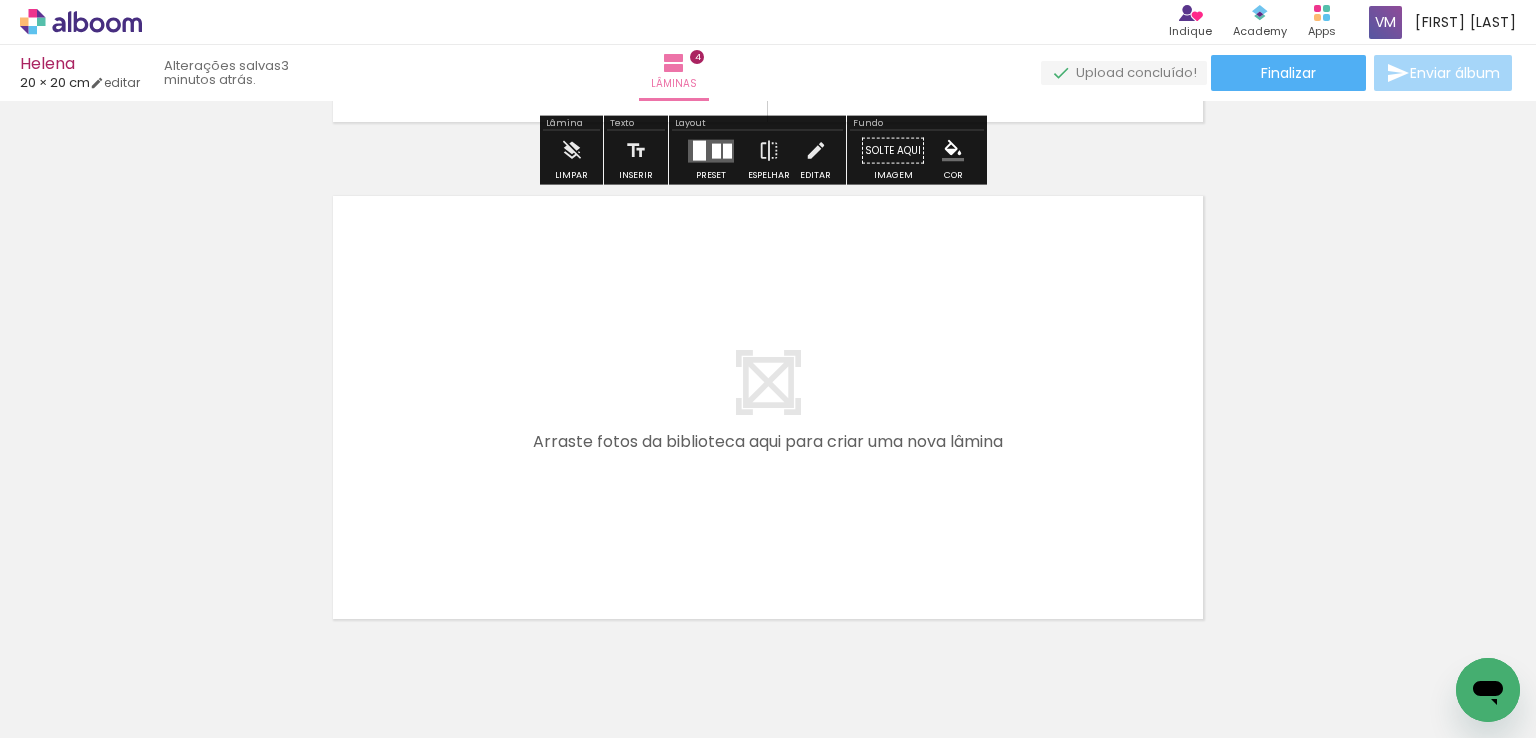 scroll, scrollTop: 2016, scrollLeft: 0, axis: vertical 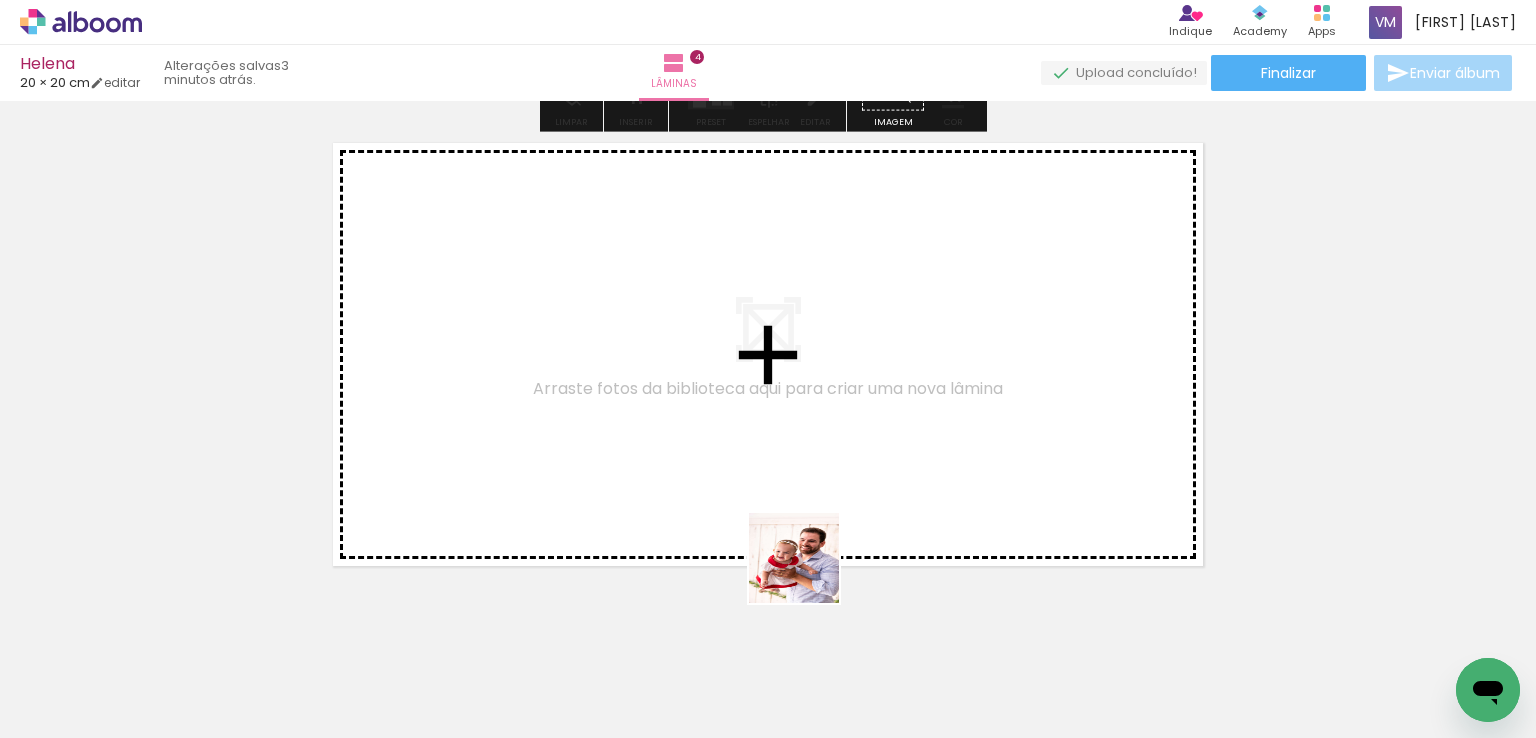 drag, startPoint x: 898, startPoint y: 690, endPoint x: 783, endPoint y: 528, distance: 198.66806 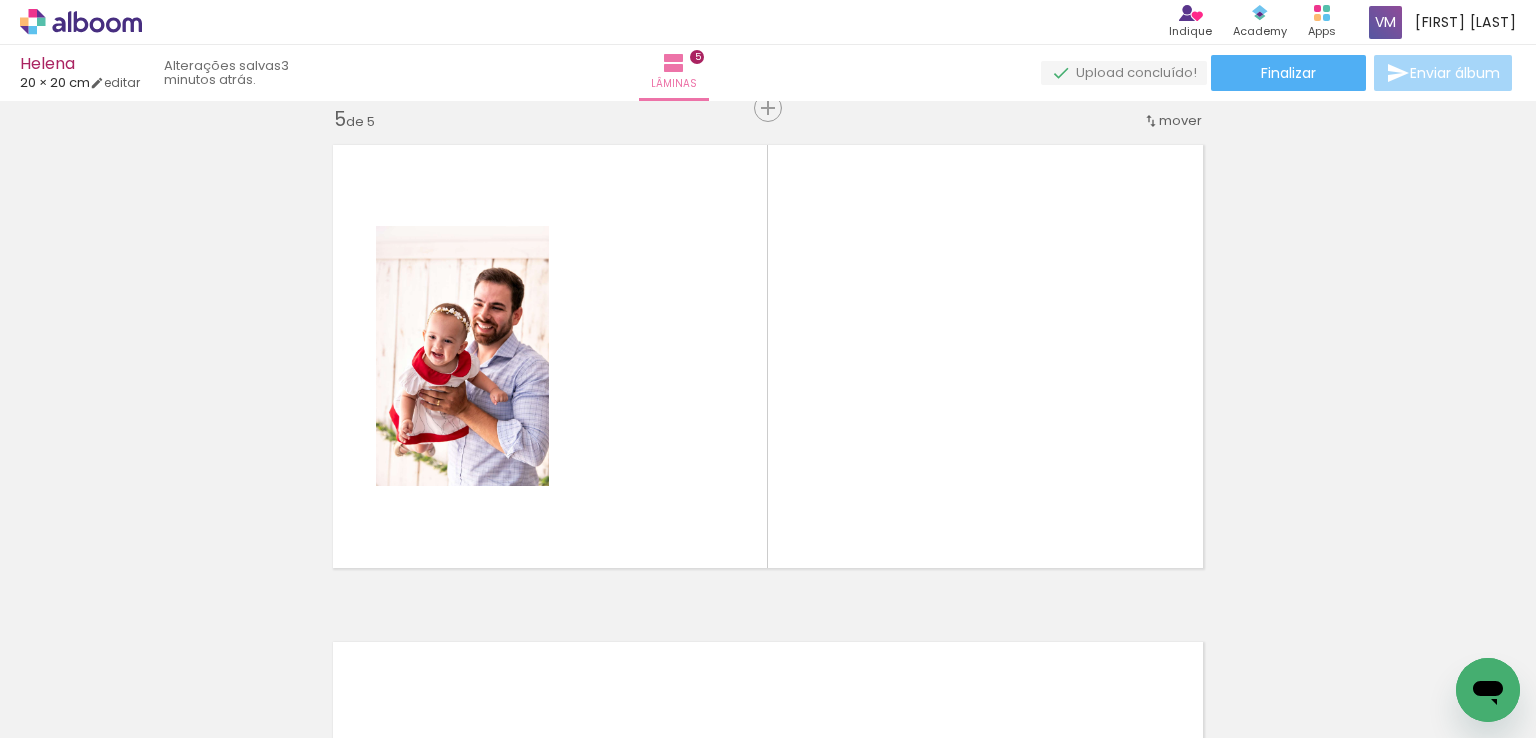 scroll, scrollTop: 2013, scrollLeft: 0, axis: vertical 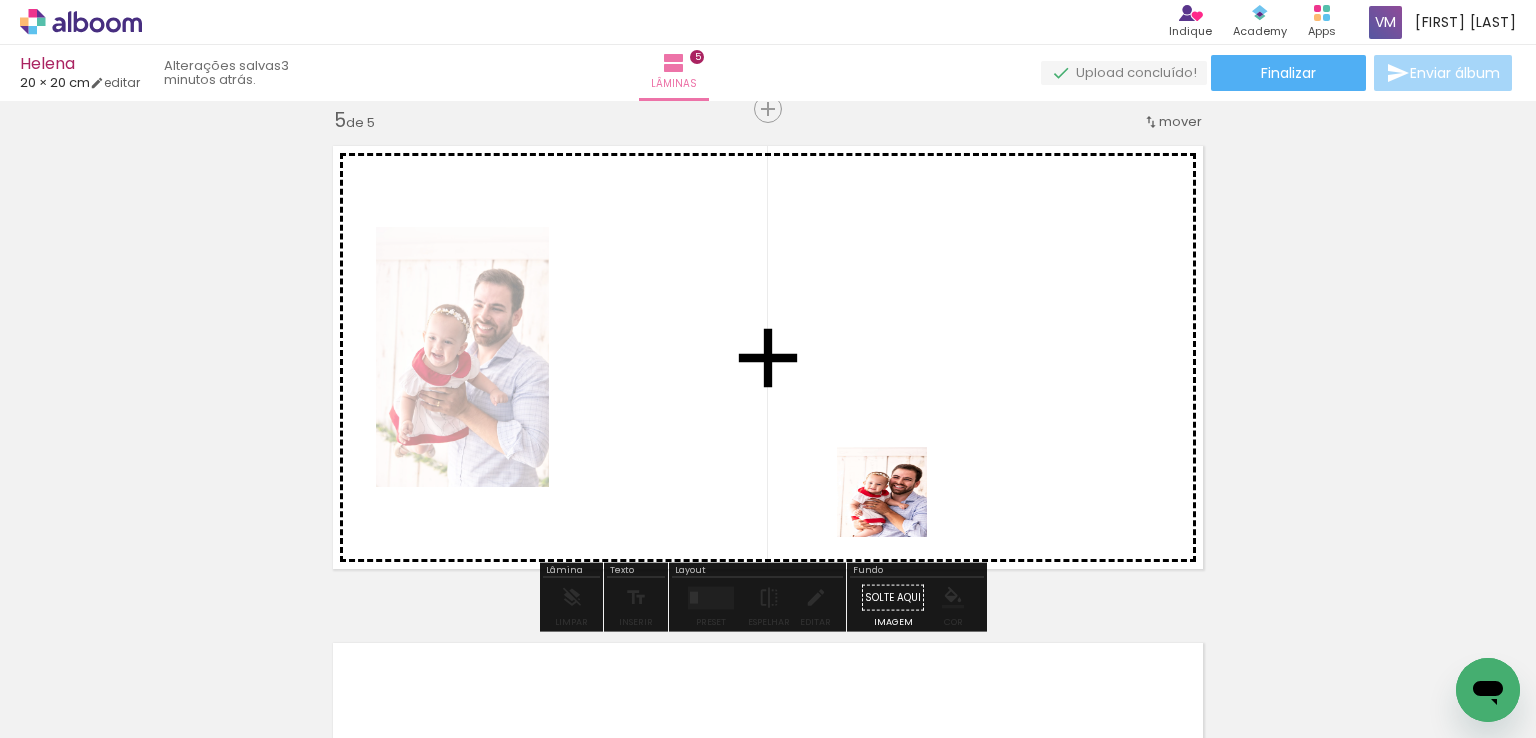 drag, startPoint x: 1000, startPoint y: 666, endPoint x: 896, endPoint y: 505, distance: 191.66899 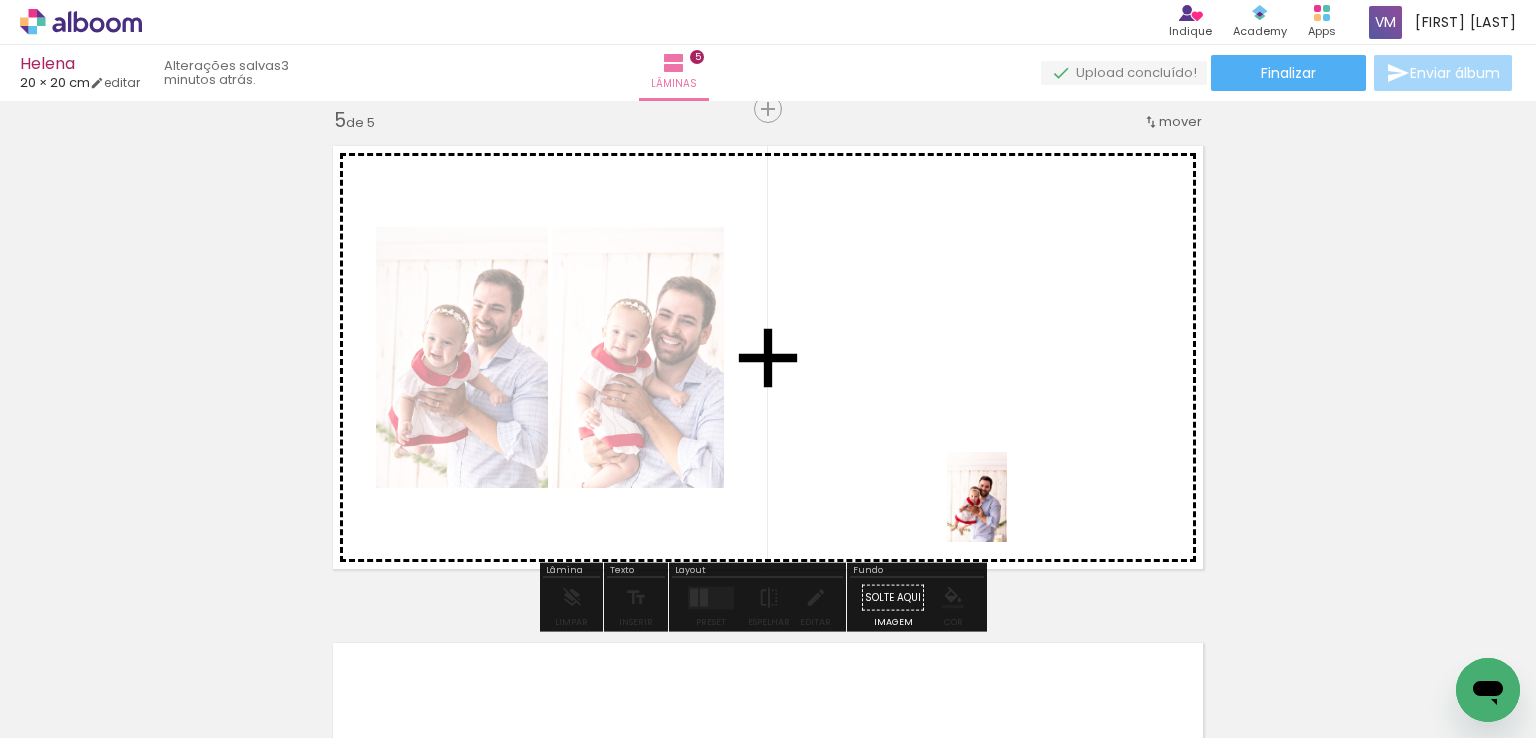 drag, startPoint x: 1097, startPoint y: 680, endPoint x: 1007, endPoint y: 512, distance: 190.58856 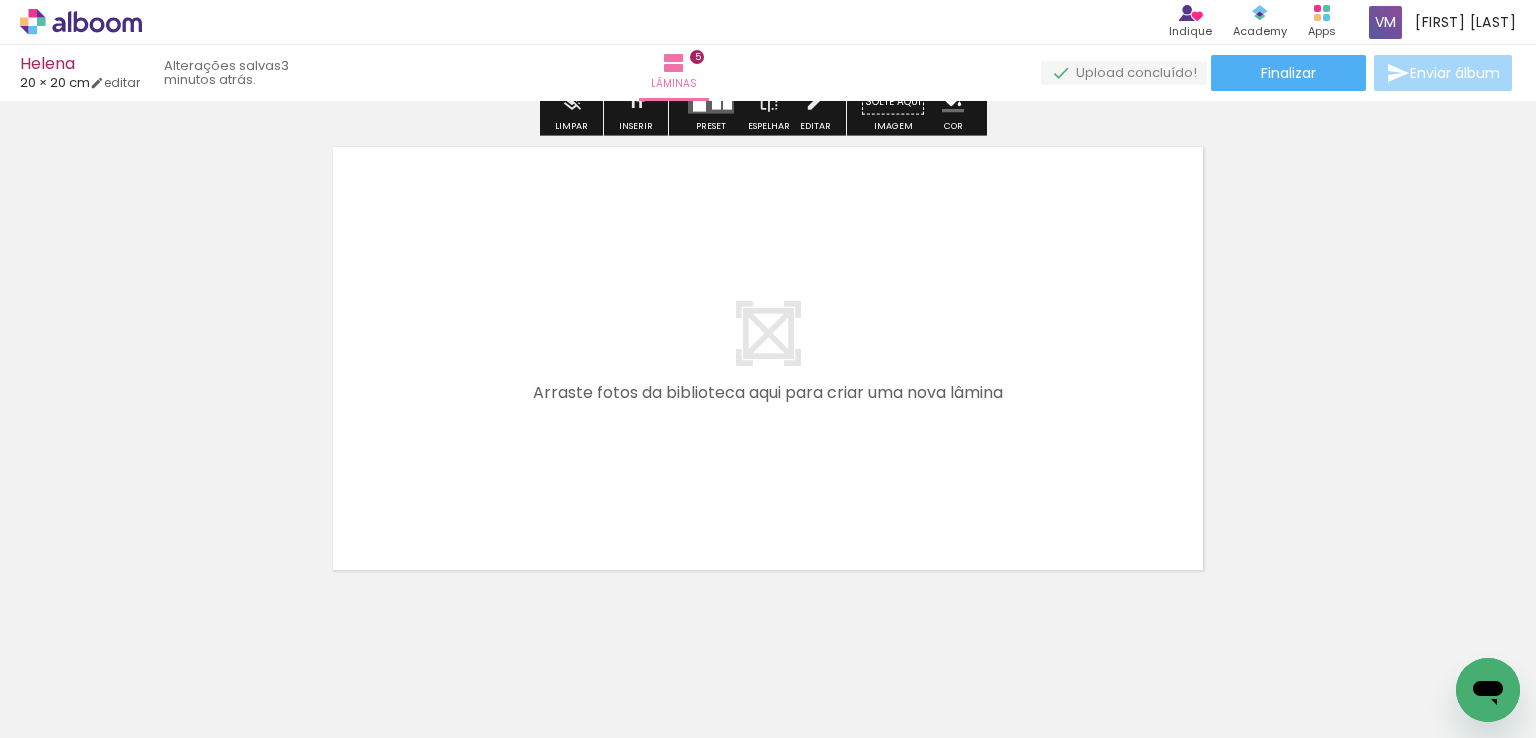 scroll, scrollTop: 2513, scrollLeft: 0, axis: vertical 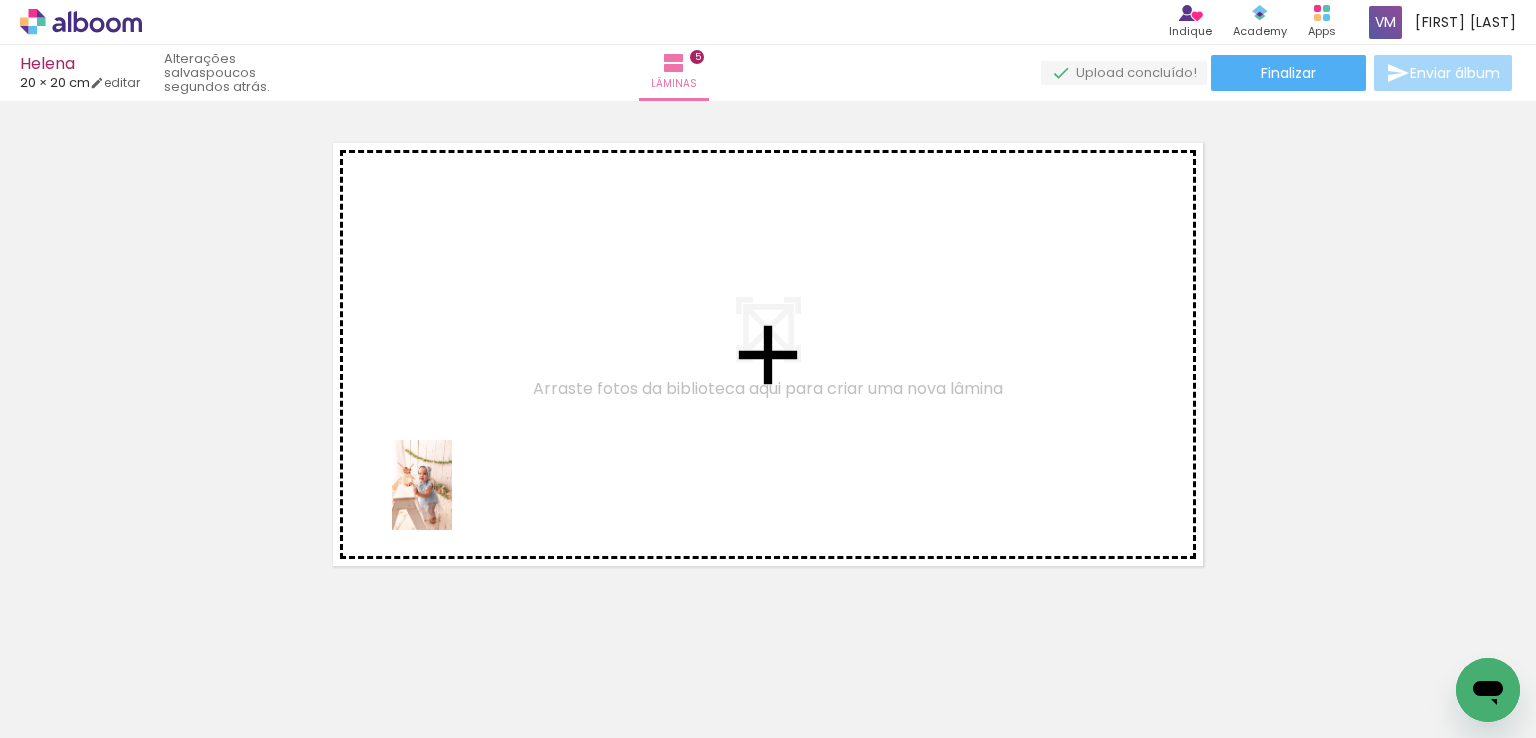 drag, startPoint x: 337, startPoint y: 685, endPoint x: 452, endPoint y: 500, distance: 217.83022 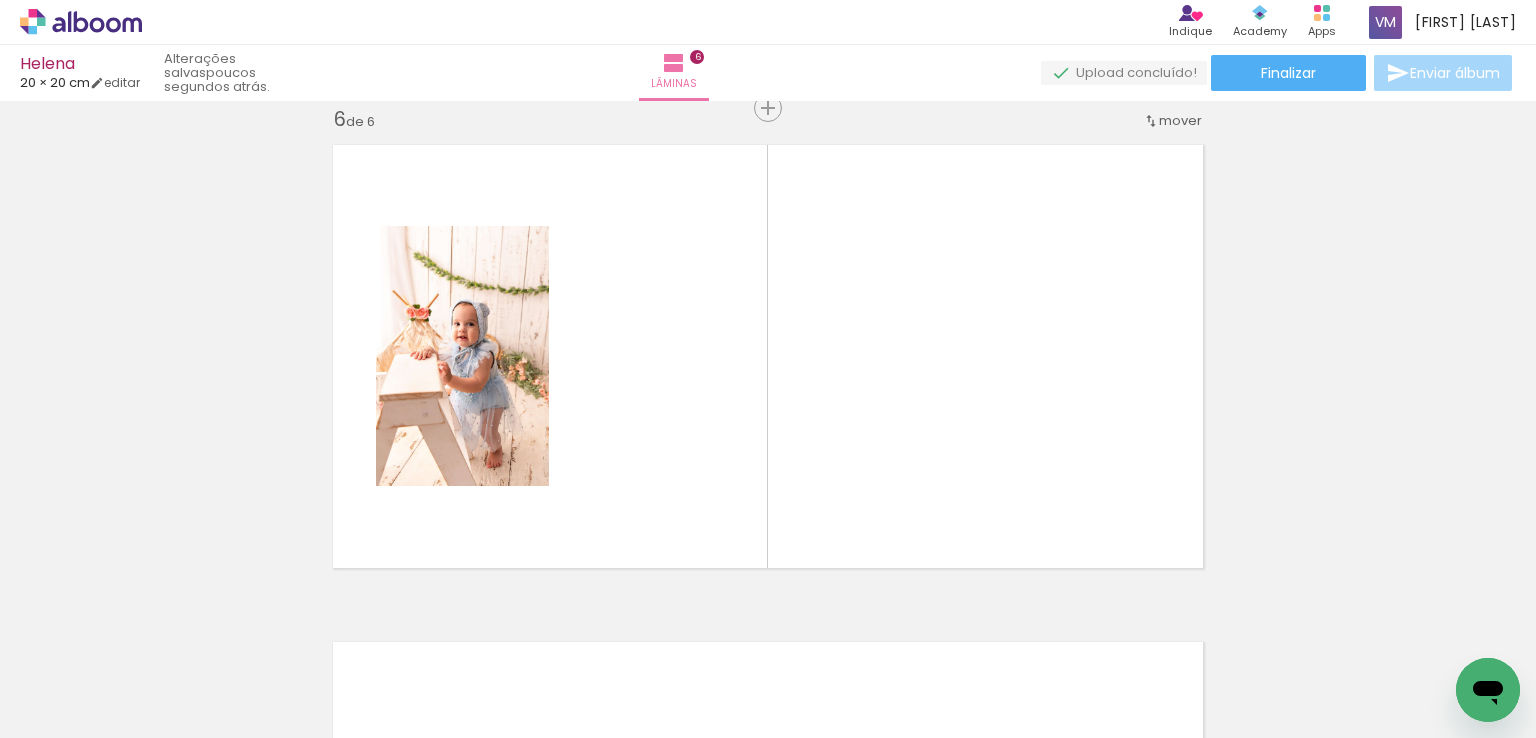 scroll, scrollTop: 2510, scrollLeft: 0, axis: vertical 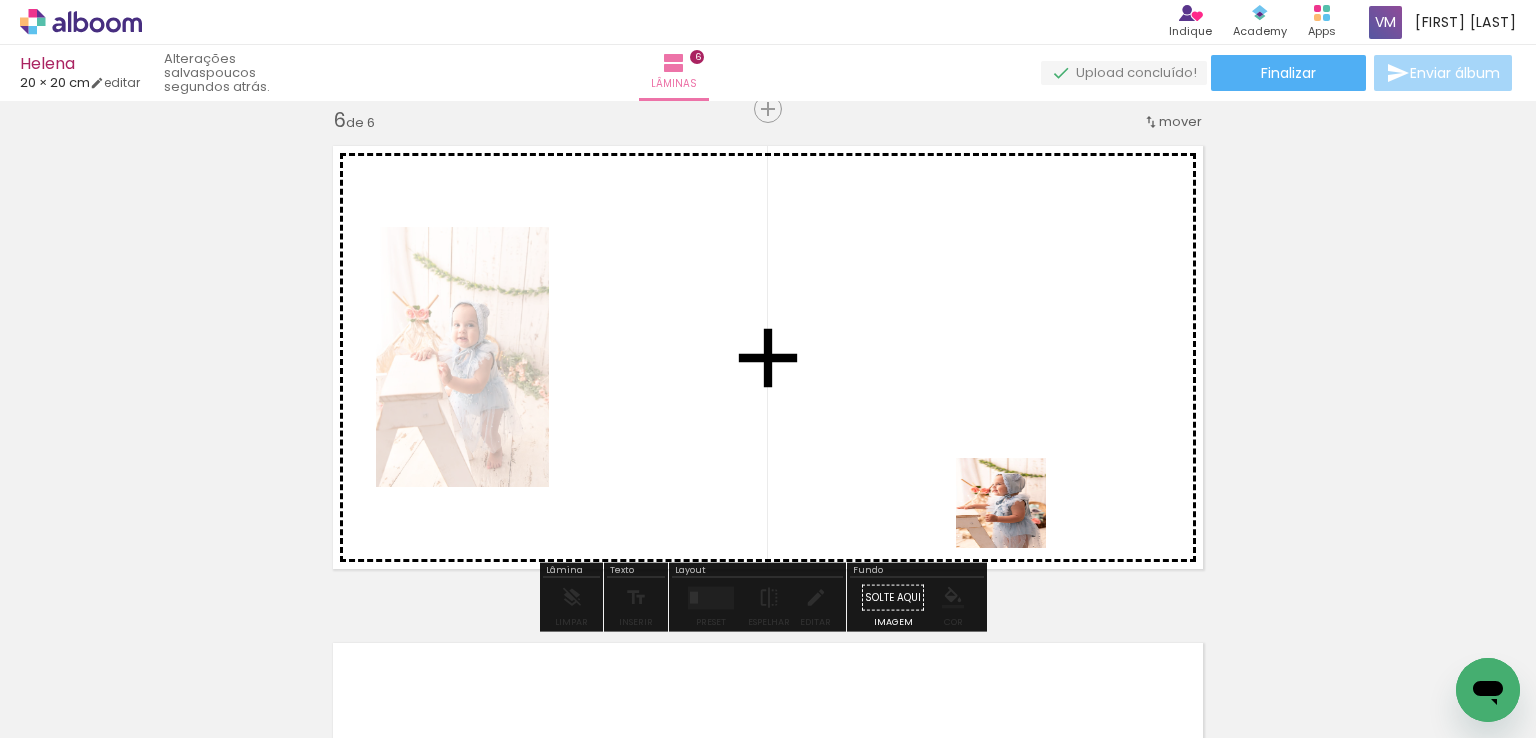 drag, startPoint x: 1116, startPoint y: 697, endPoint x: 989, endPoint y: 485, distance: 247.12952 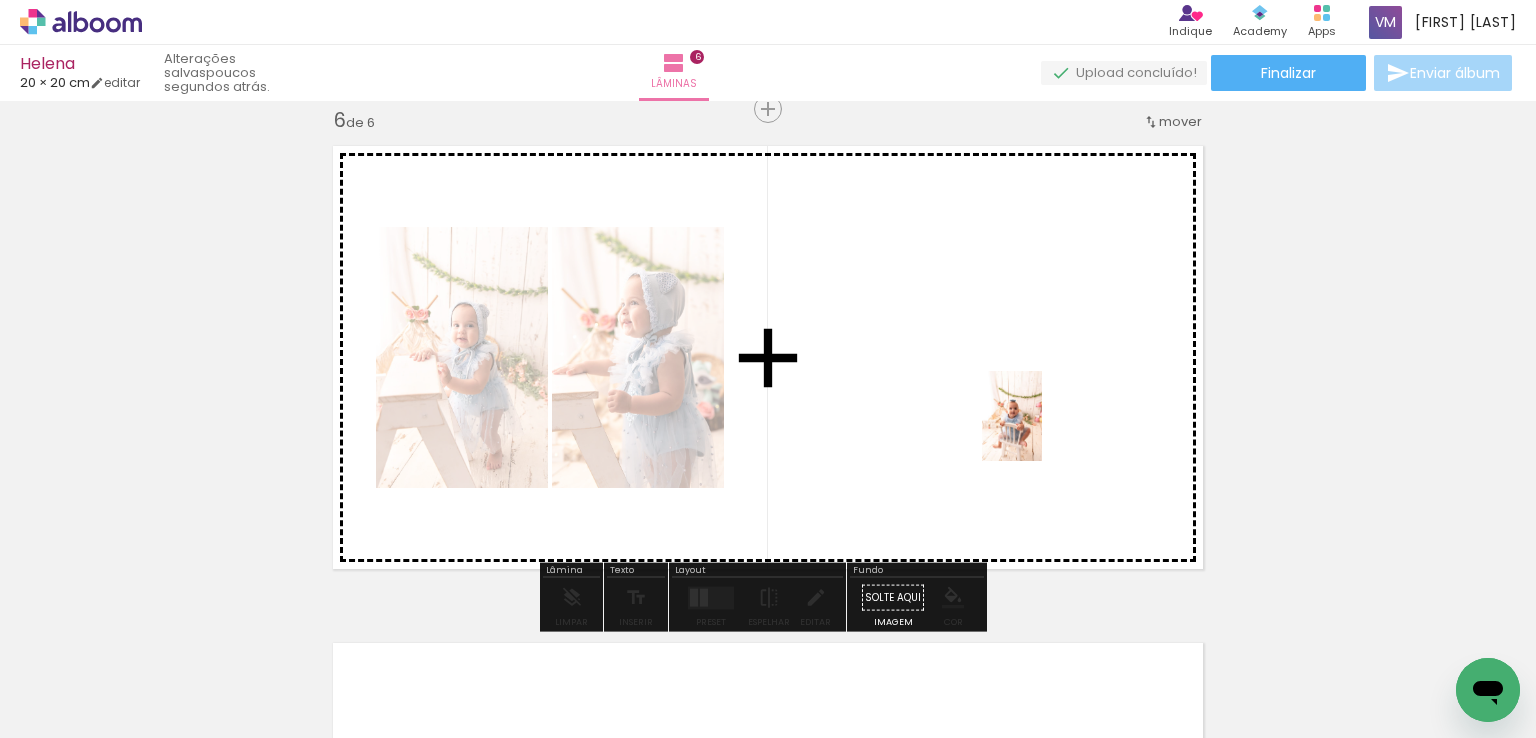 drag, startPoint x: 1216, startPoint y: 677, endPoint x: 1042, endPoint y: 431, distance: 301.3171 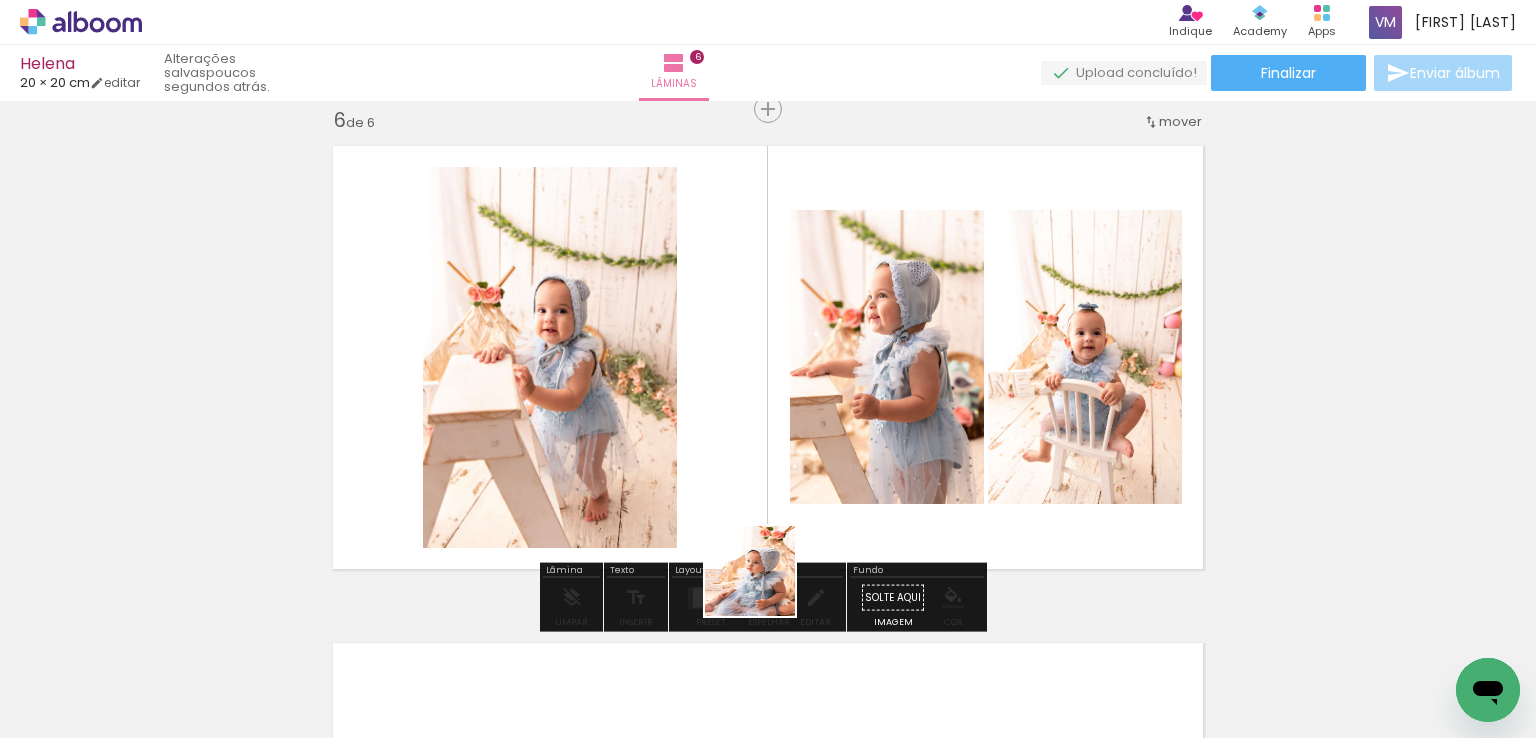 drag, startPoint x: 778, startPoint y: 678, endPoint x: 713, endPoint y: 469, distance: 218.87439 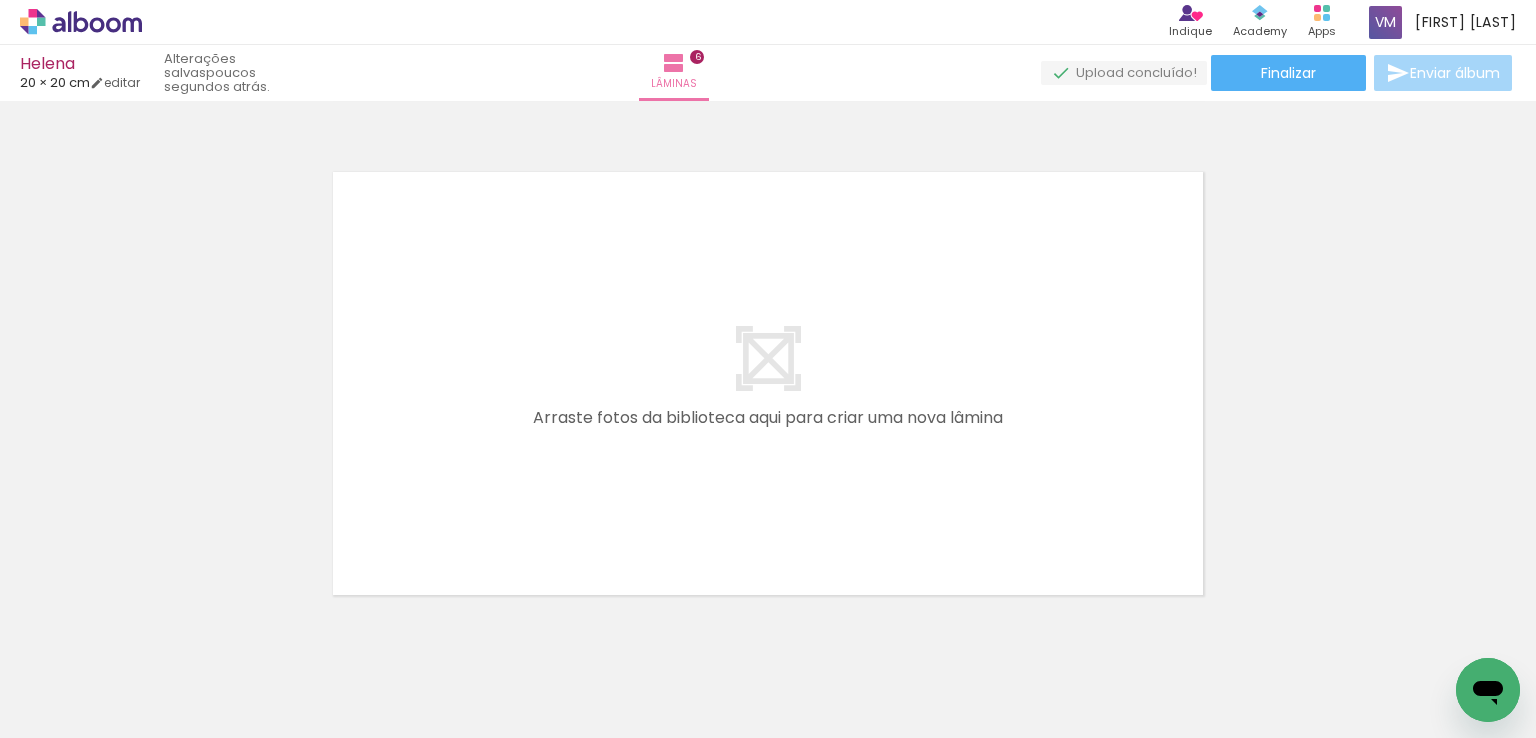 scroll, scrollTop: 3010, scrollLeft: 0, axis: vertical 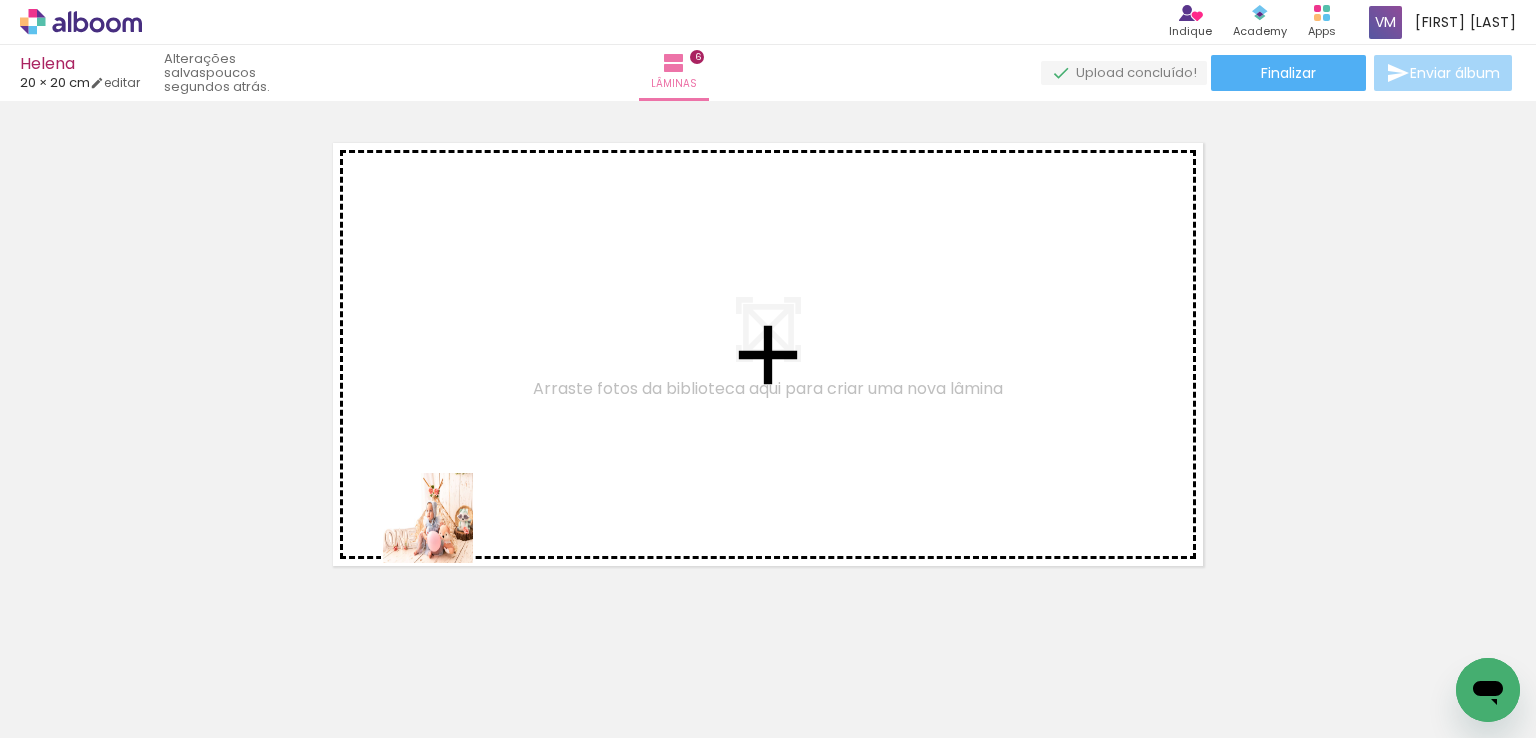 drag, startPoint x: 330, startPoint y: 679, endPoint x: 445, endPoint y: 527, distance: 190.60168 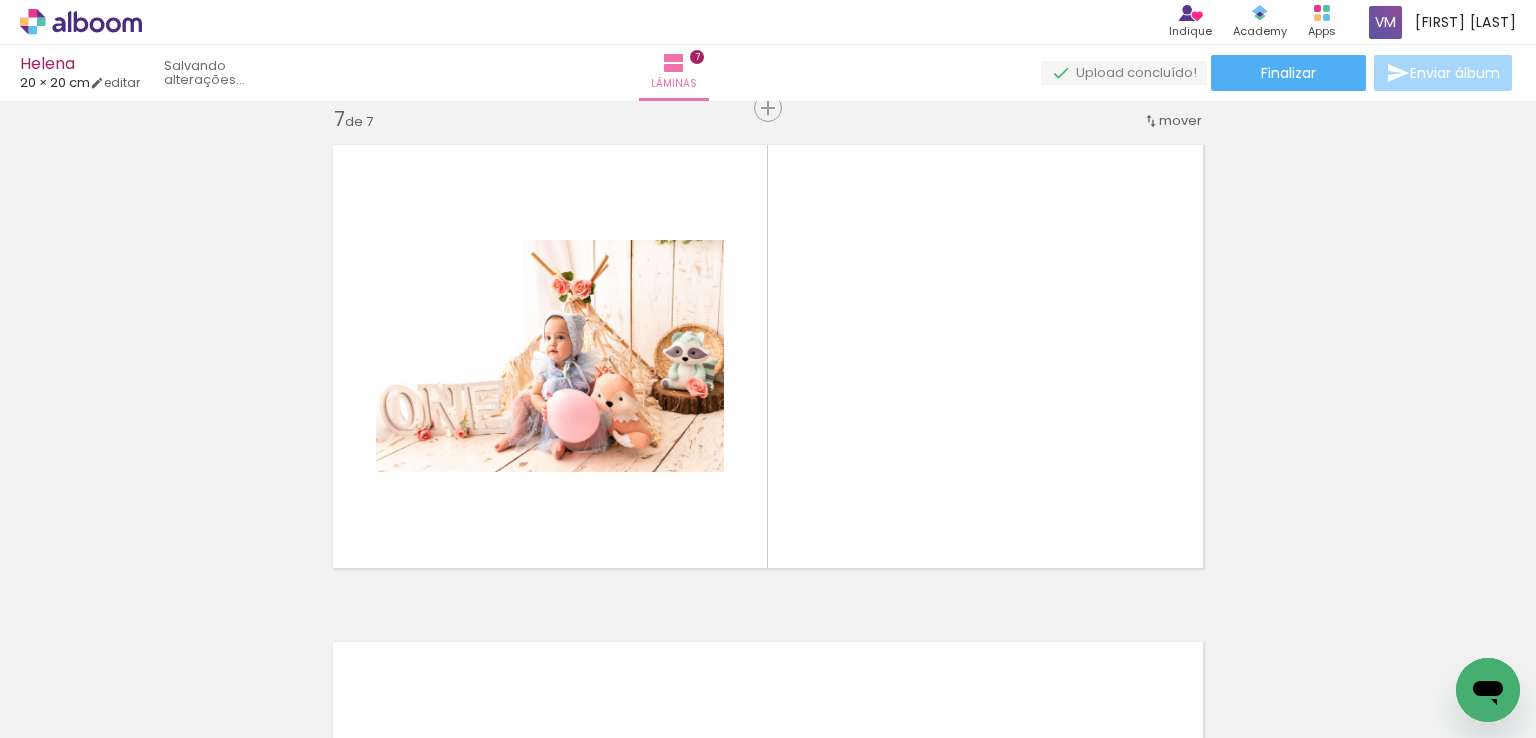 scroll, scrollTop: 3008, scrollLeft: 0, axis: vertical 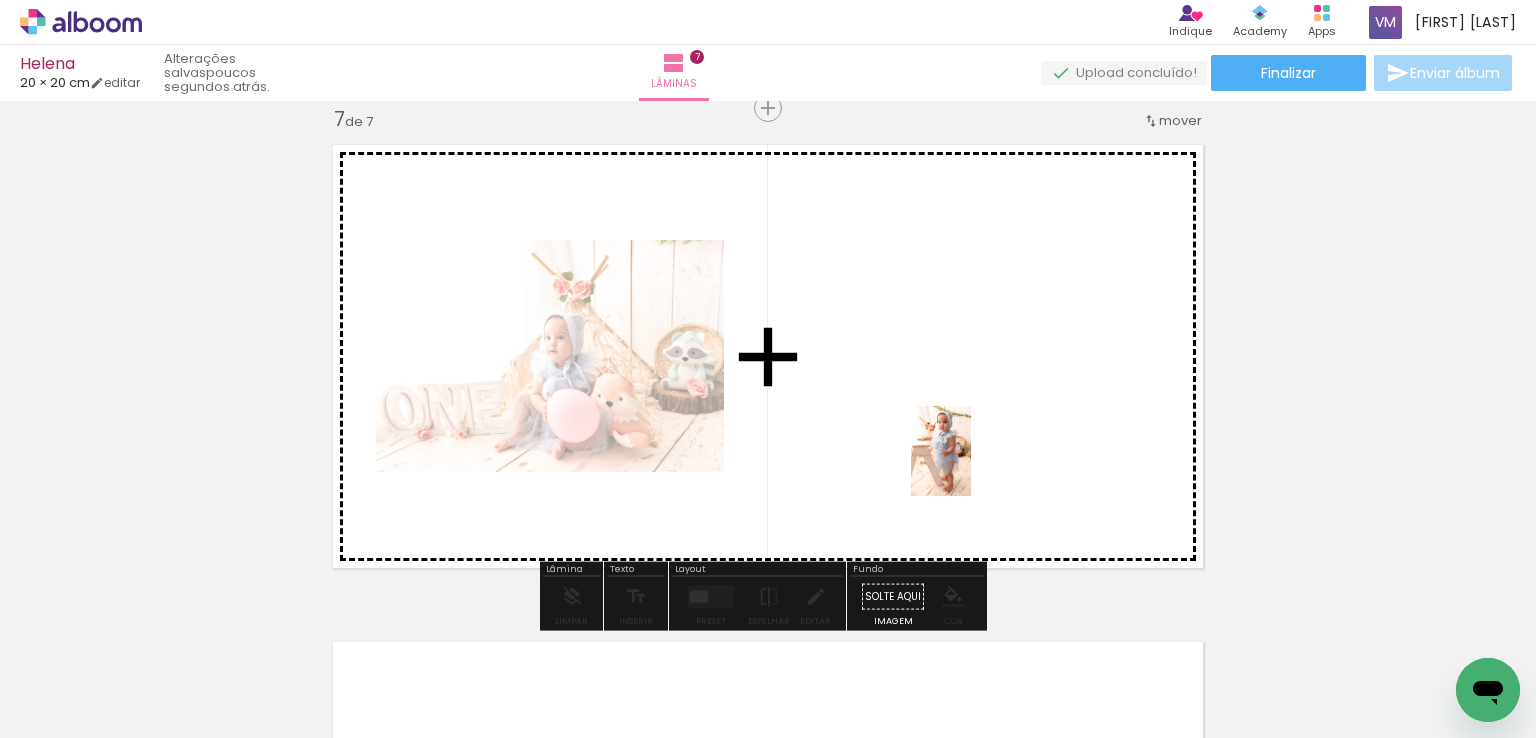 drag, startPoint x: 798, startPoint y: 689, endPoint x: 971, endPoint y: 466, distance: 282.2375 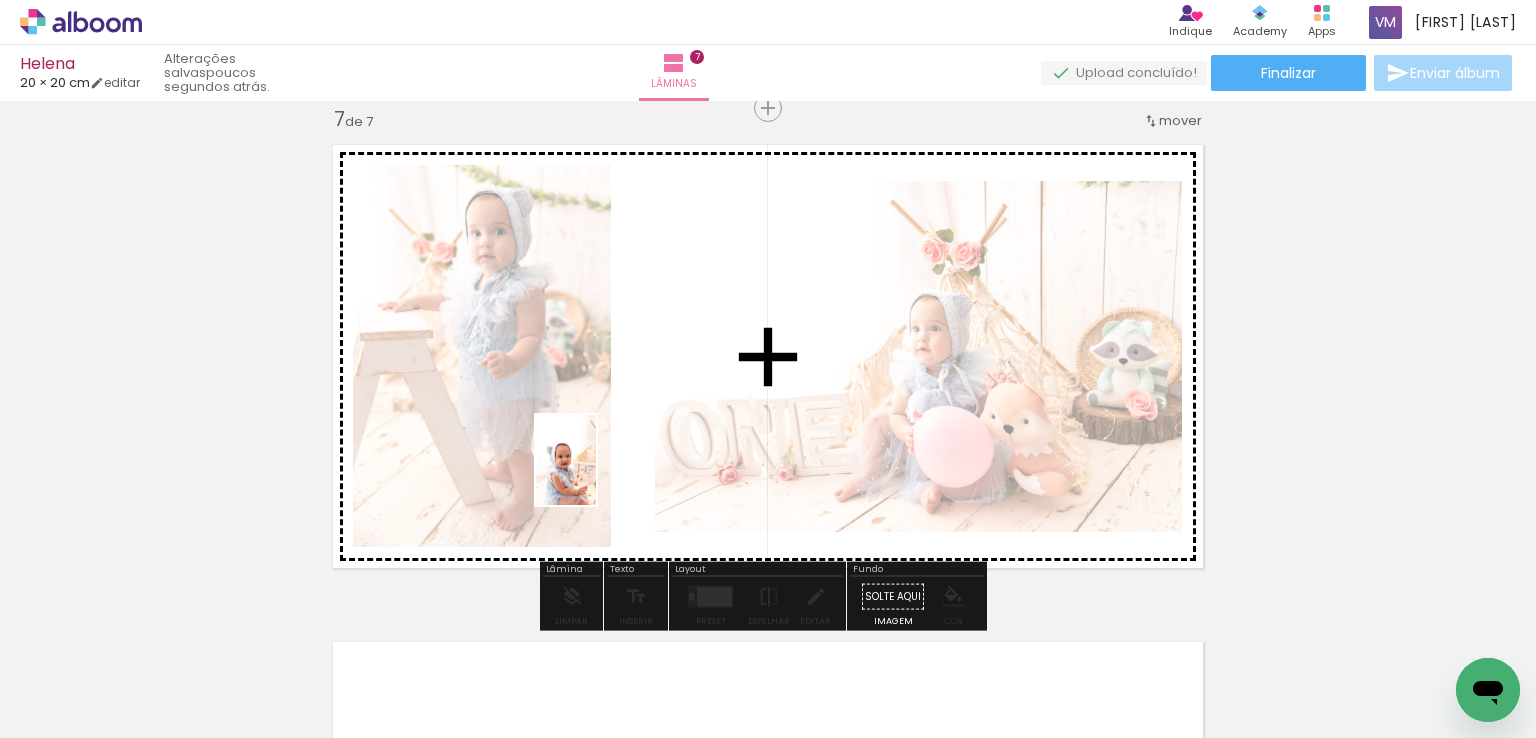 drag, startPoint x: 236, startPoint y: 708, endPoint x: 596, endPoint y: 475, distance: 428.8228 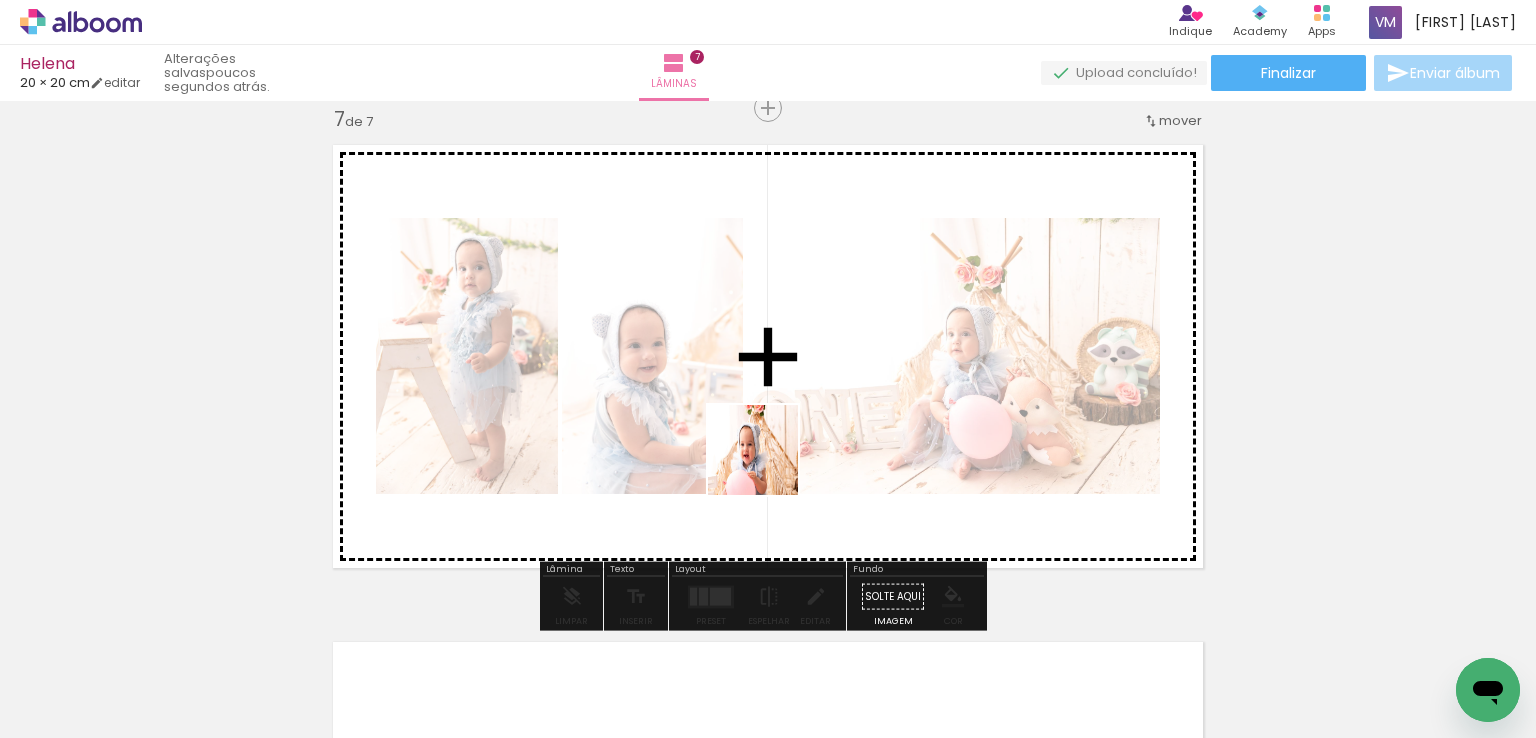 drag, startPoint x: 711, startPoint y: 509, endPoint x: 788, endPoint y: 453, distance: 95.2103 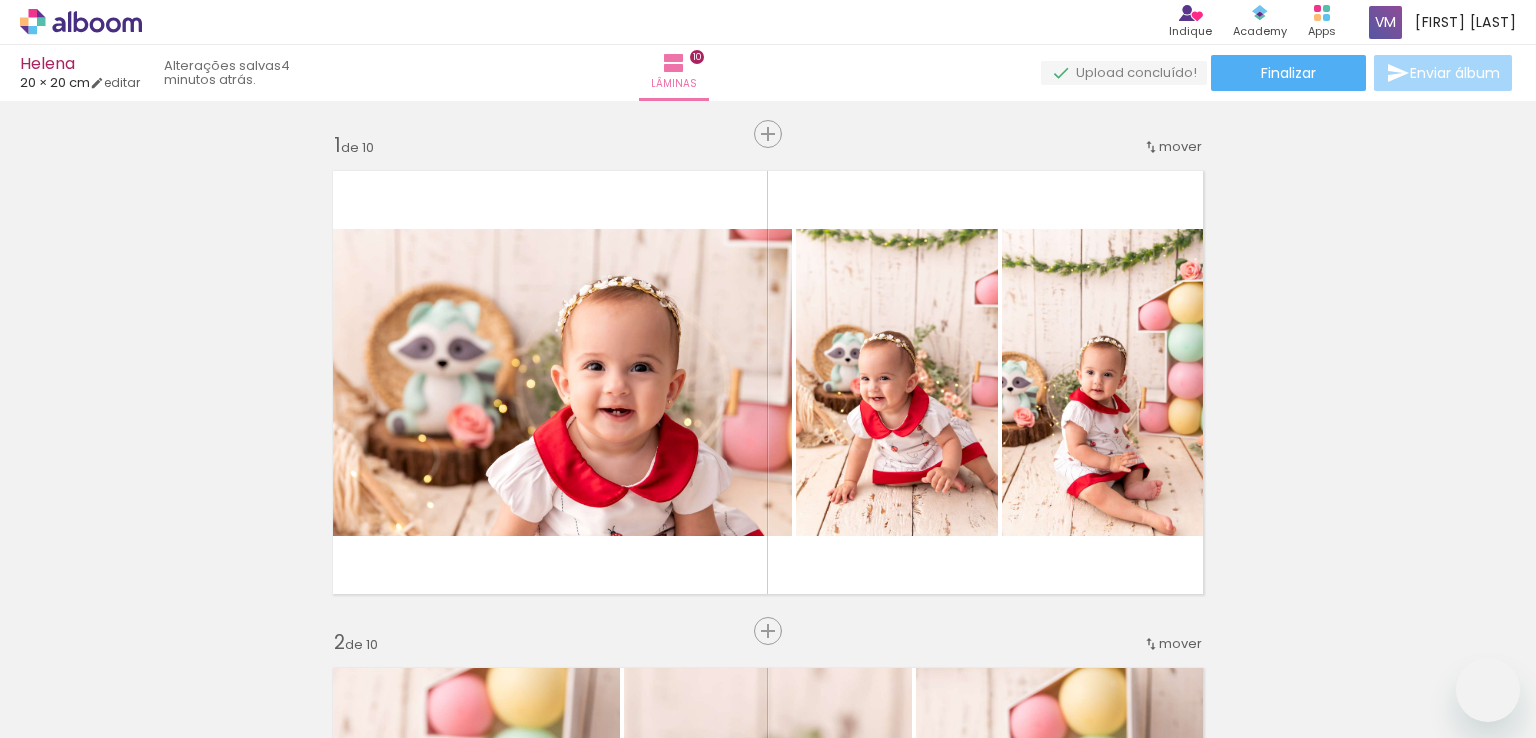 scroll, scrollTop: 0, scrollLeft: 0, axis: both 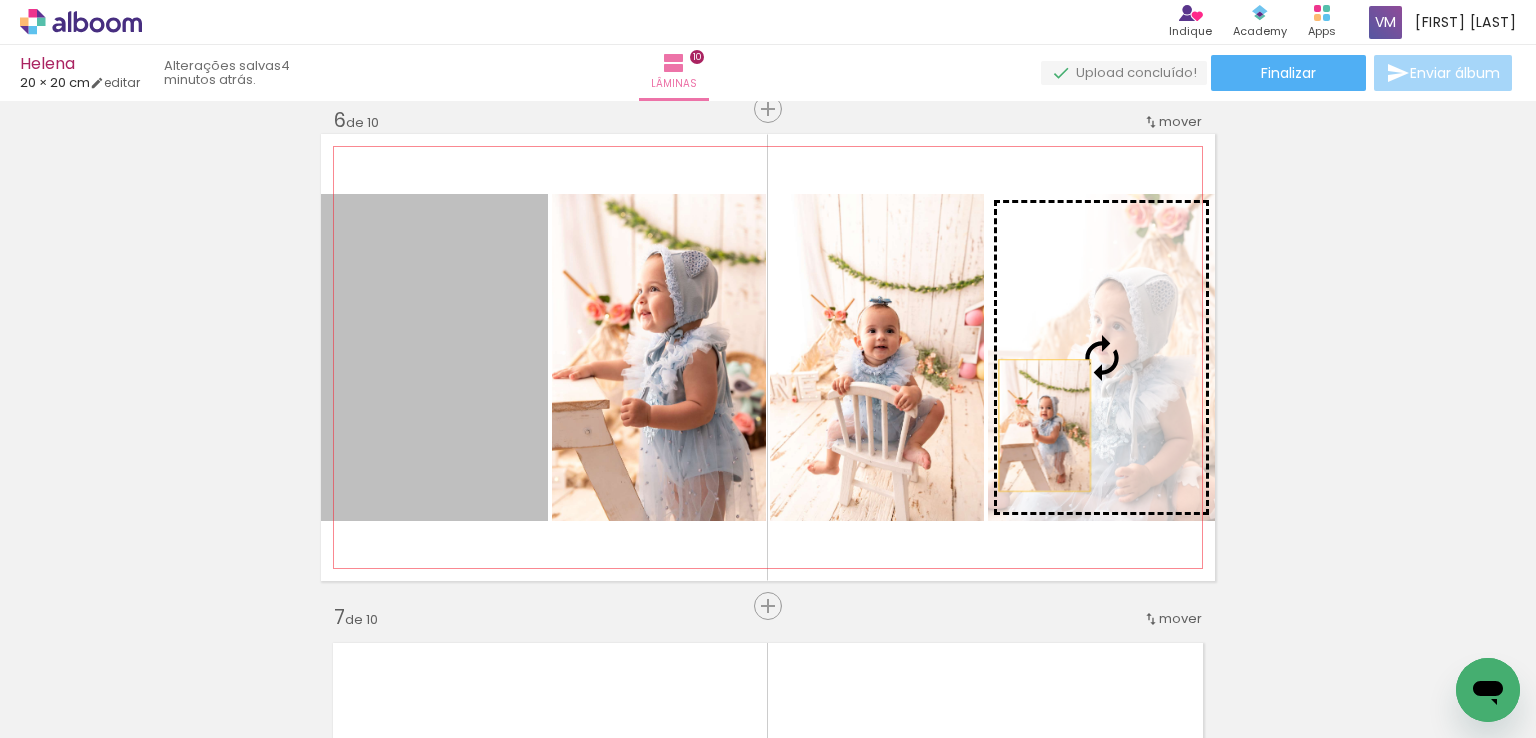 drag, startPoint x: 483, startPoint y: 437, endPoint x: 1037, endPoint y: 425, distance: 554.12994 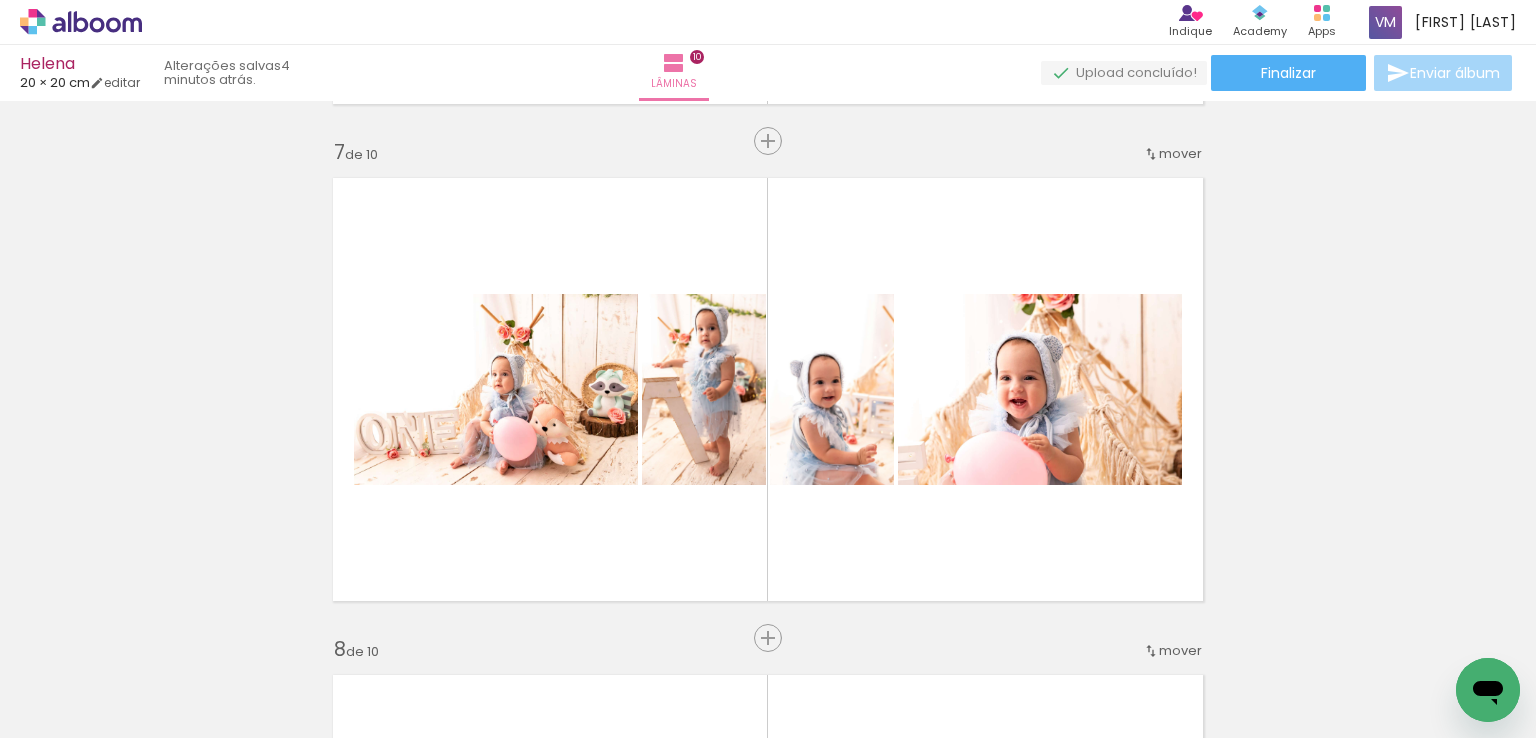 scroll, scrollTop: 3010, scrollLeft: 0, axis: vertical 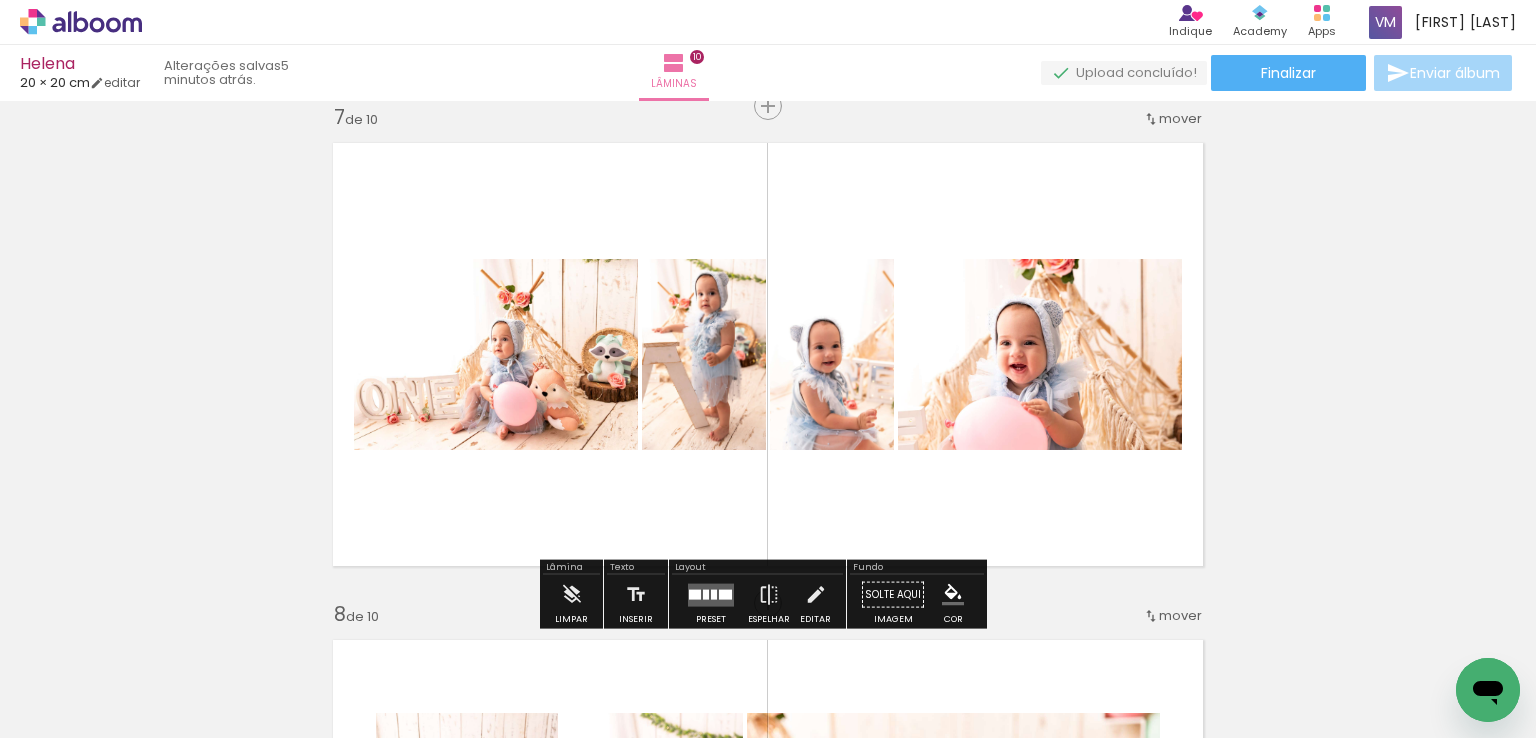 click at bounding box center (706, 594) 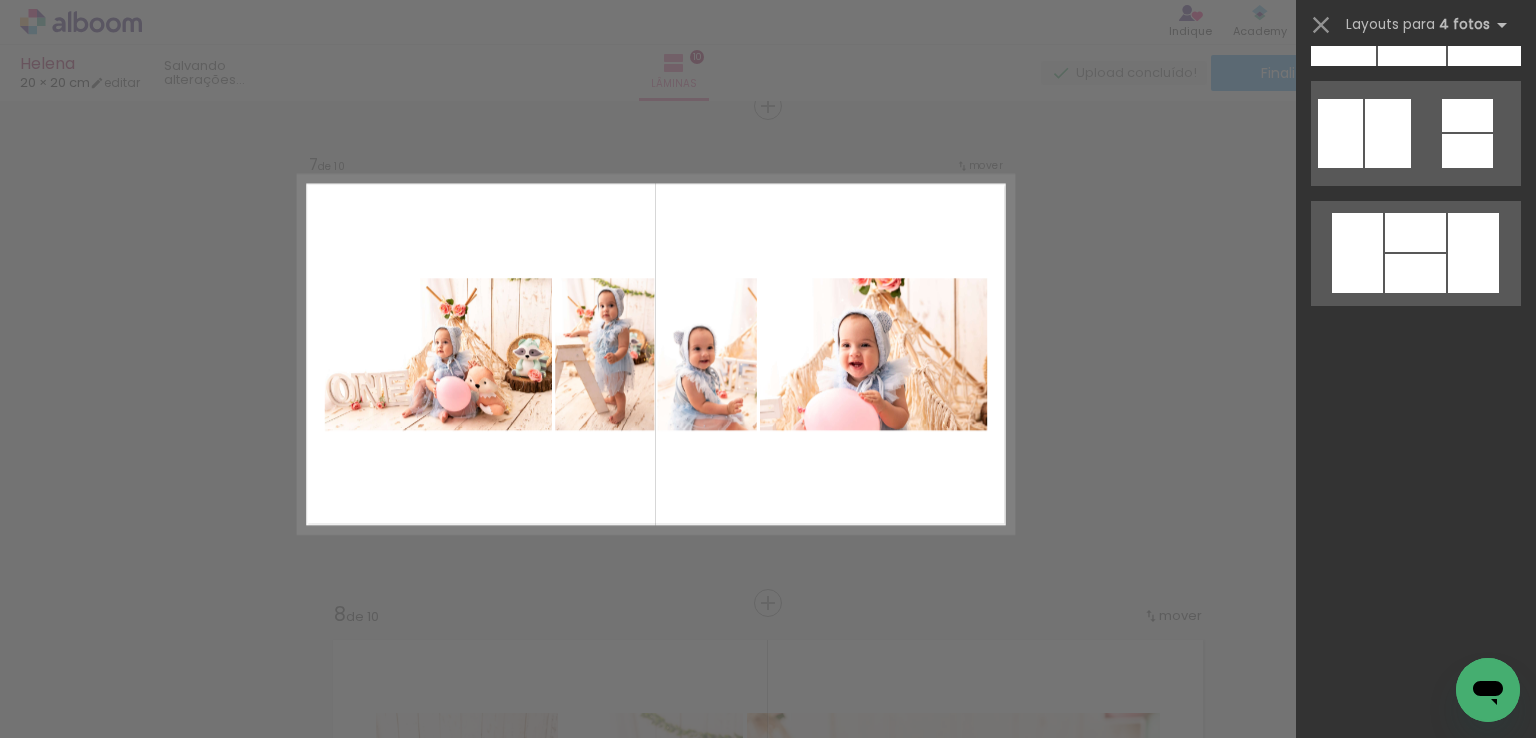 scroll, scrollTop: 0, scrollLeft: 0, axis: both 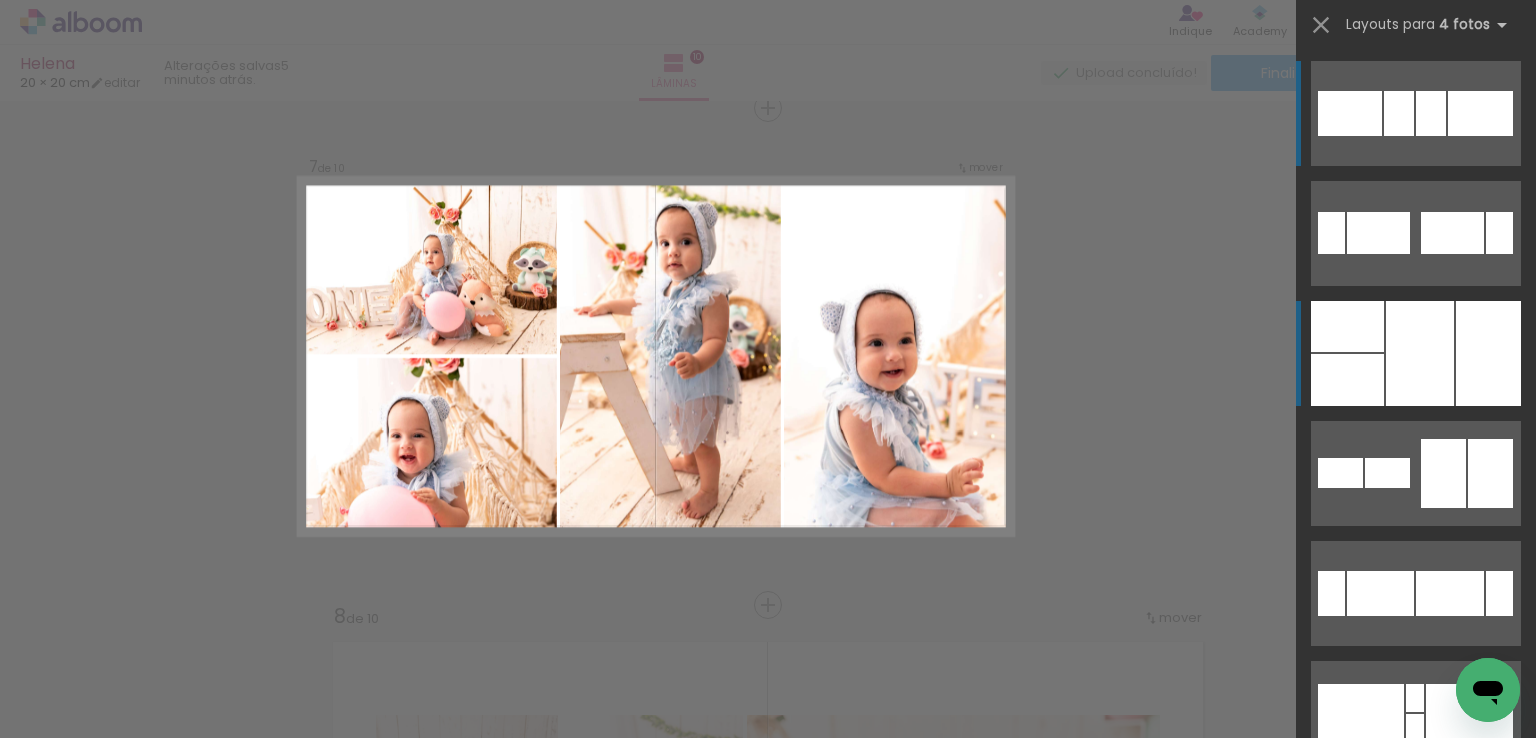 click at bounding box center [1420, 353] 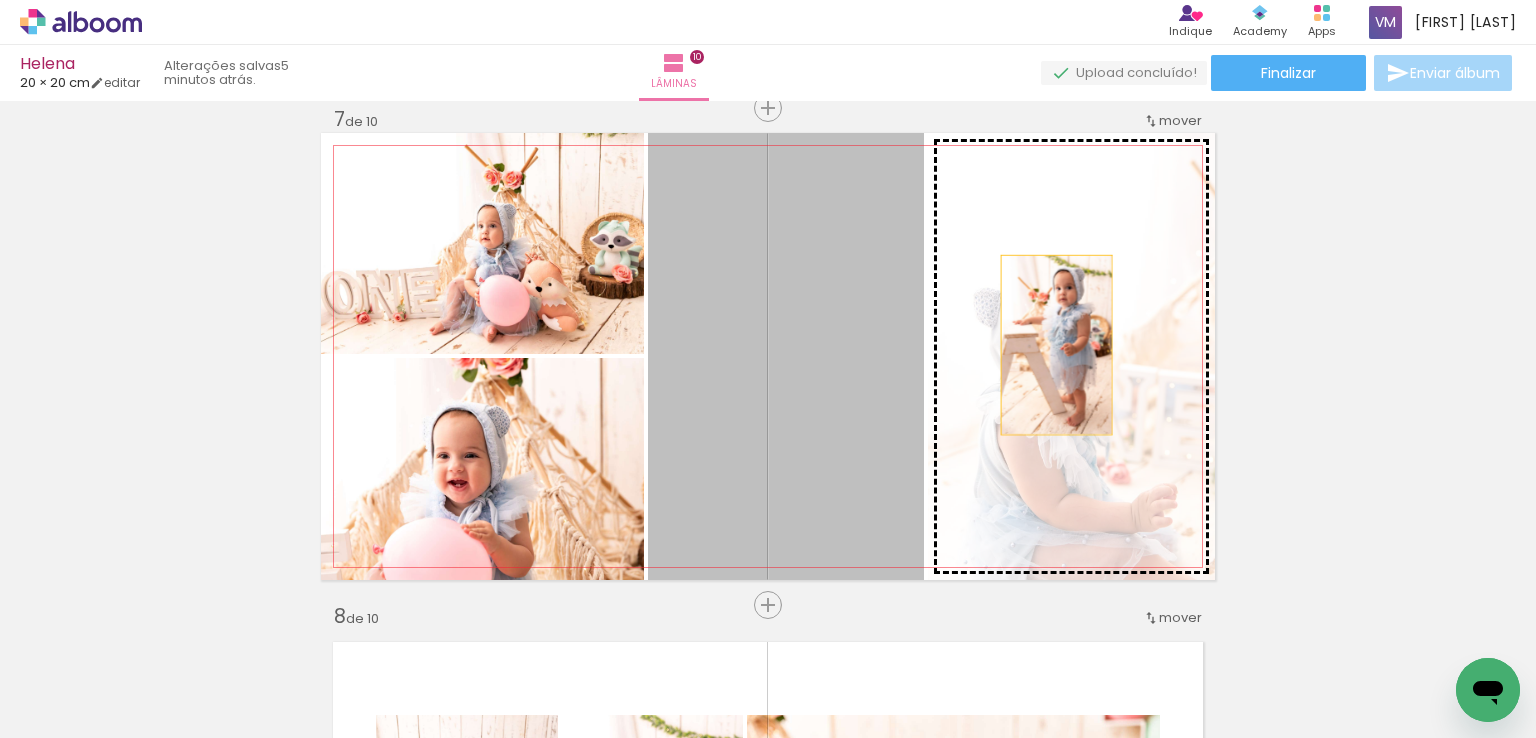 drag, startPoint x: 815, startPoint y: 365, endPoint x: 1055, endPoint y: 345, distance: 240.8319 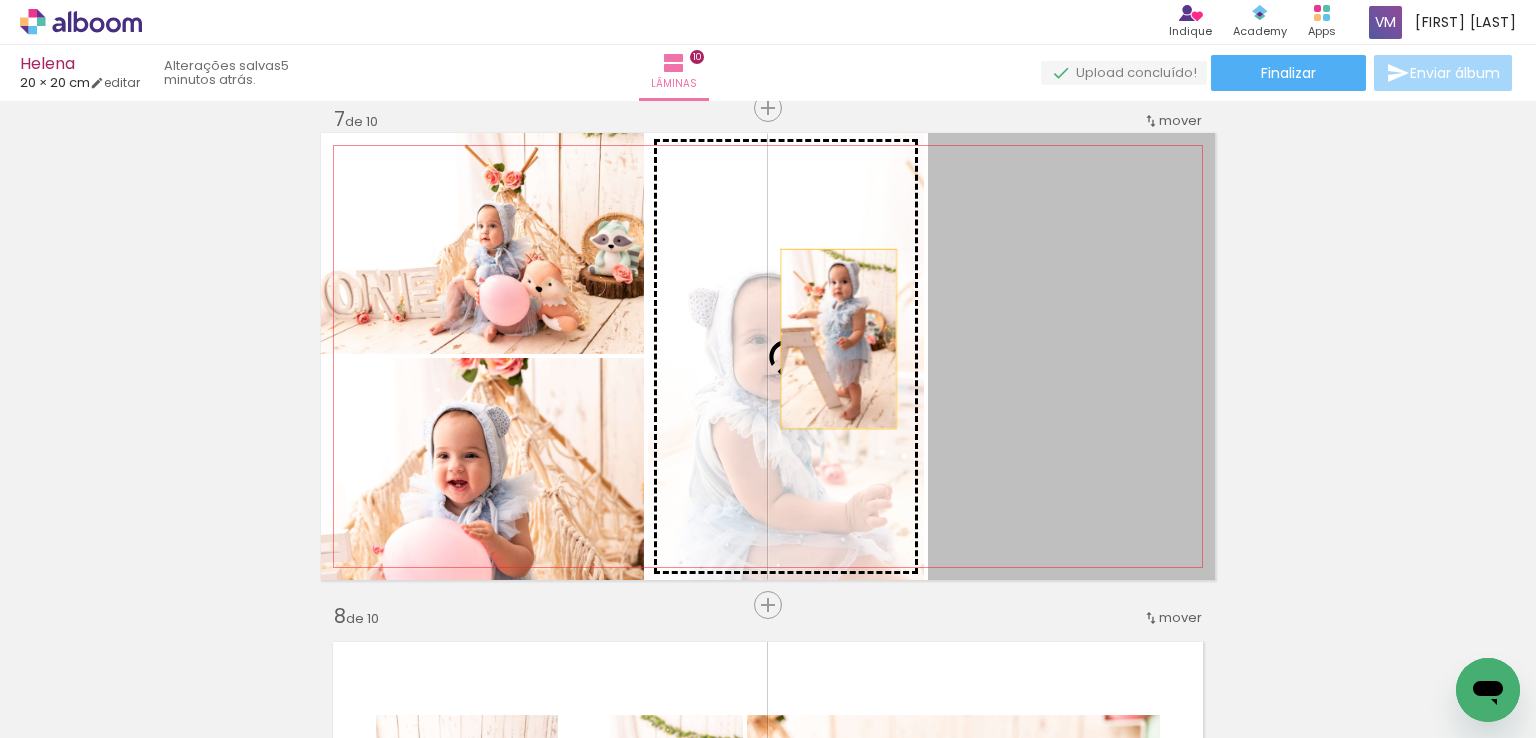 drag, startPoint x: 1024, startPoint y: 345, endPoint x: 824, endPoint y: 339, distance: 200.08998 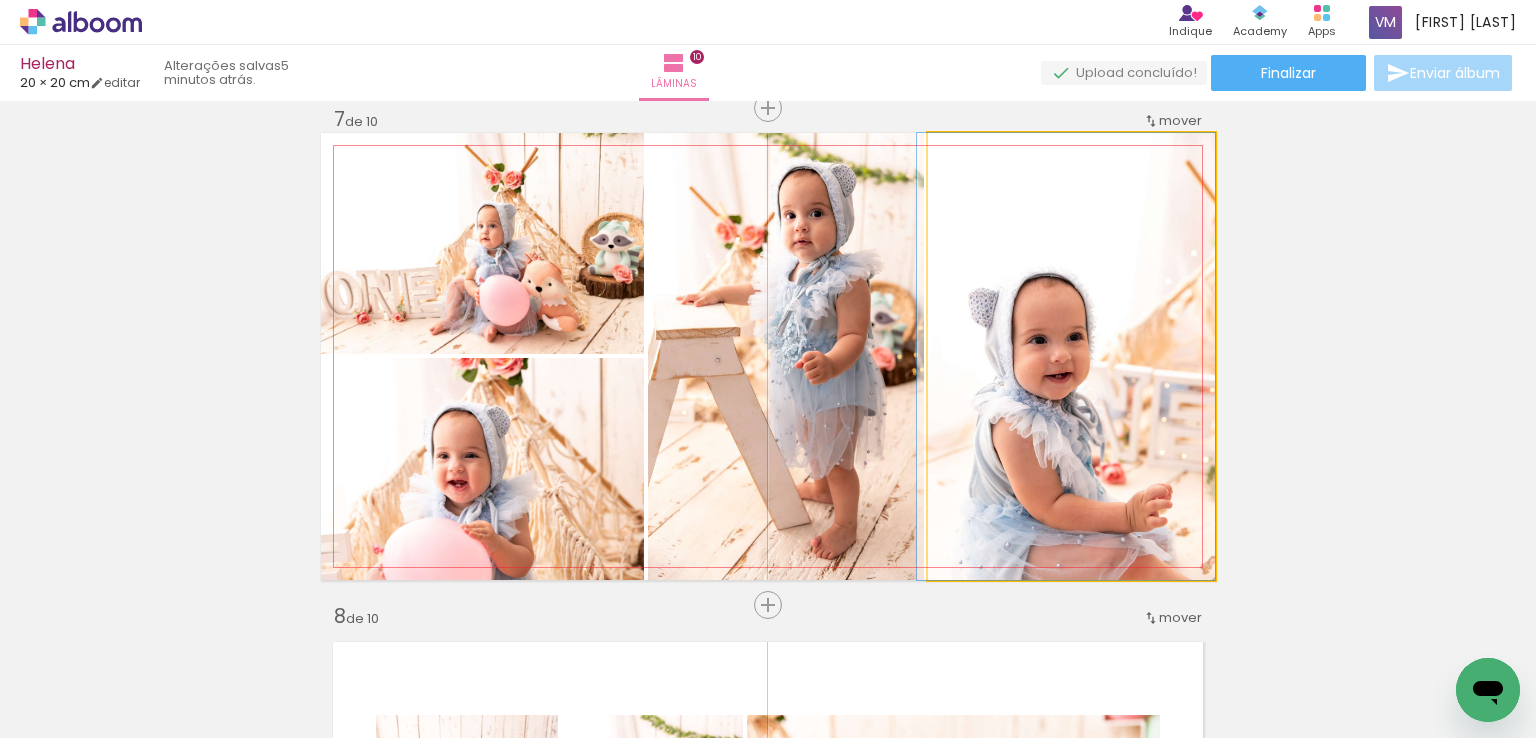 drag, startPoint x: 1073, startPoint y: 349, endPoint x: 1028, endPoint y: 305, distance: 62.936478 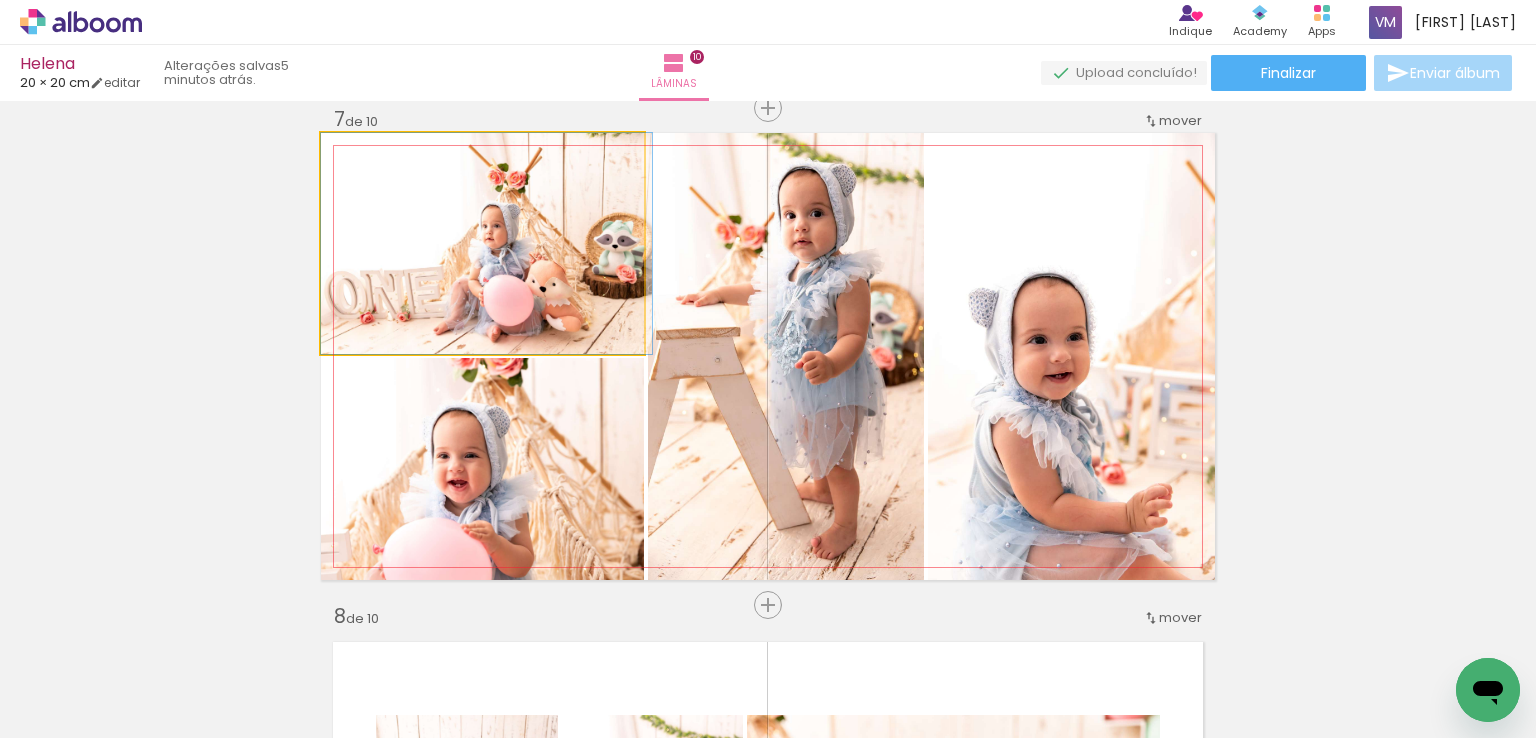 drag, startPoint x: 508, startPoint y: 276, endPoint x: 532, endPoint y: 273, distance: 24.186773 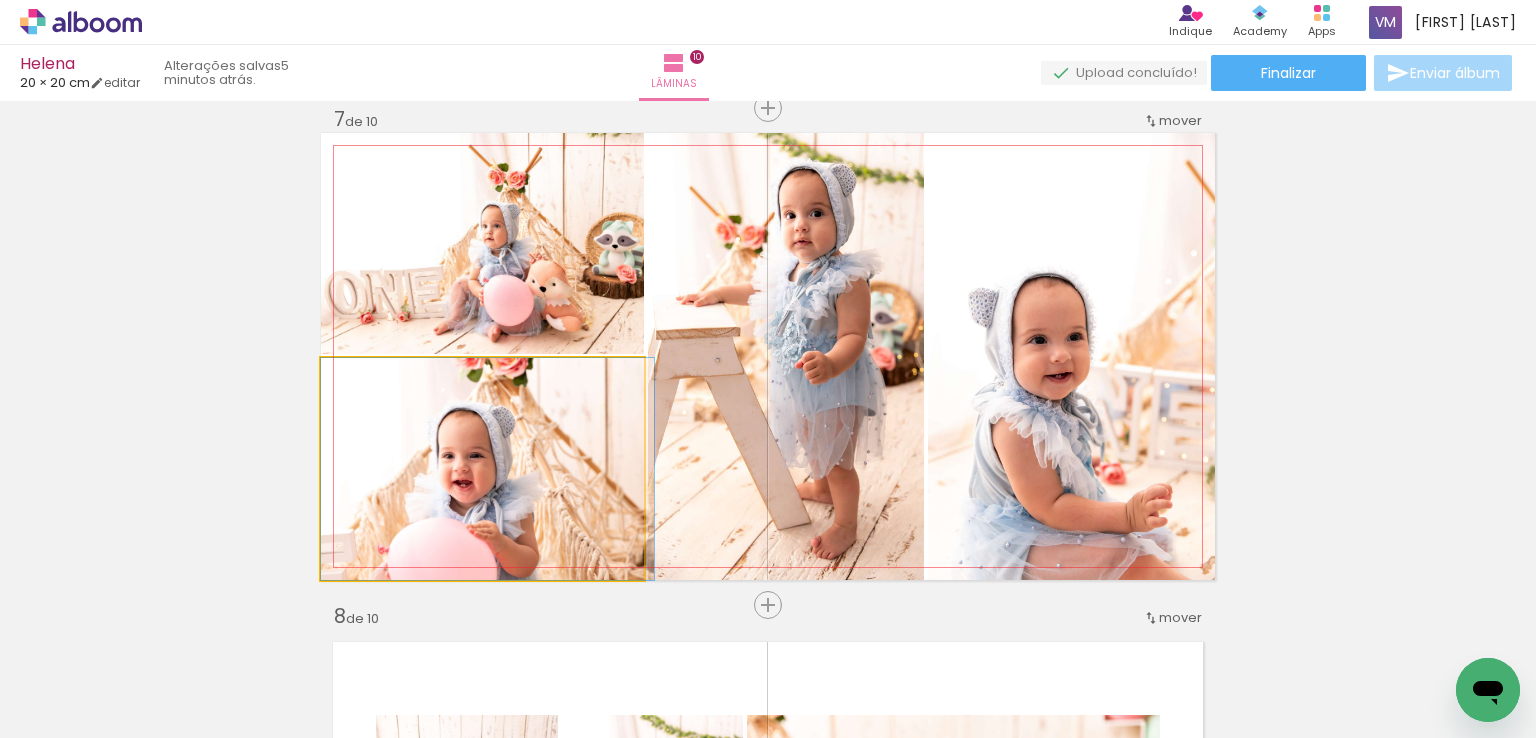 drag, startPoint x: 536, startPoint y: 463, endPoint x: 598, endPoint y: 458, distance: 62.201286 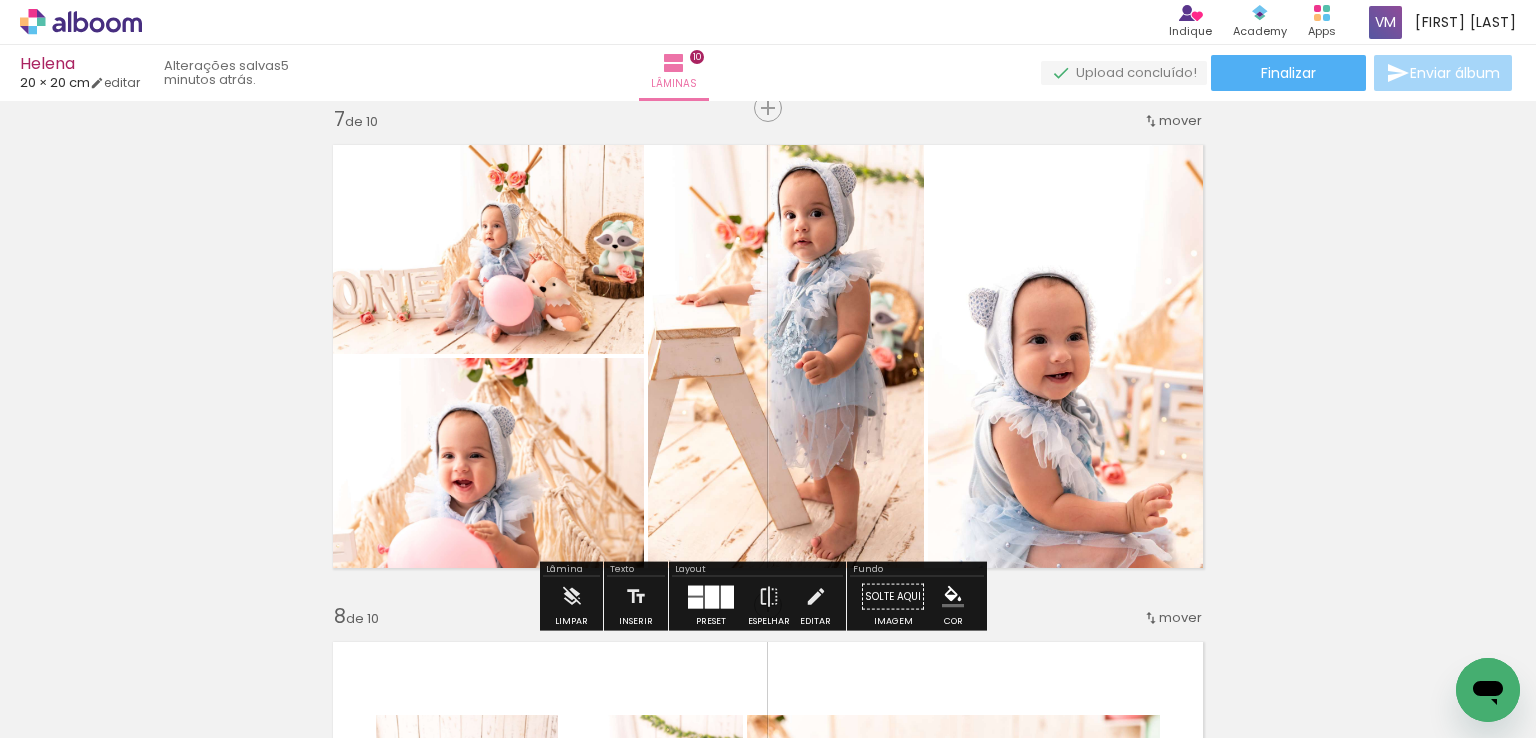 click on "Inserir lâmina 1  de 10  Inserir lâmina 2  de 10  Inserir lâmina 3  de 10  Inserir lâmina 4  de 10  Inserir lâmina 5  de 10  Inserir lâmina 6  de 10  Inserir lâmina 7  de 10  Inserir lâmina 8  de 10  Inserir lâmina 9  de 10  Inserir lâmina 10  de 10" at bounding box center [768, -166] 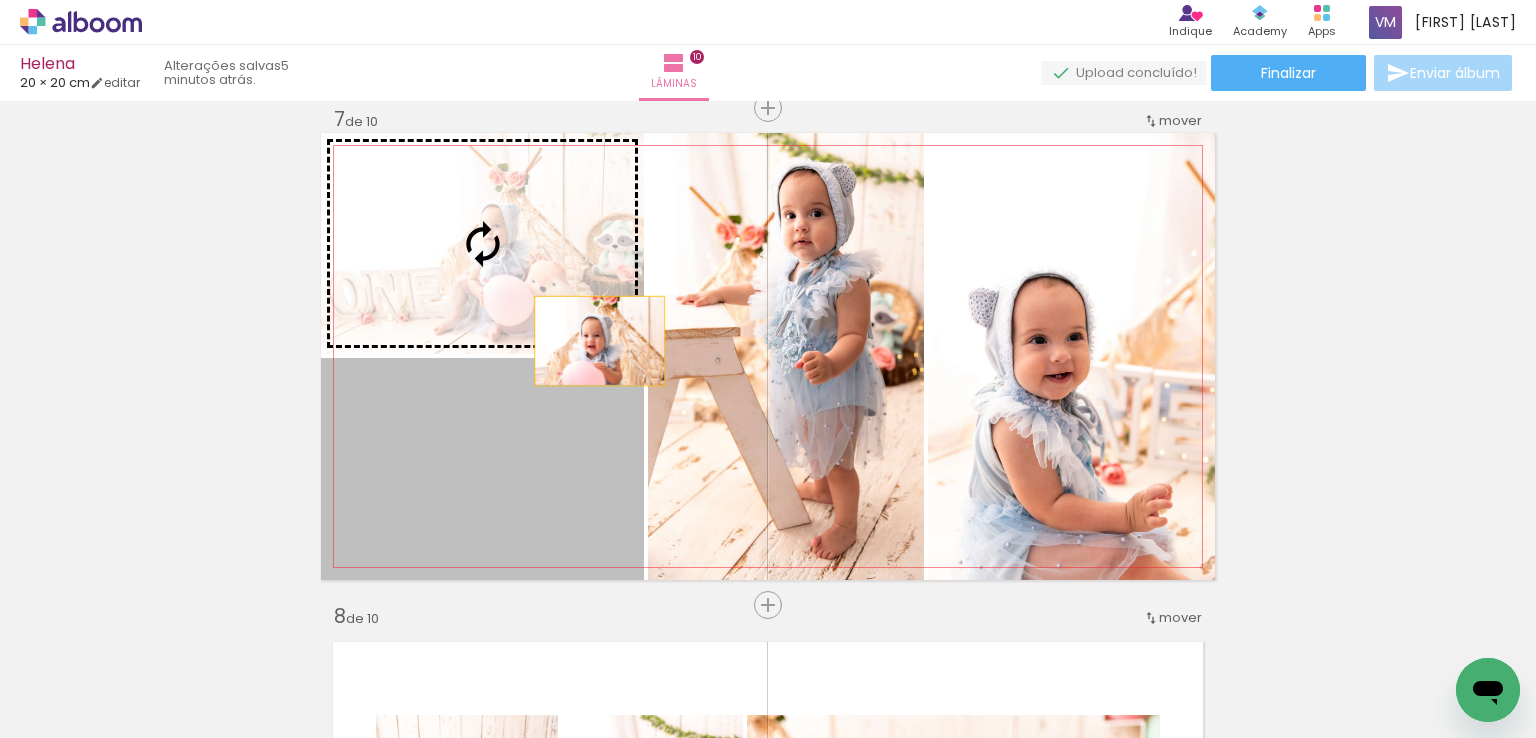 drag, startPoint x: 587, startPoint y: 436, endPoint x: 592, endPoint y: 332, distance: 104.120125 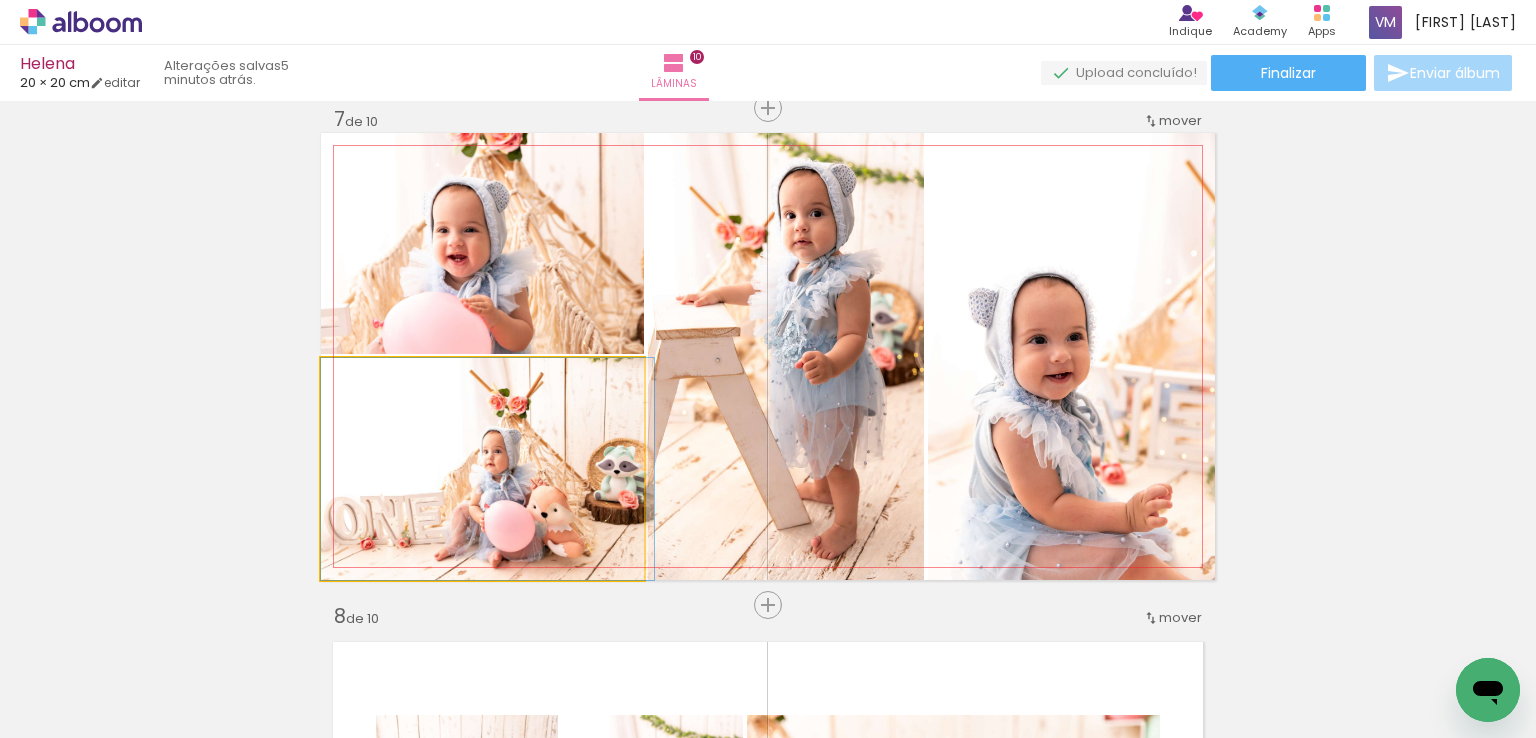 drag, startPoint x: 510, startPoint y: 457, endPoint x: 542, endPoint y: 437, distance: 37.735924 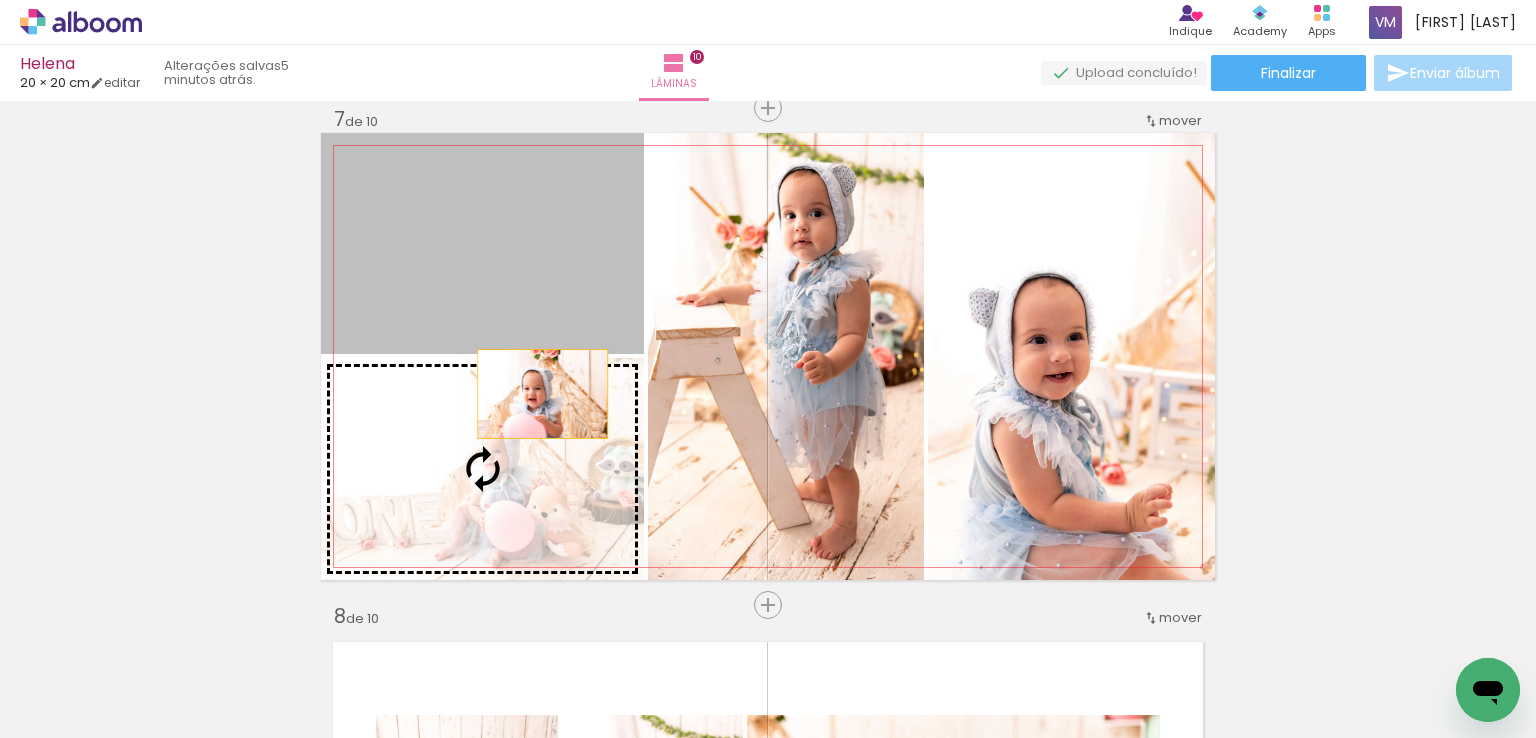 drag, startPoint x: 536, startPoint y: 322, endPoint x: 534, endPoint y: 401, distance: 79.025314 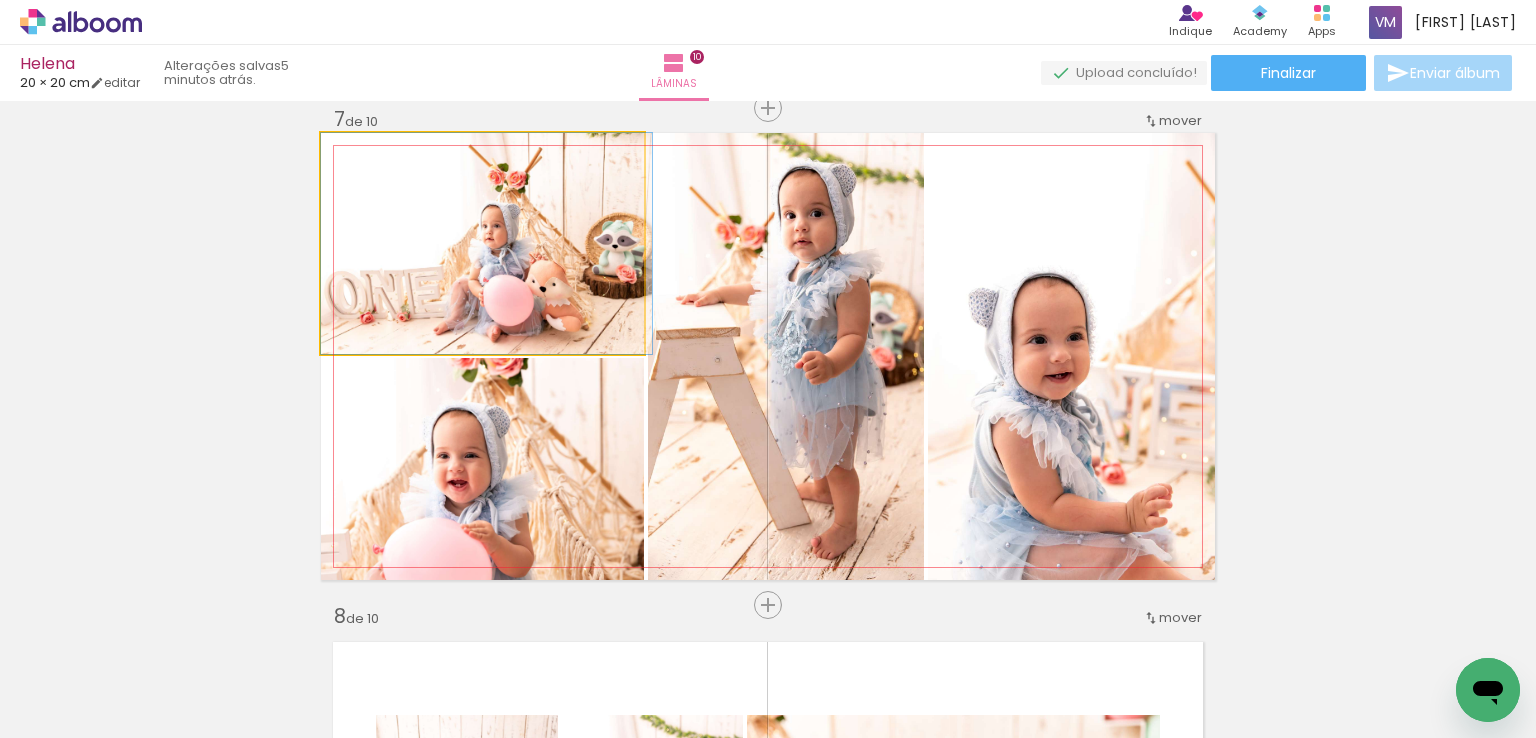 drag, startPoint x: 412, startPoint y: 334, endPoint x: 461, endPoint y: 337, distance: 49.09175 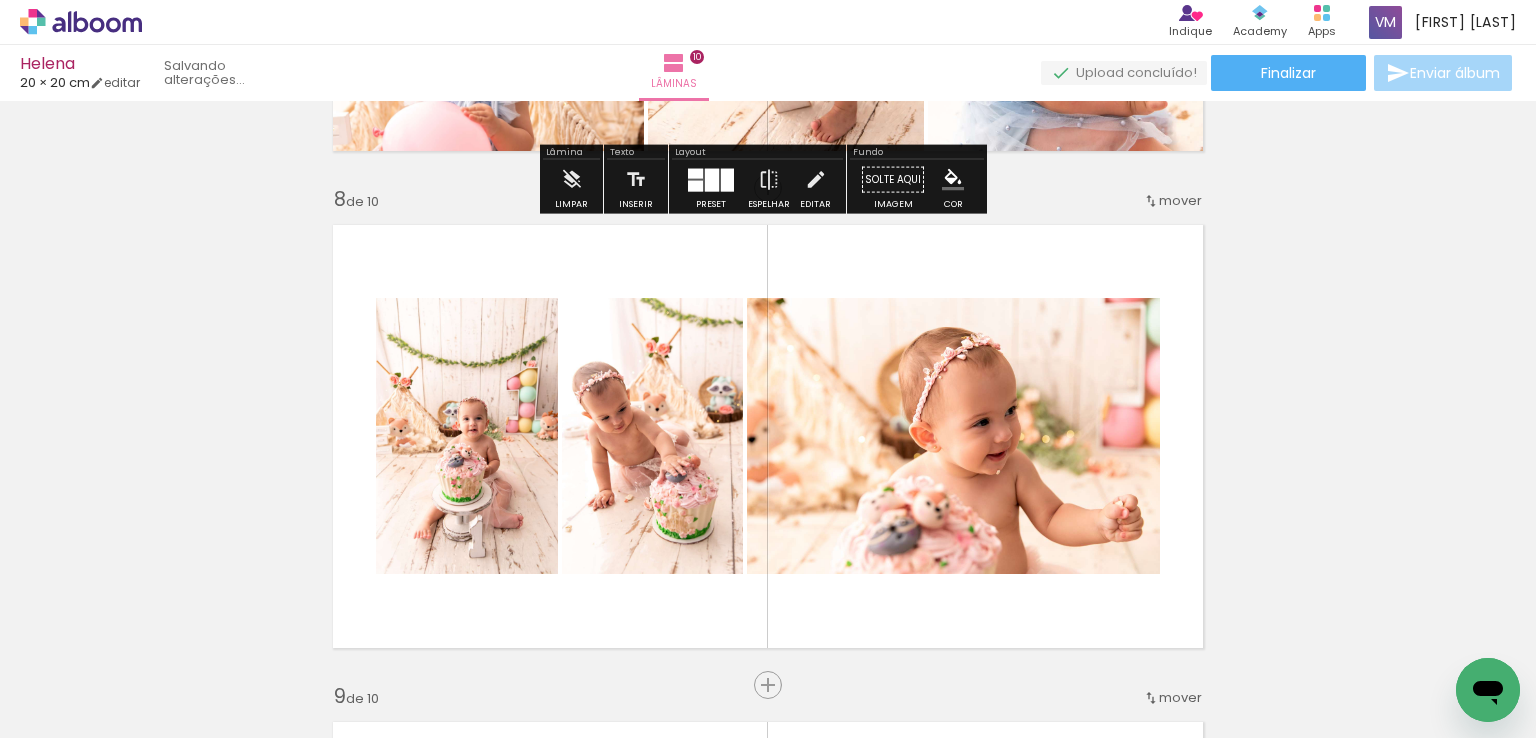 scroll, scrollTop: 3508, scrollLeft: 0, axis: vertical 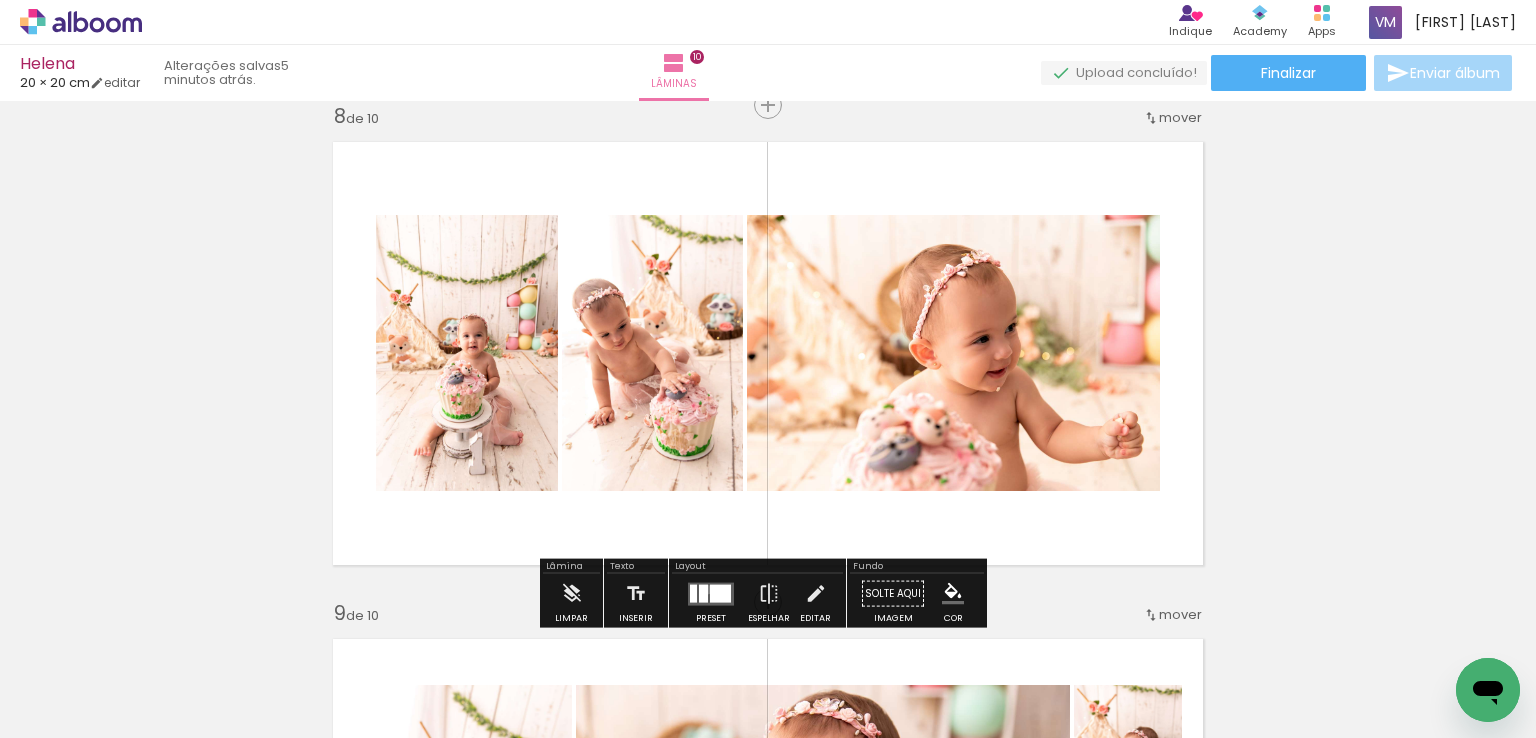 click at bounding box center (711, 593) 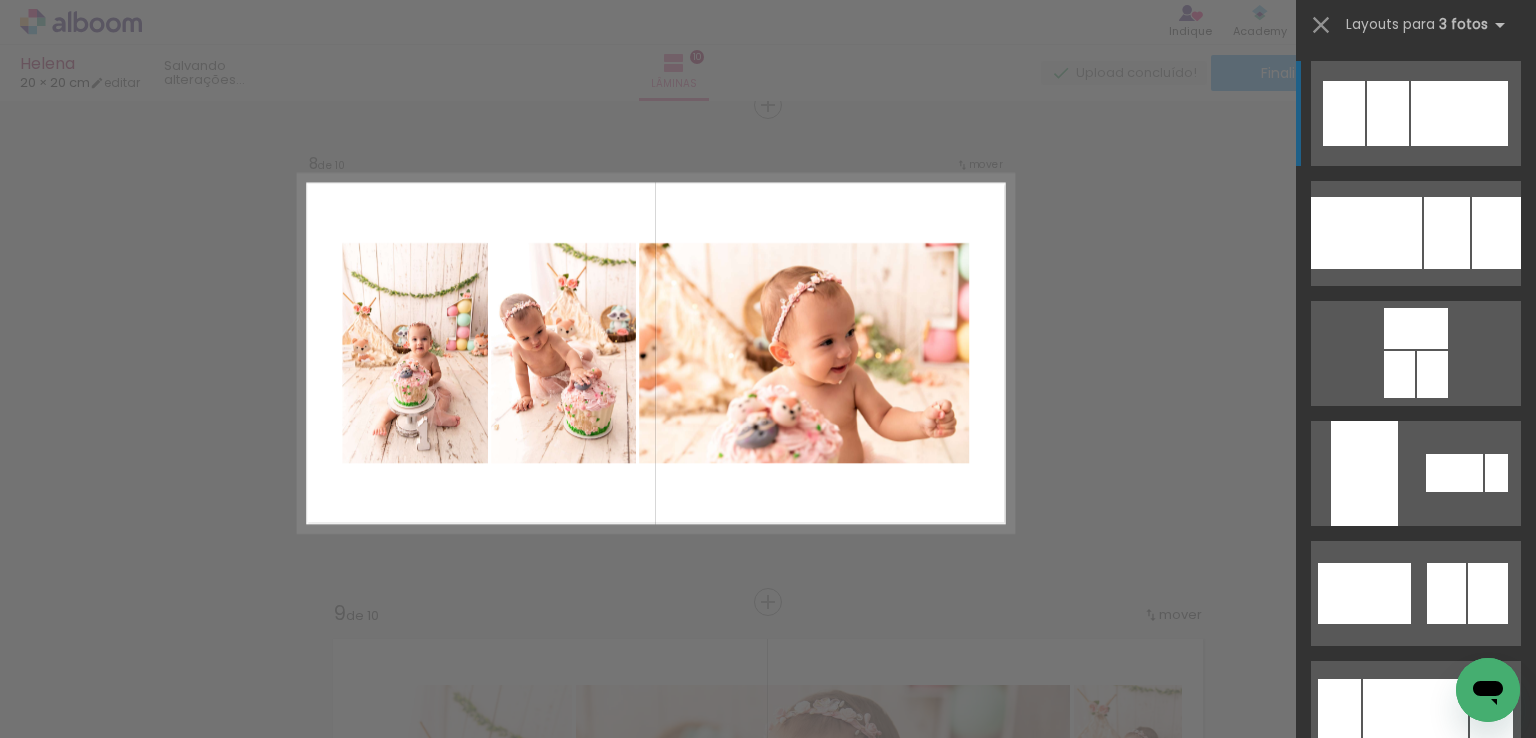 scroll, scrollTop: 3504, scrollLeft: 0, axis: vertical 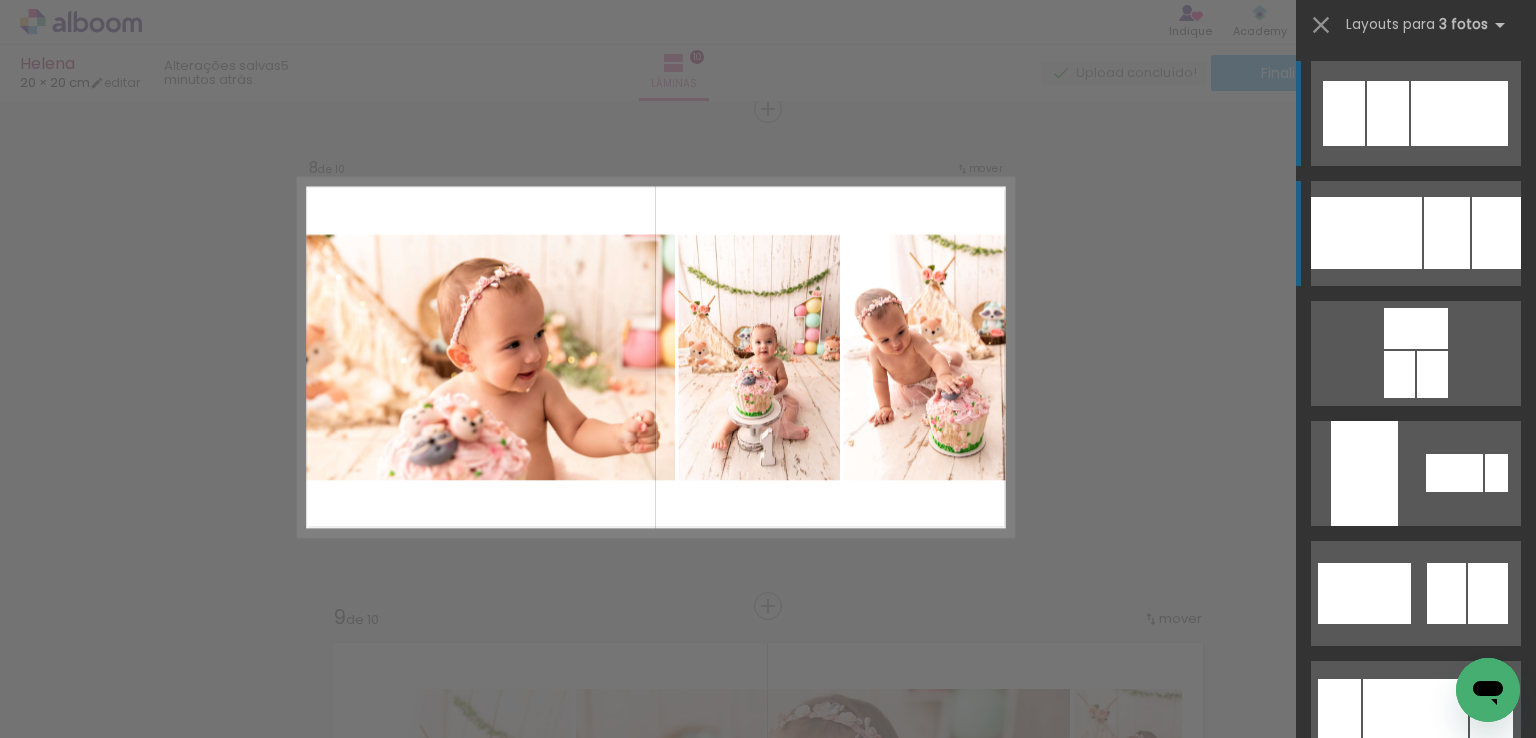 click at bounding box center [1366, 233] 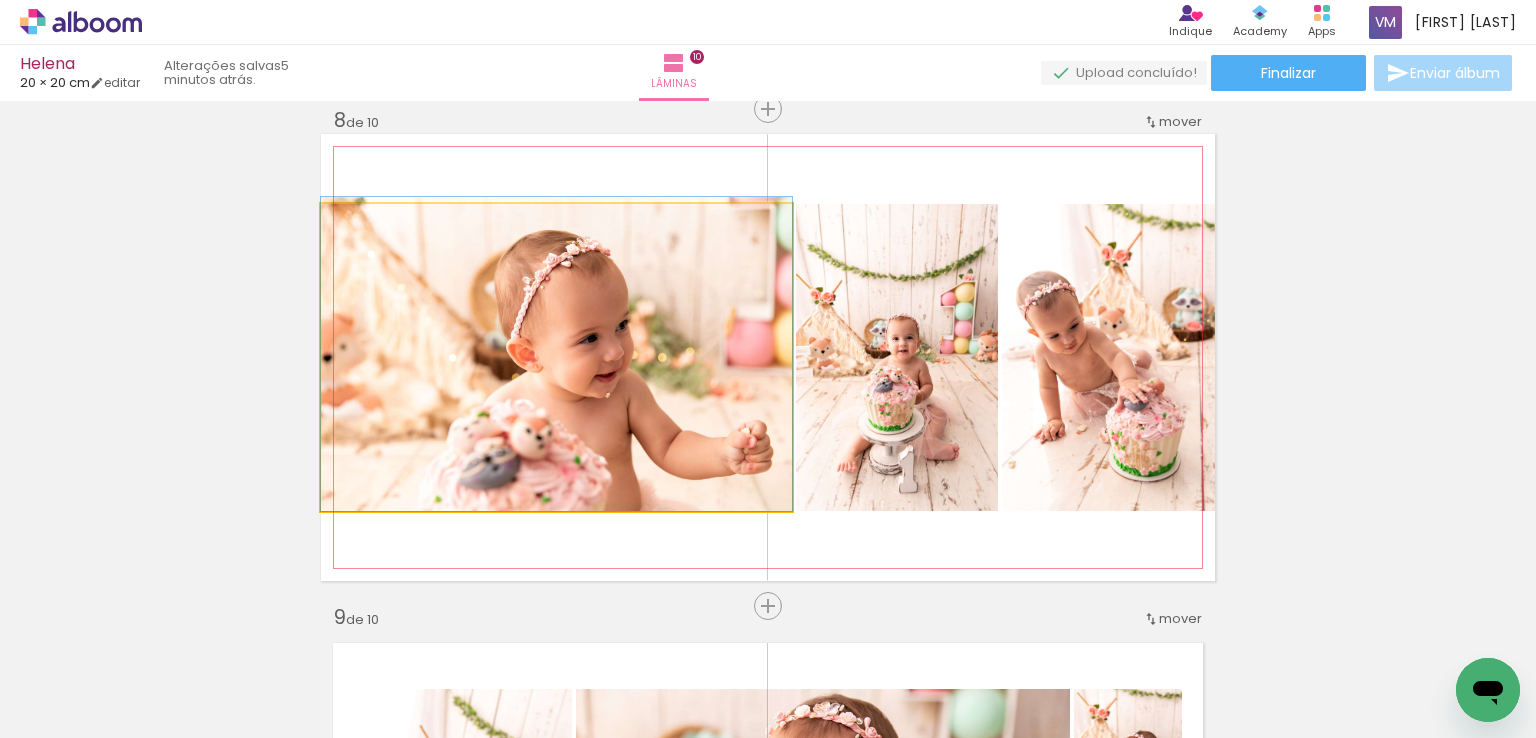 drag, startPoint x: 693, startPoint y: 326, endPoint x: 594, endPoint y: 275, distance: 111.364265 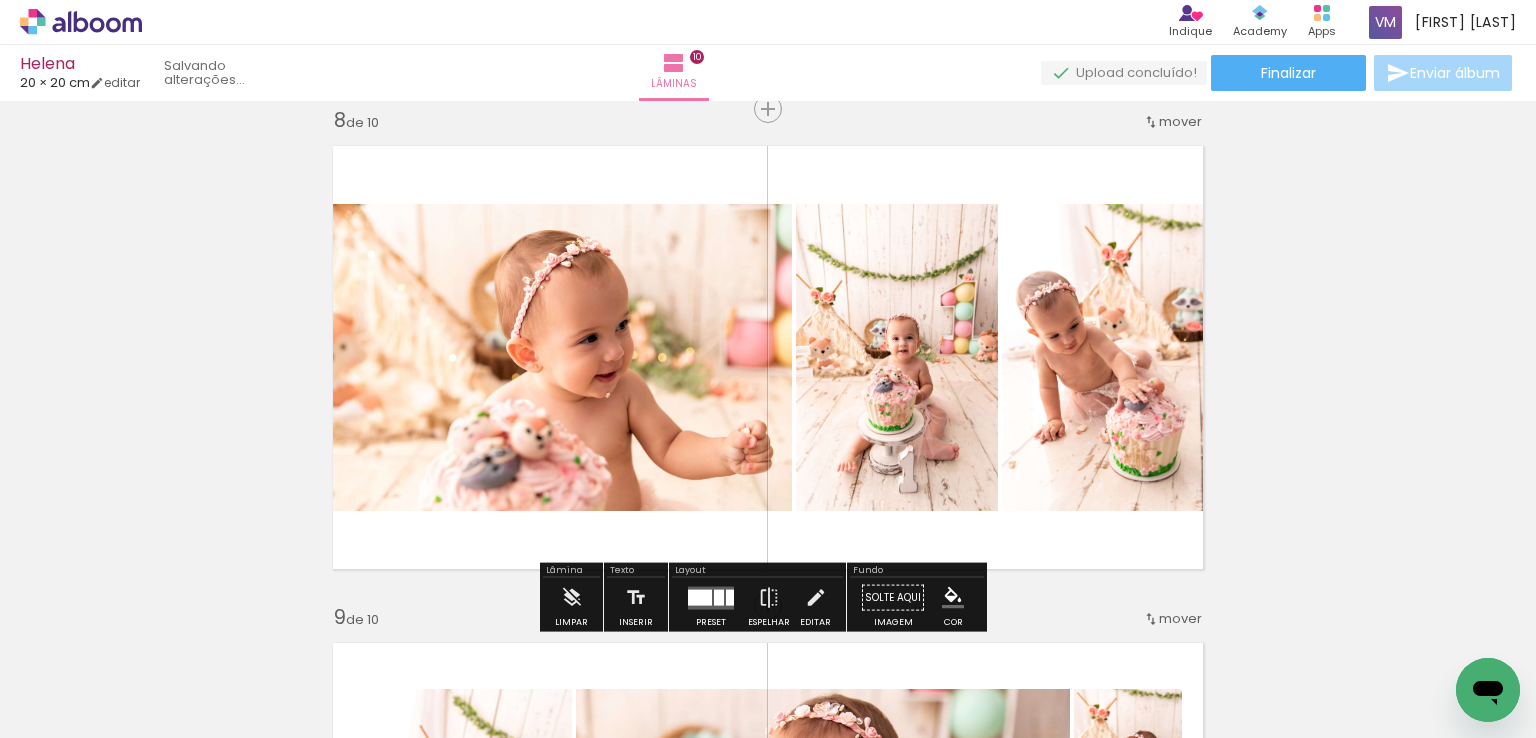 click on "Inserir lâmina 1  de 10  Inserir lâmina 2  de 10  Inserir lâmina 3  de 10  Inserir lâmina 4  de 10  Inserir lâmina 5  de 10  Inserir lâmina 6  de 10  Inserir lâmina 7  de 10  Inserir lâmina 8  de 10  Inserir lâmina 9  de 10  Inserir lâmina 10  de 10" at bounding box center (768, -662) 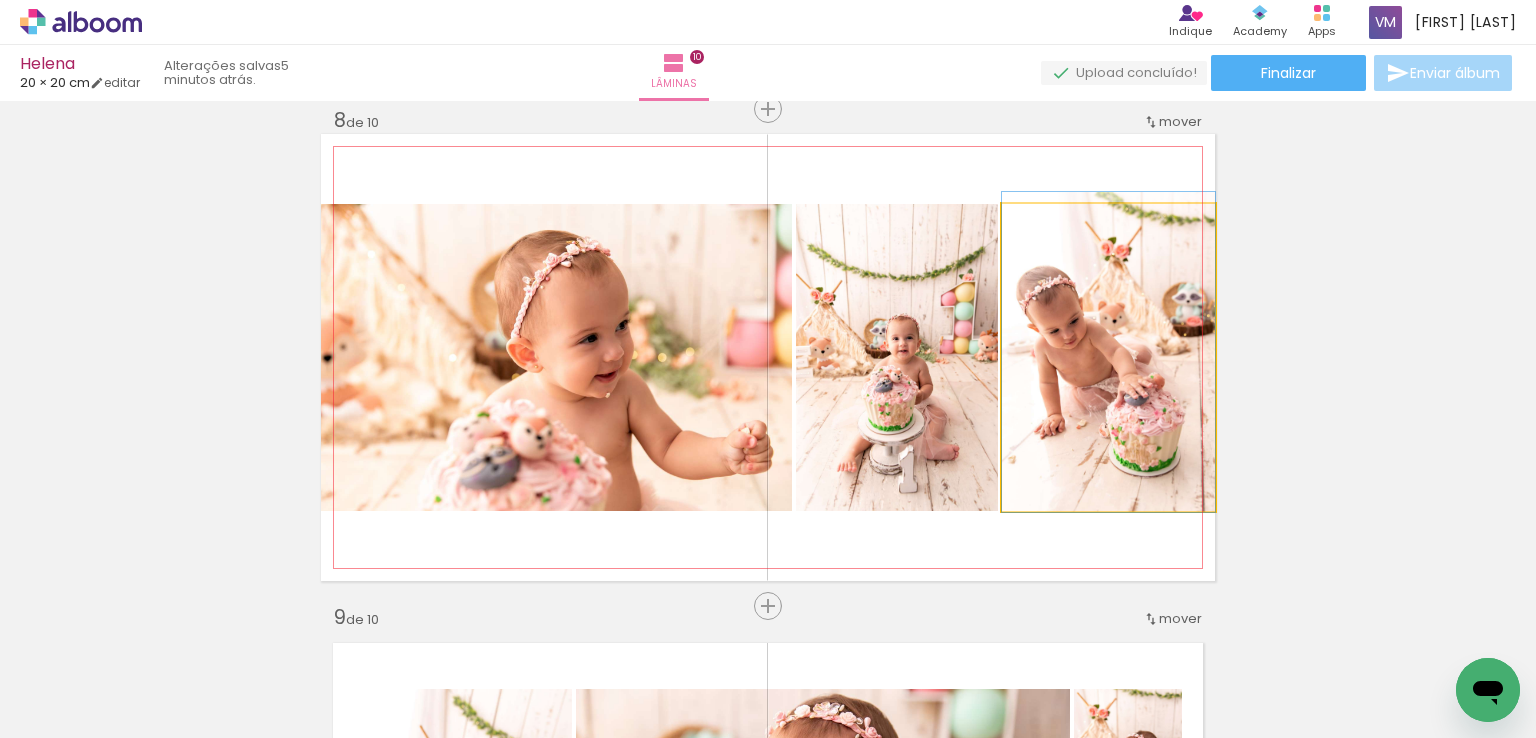 drag, startPoint x: 1088, startPoint y: 317, endPoint x: 969, endPoint y: 319, distance: 119.01681 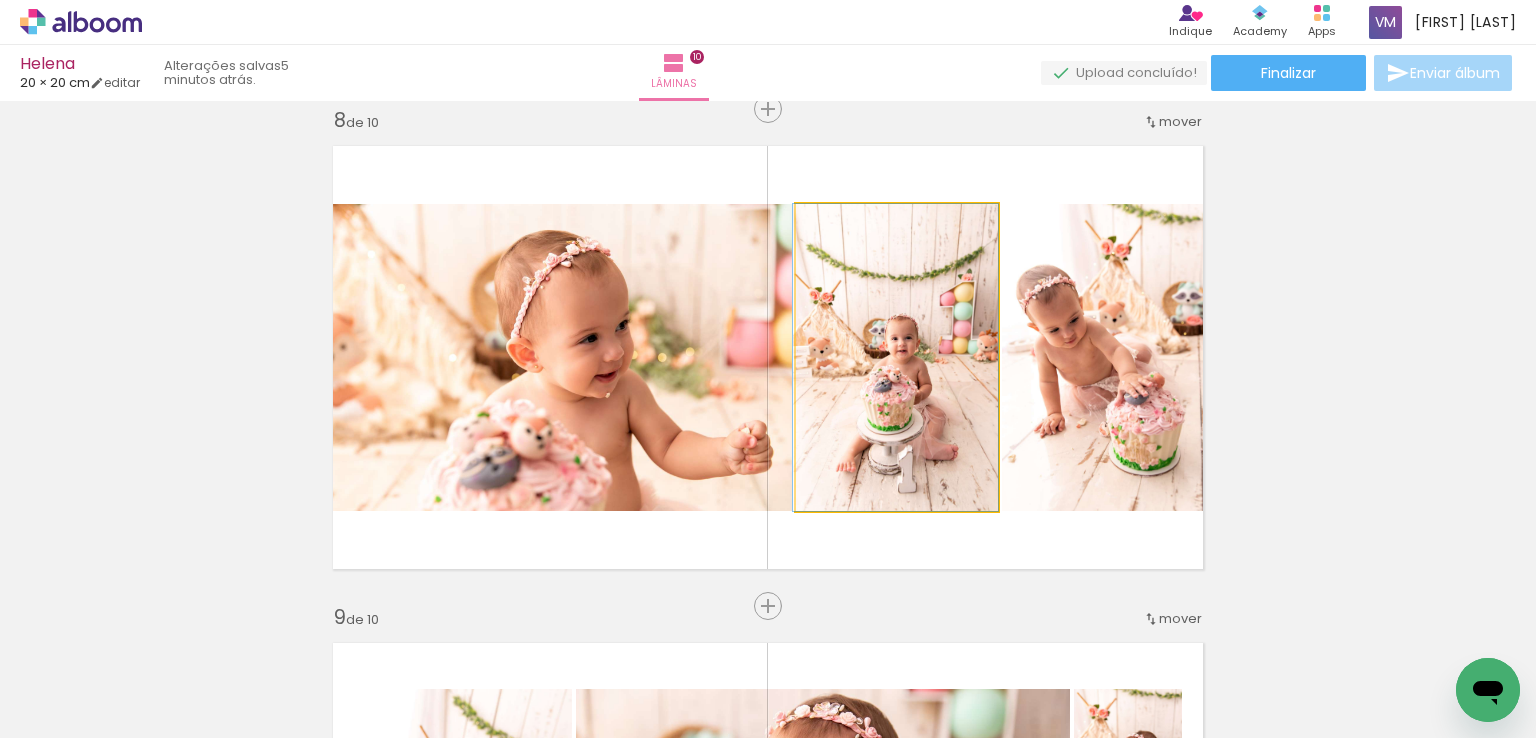 drag, startPoint x: 927, startPoint y: 333, endPoint x: 912, endPoint y: 313, distance: 25 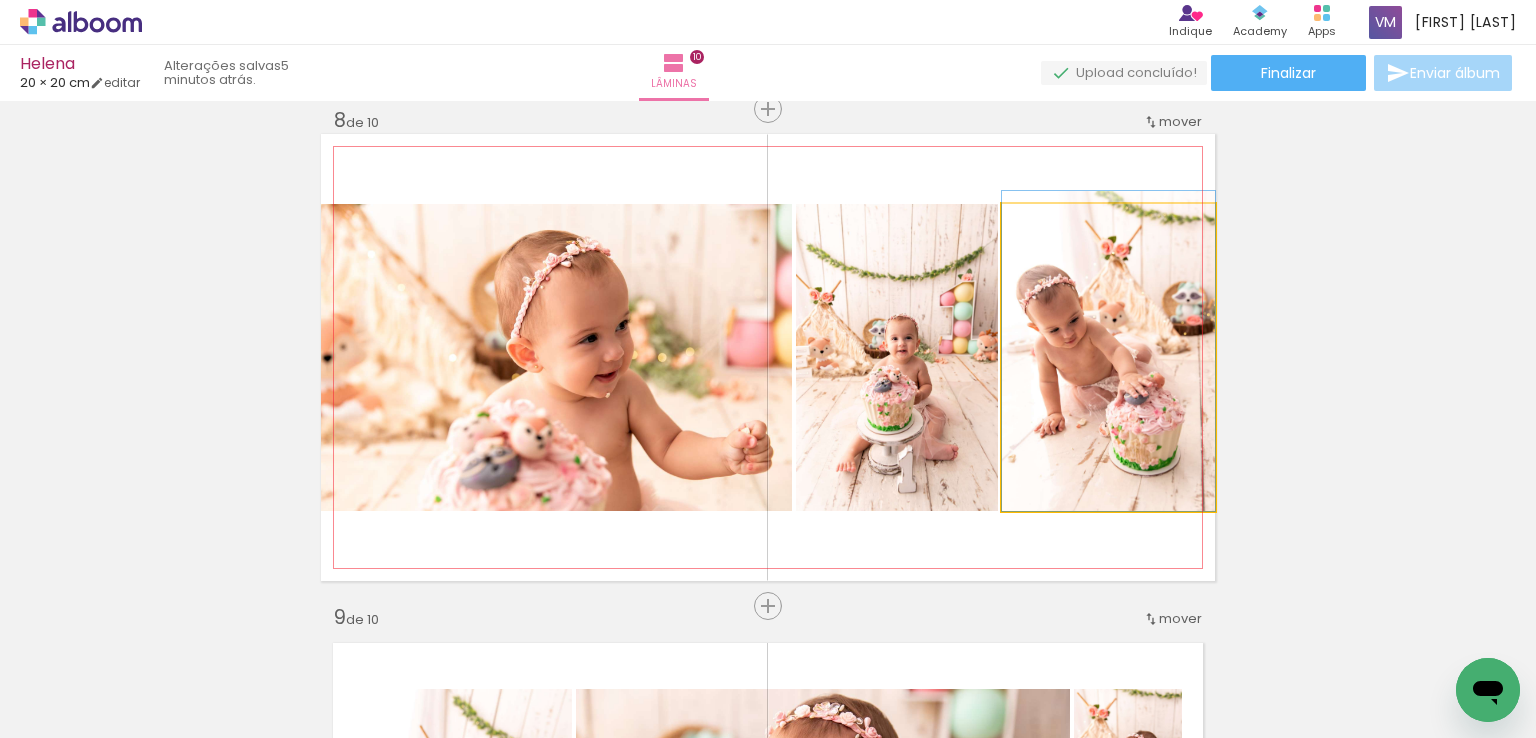 drag, startPoint x: 1147, startPoint y: 313, endPoint x: 1099, endPoint y: 306, distance: 48.507732 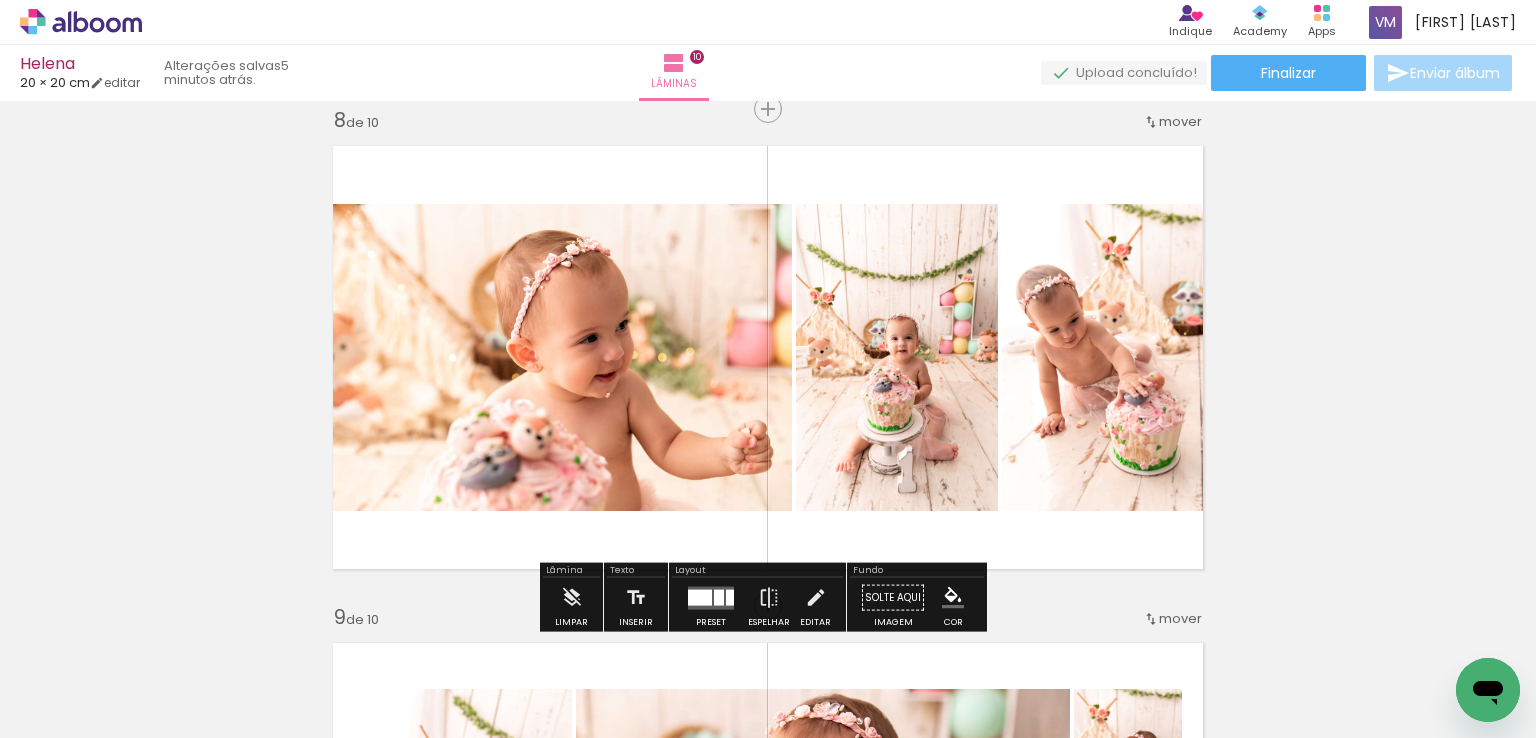 click on "Inserir lâmina 1  de 10  Inserir lâmina 2  de 10  Inserir lâmina 3  de 10  Inserir lâmina 4  de 10  Inserir lâmina 5  de 10  Inserir lâmina 6  de 10  Inserir lâmina 7  de 10  Inserir lâmina 8  de 10  Inserir lâmina 9  de 10  Inserir lâmina 10  de 10" at bounding box center (768, -662) 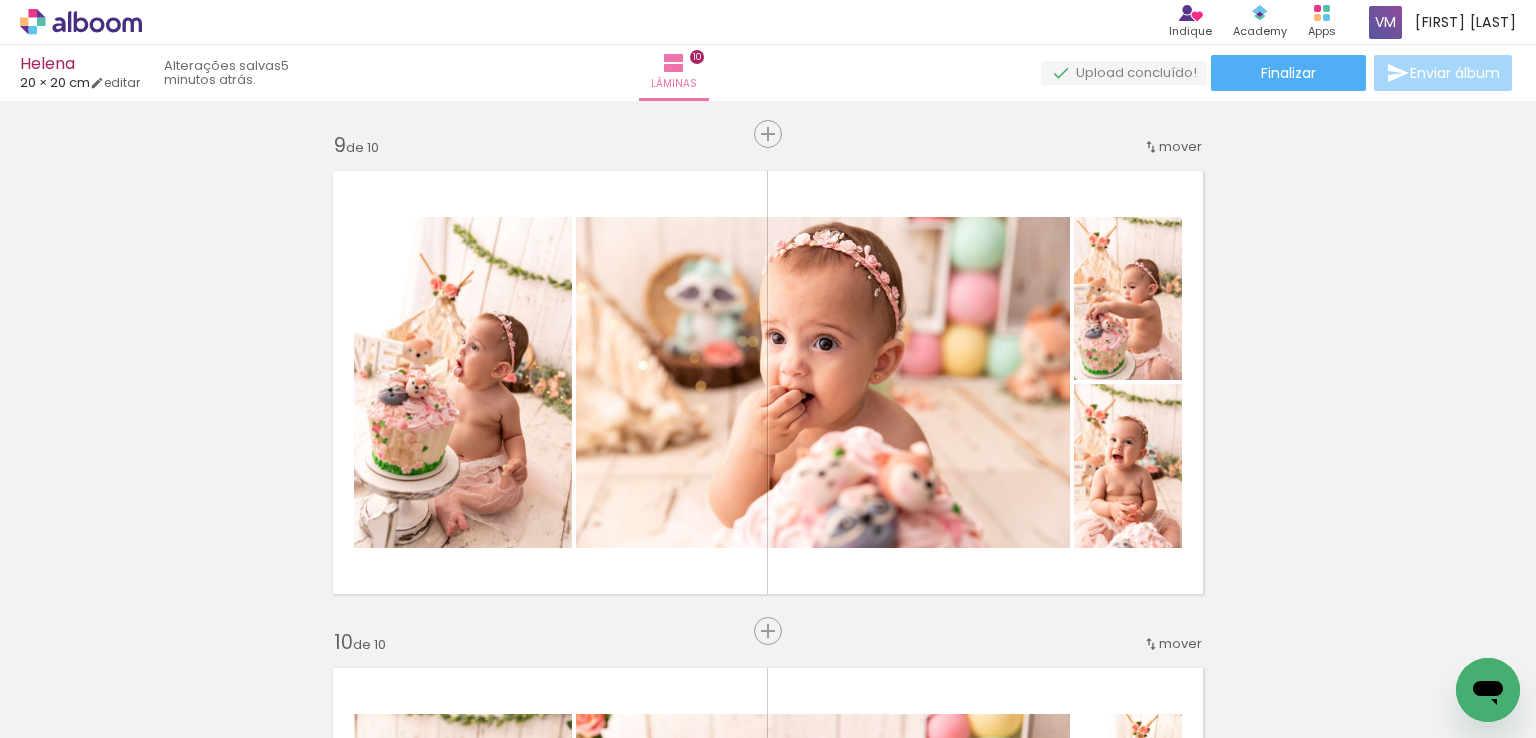 scroll, scrollTop: 4004, scrollLeft: 0, axis: vertical 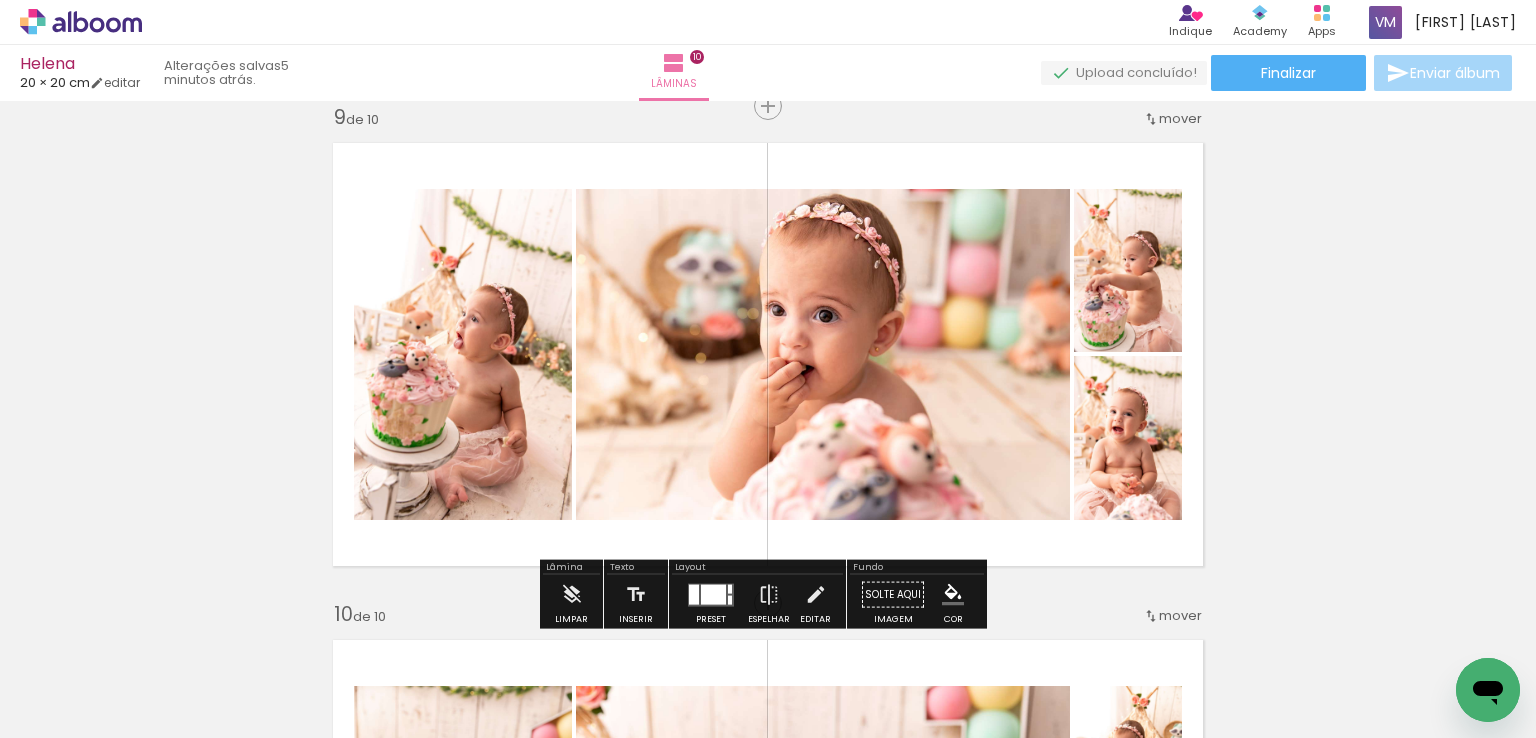 click at bounding box center (713, 594) 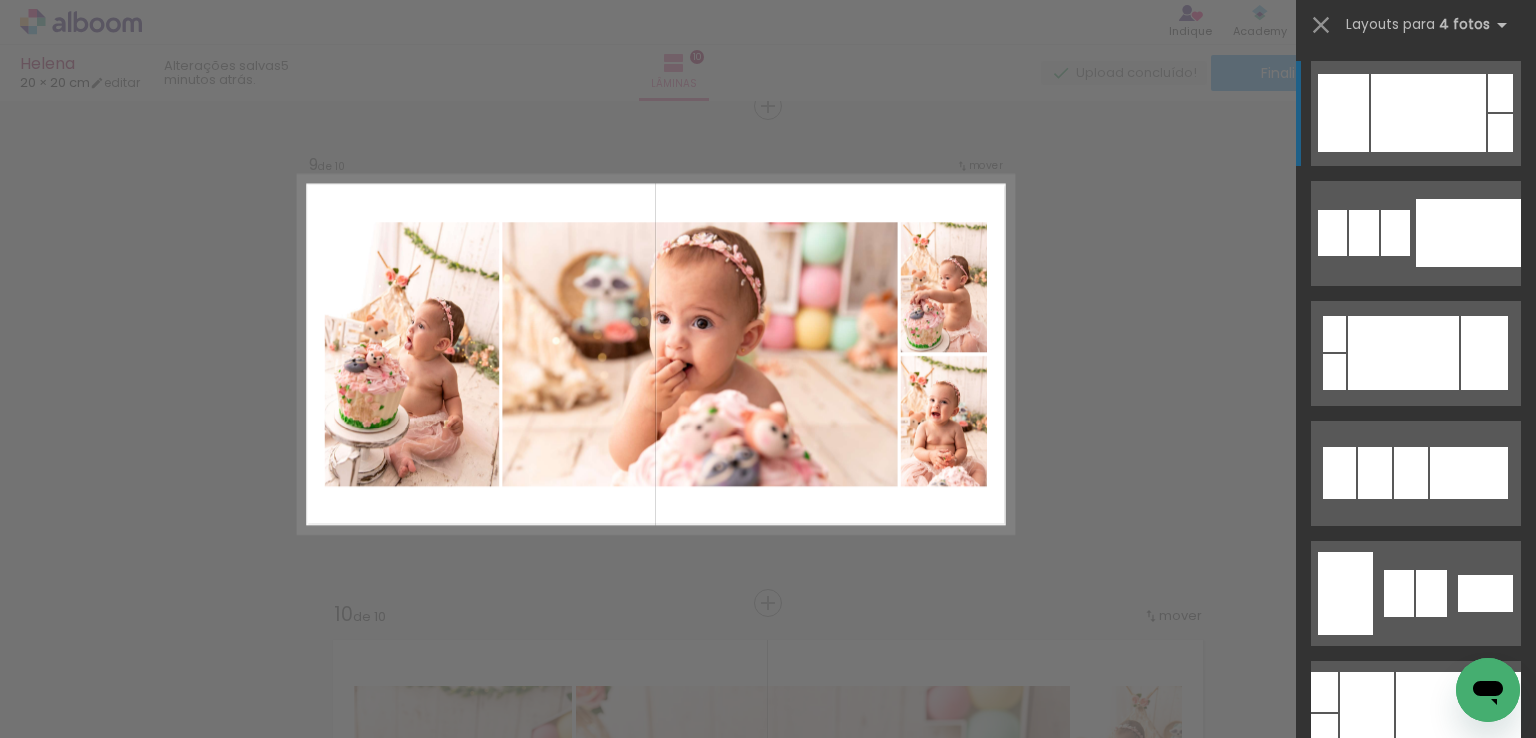 scroll, scrollTop: 4001, scrollLeft: 0, axis: vertical 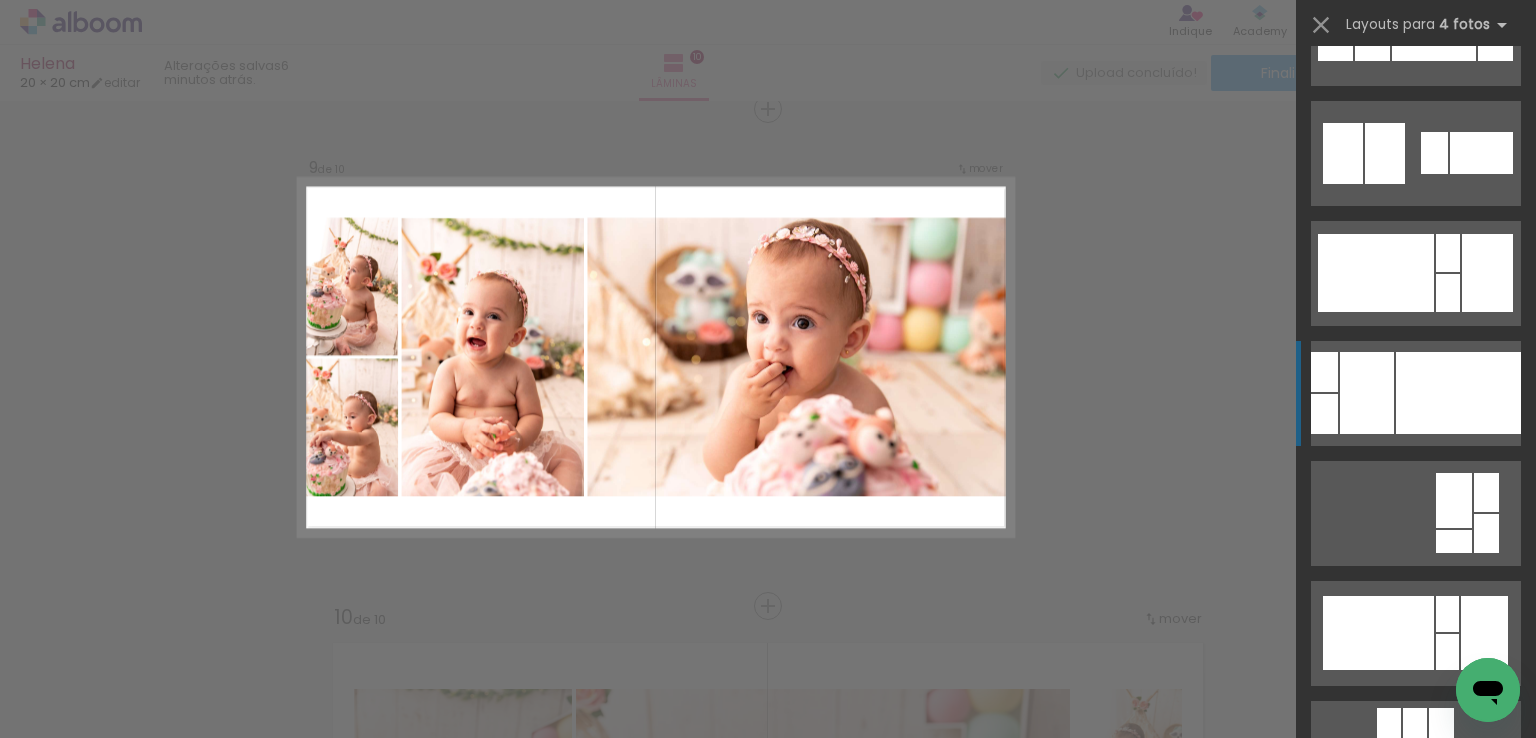 click at bounding box center (1458, 393) 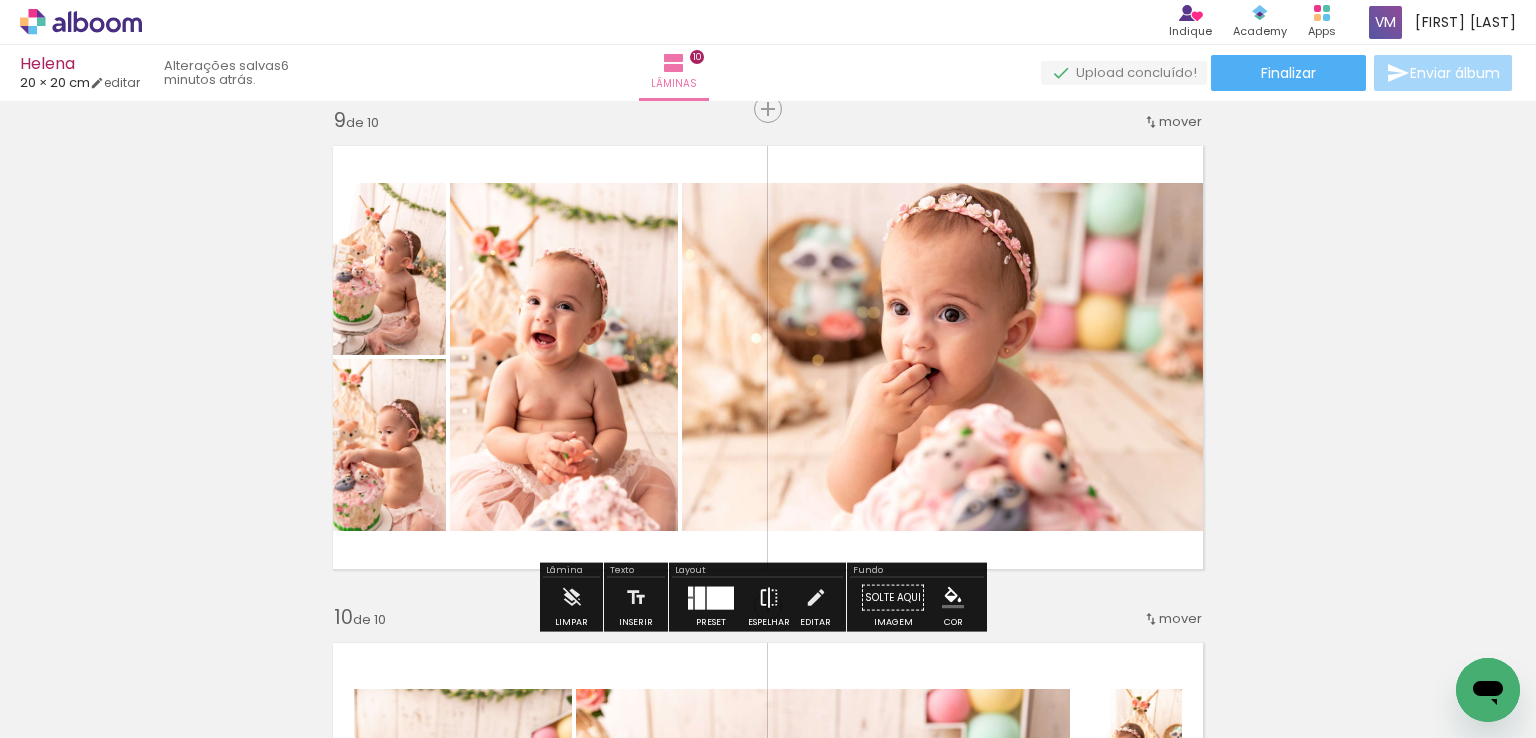 click at bounding box center [769, 598] 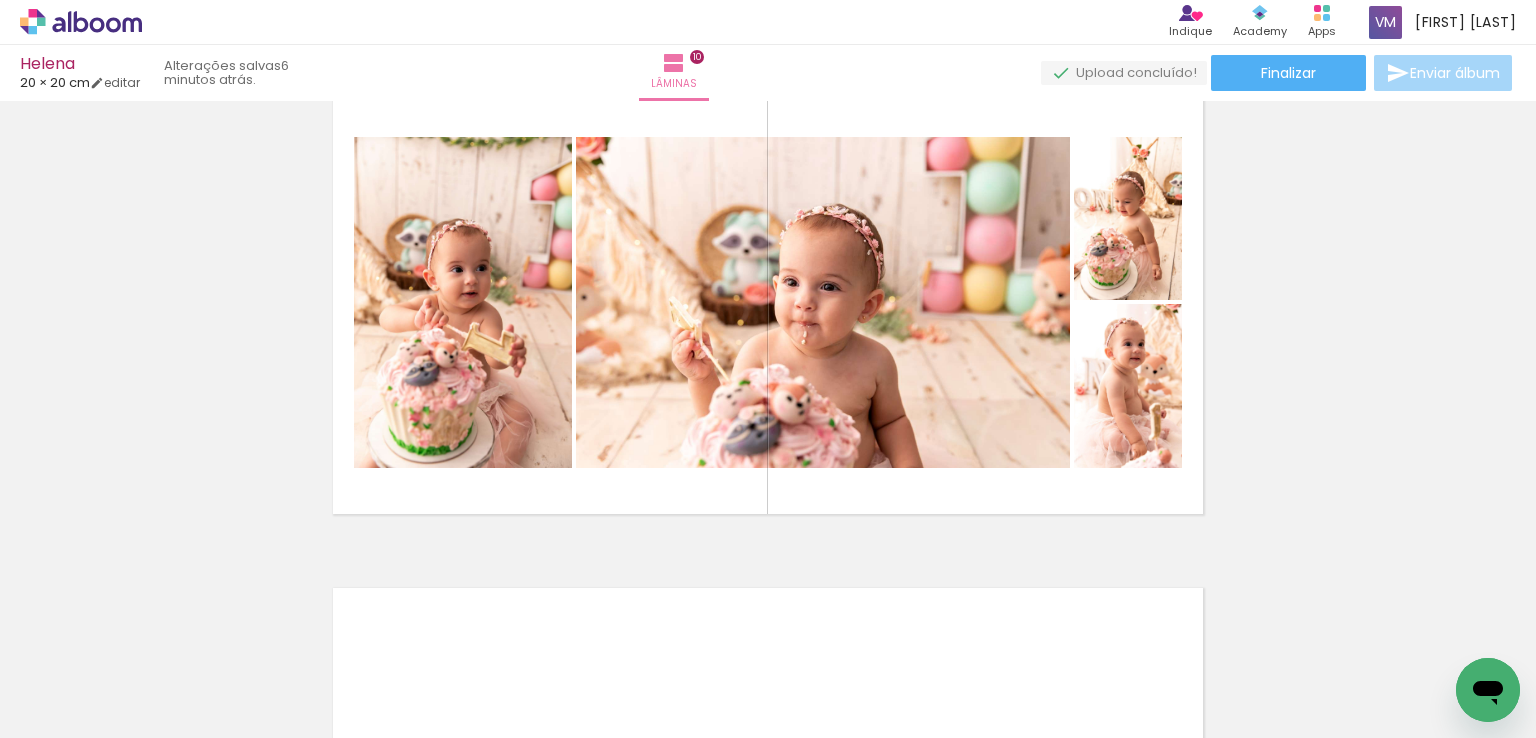 scroll, scrollTop: 4501, scrollLeft: 0, axis: vertical 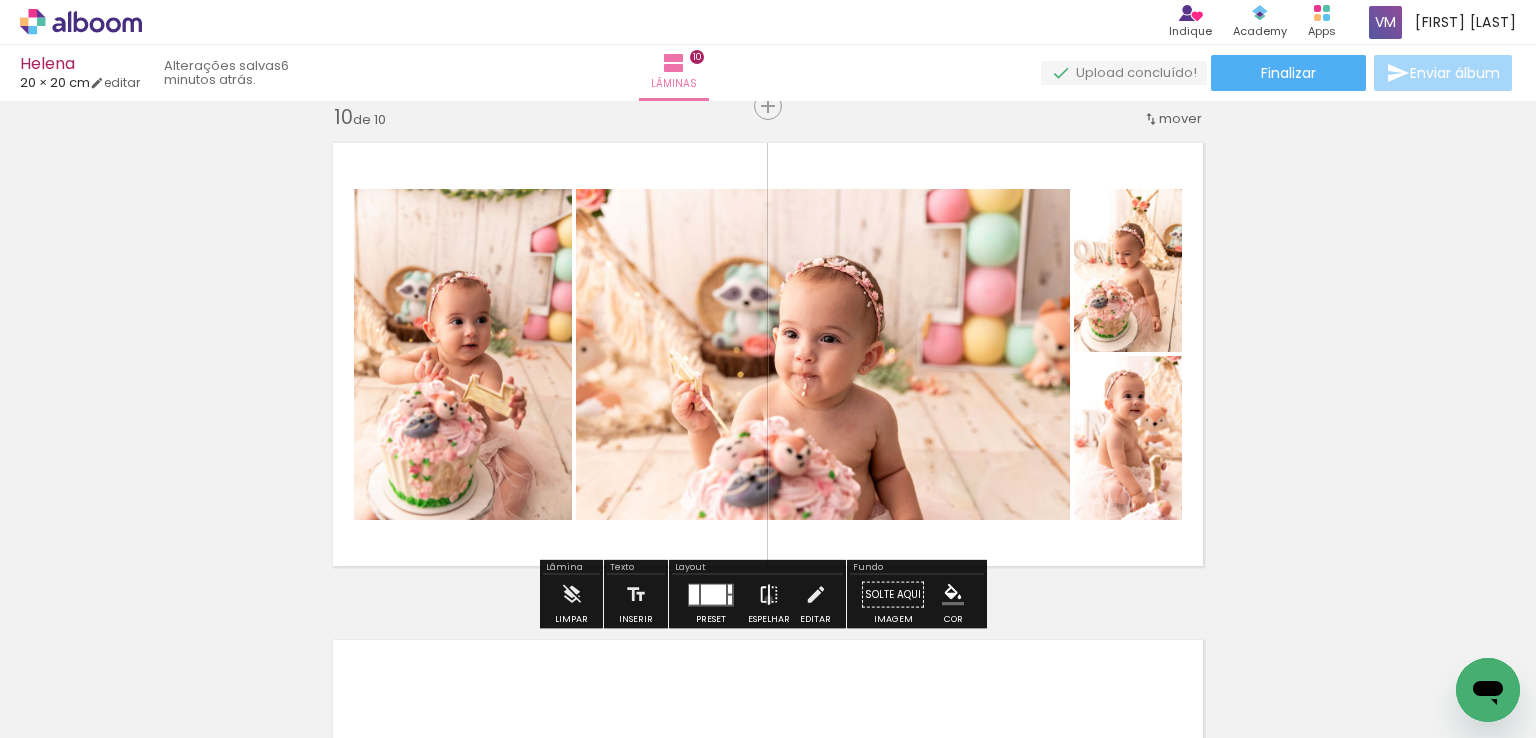 click at bounding box center [769, 595] 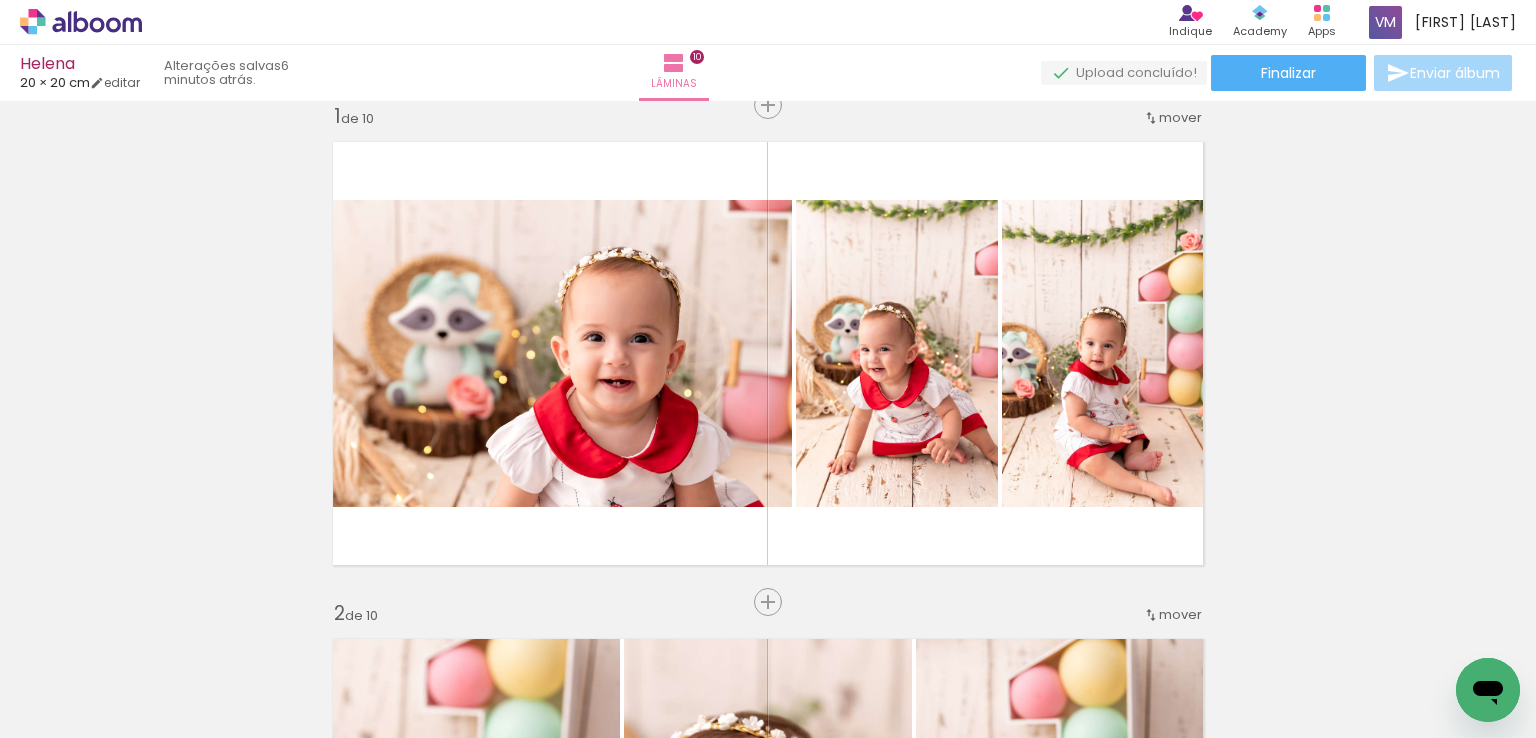 scroll, scrollTop: 0, scrollLeft: 0, axis: both 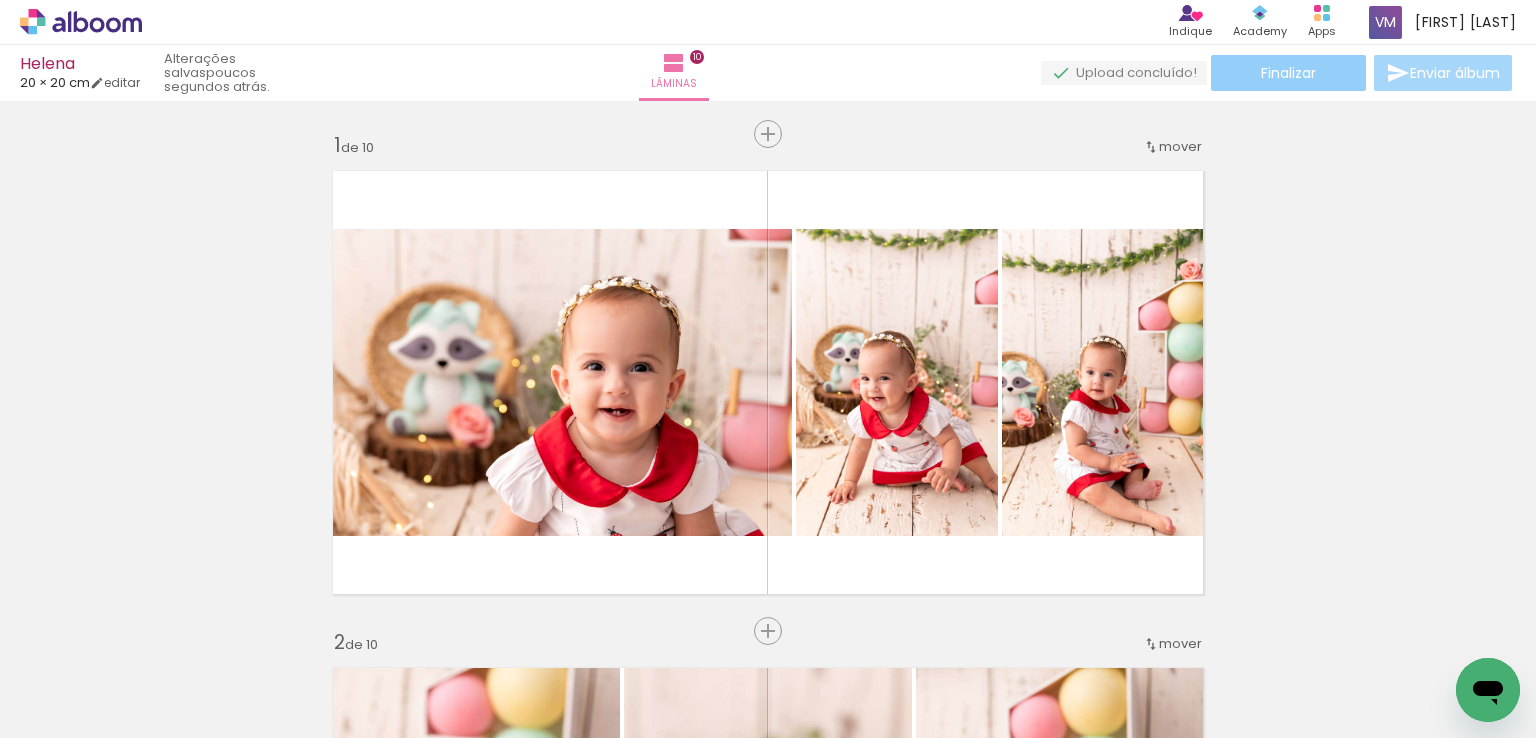 click on "Finalizar" 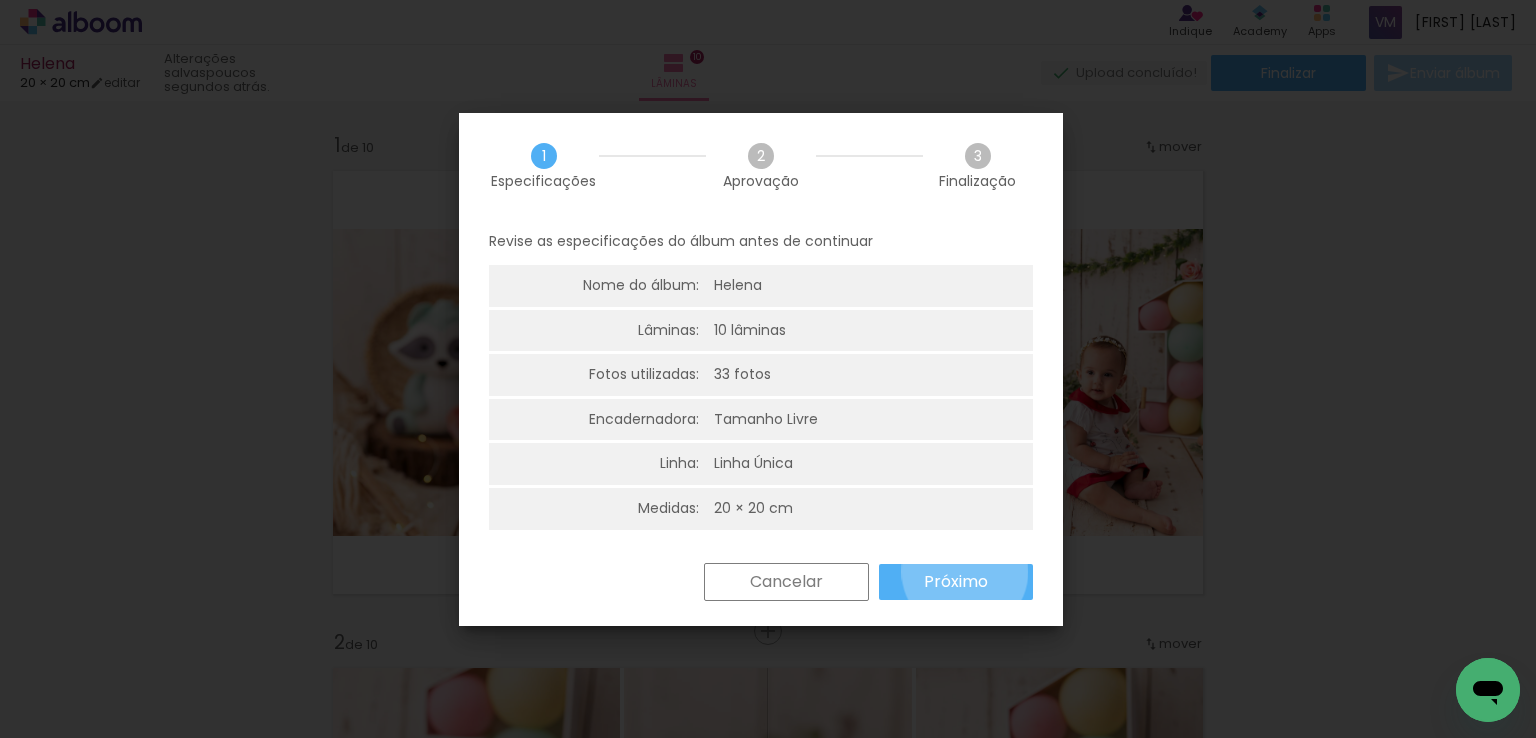 click on "Próximo" at bounding box center (0, 0) 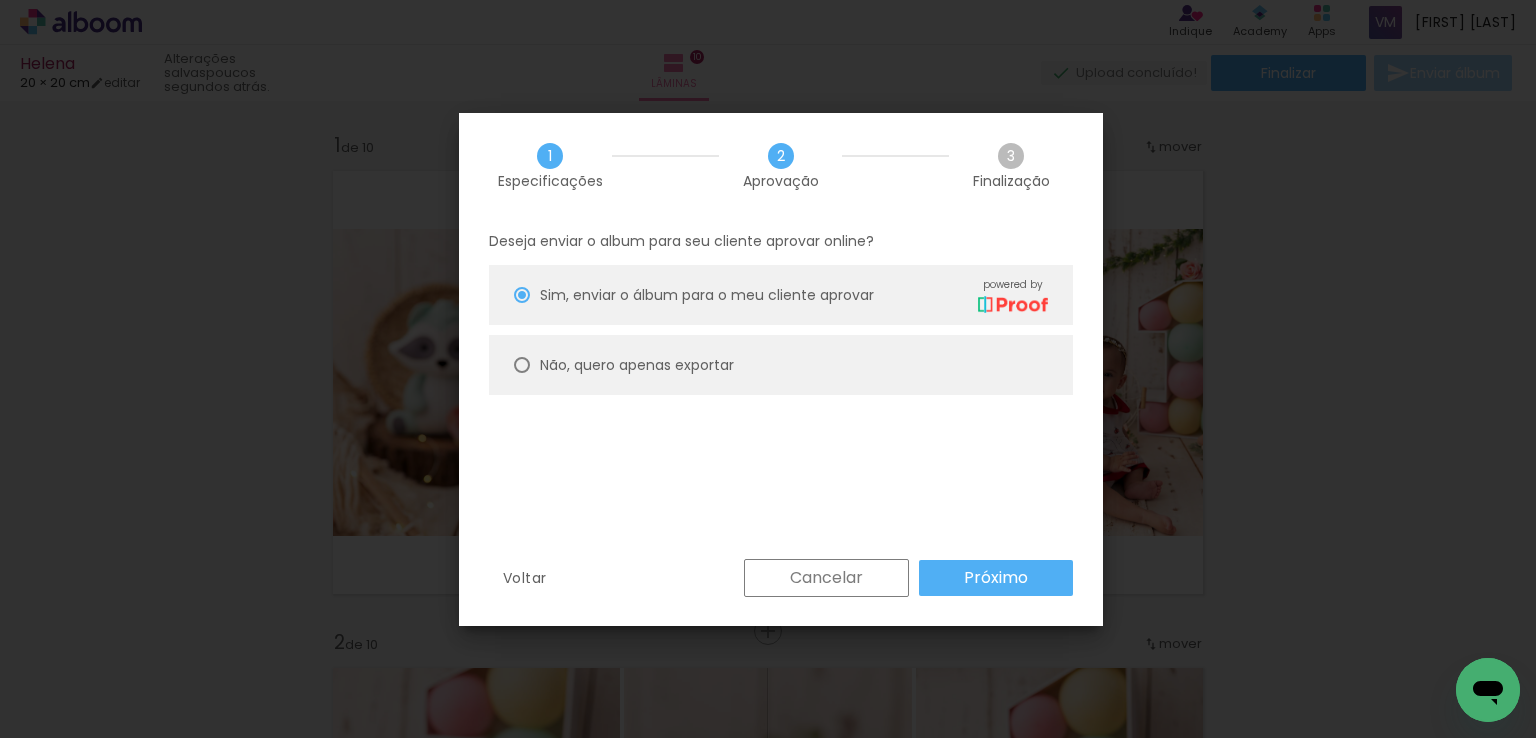 click on "Não, quero apenas exportar" at bounding box center [0, 0] 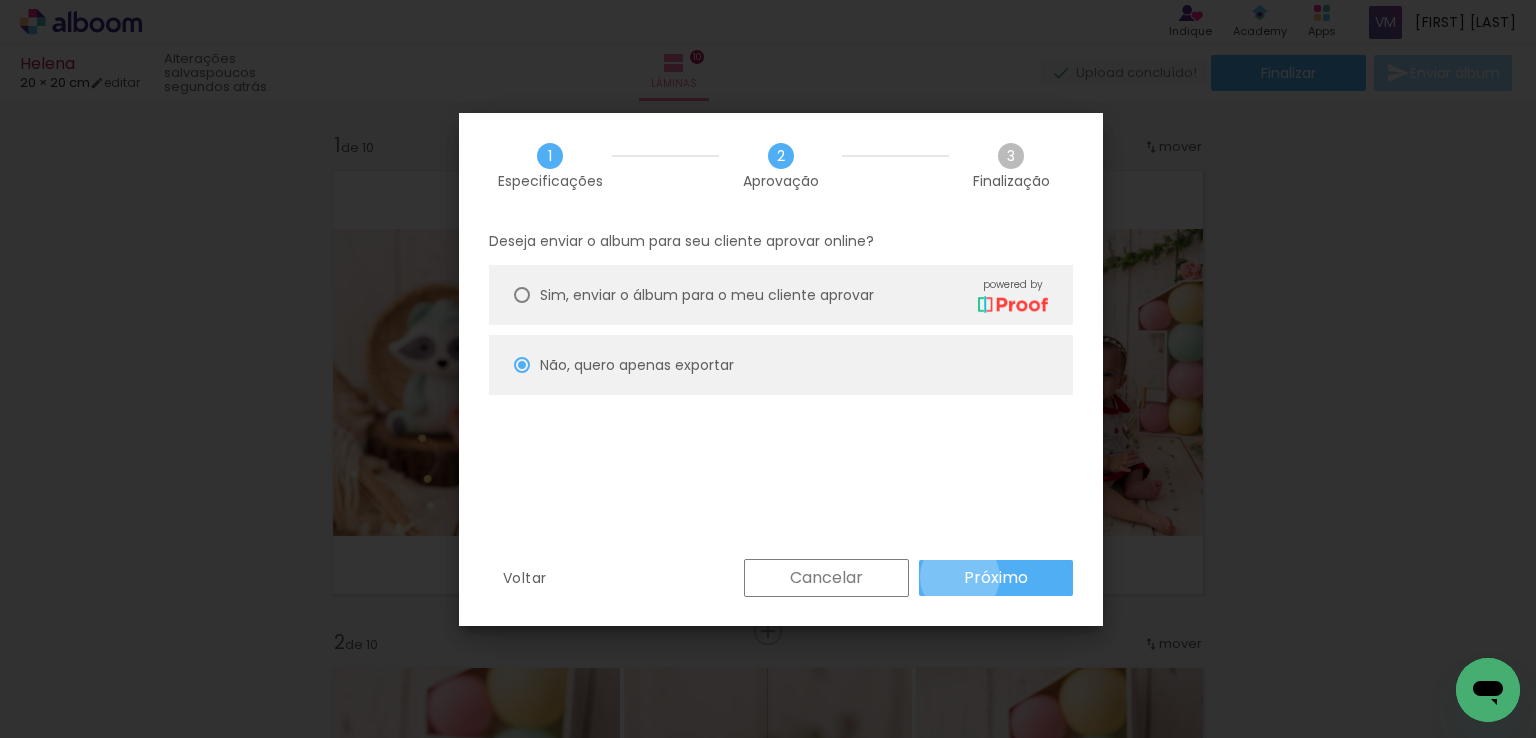 click on "Próximo" at bounding box center (996, 578) 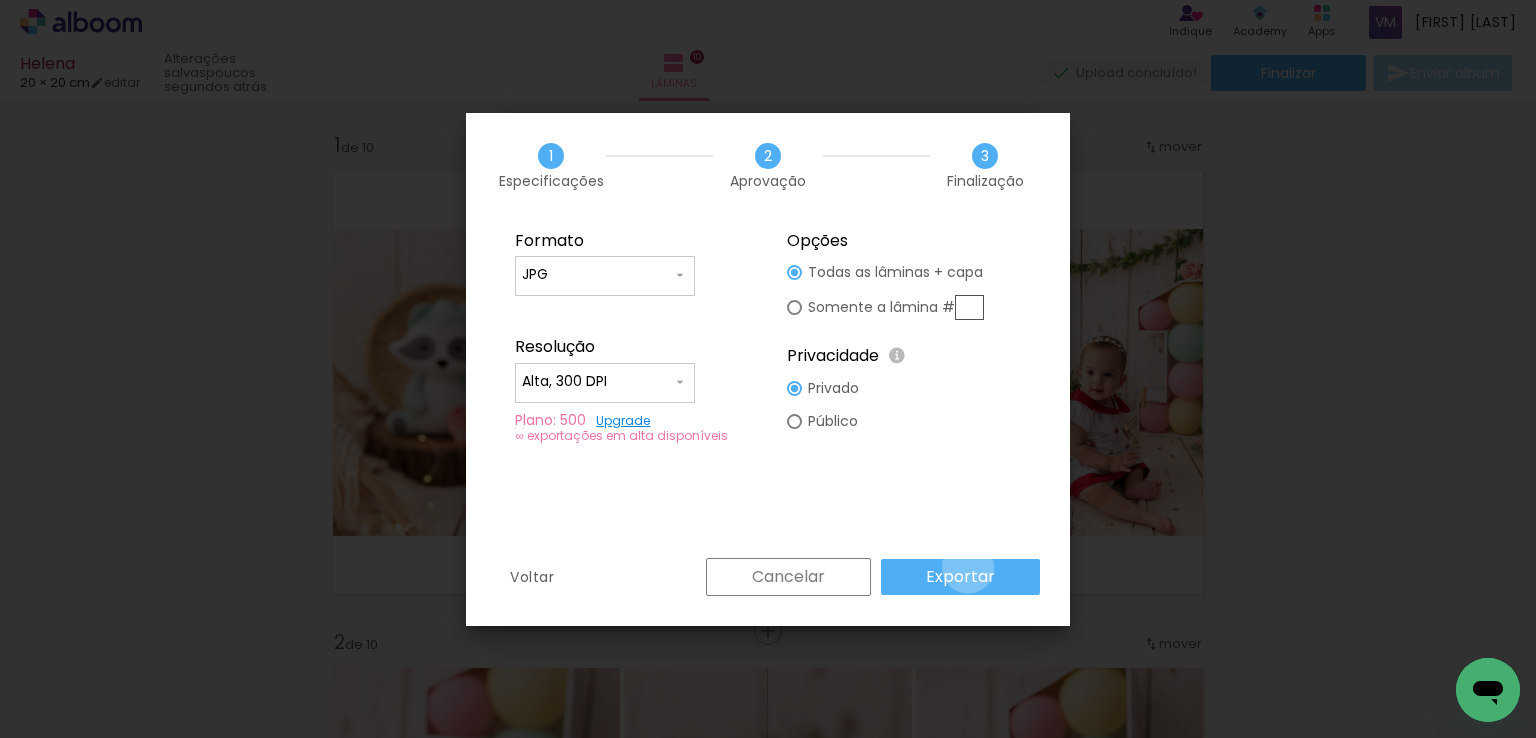 click on "Exportar" at bounding box center (0, 0) 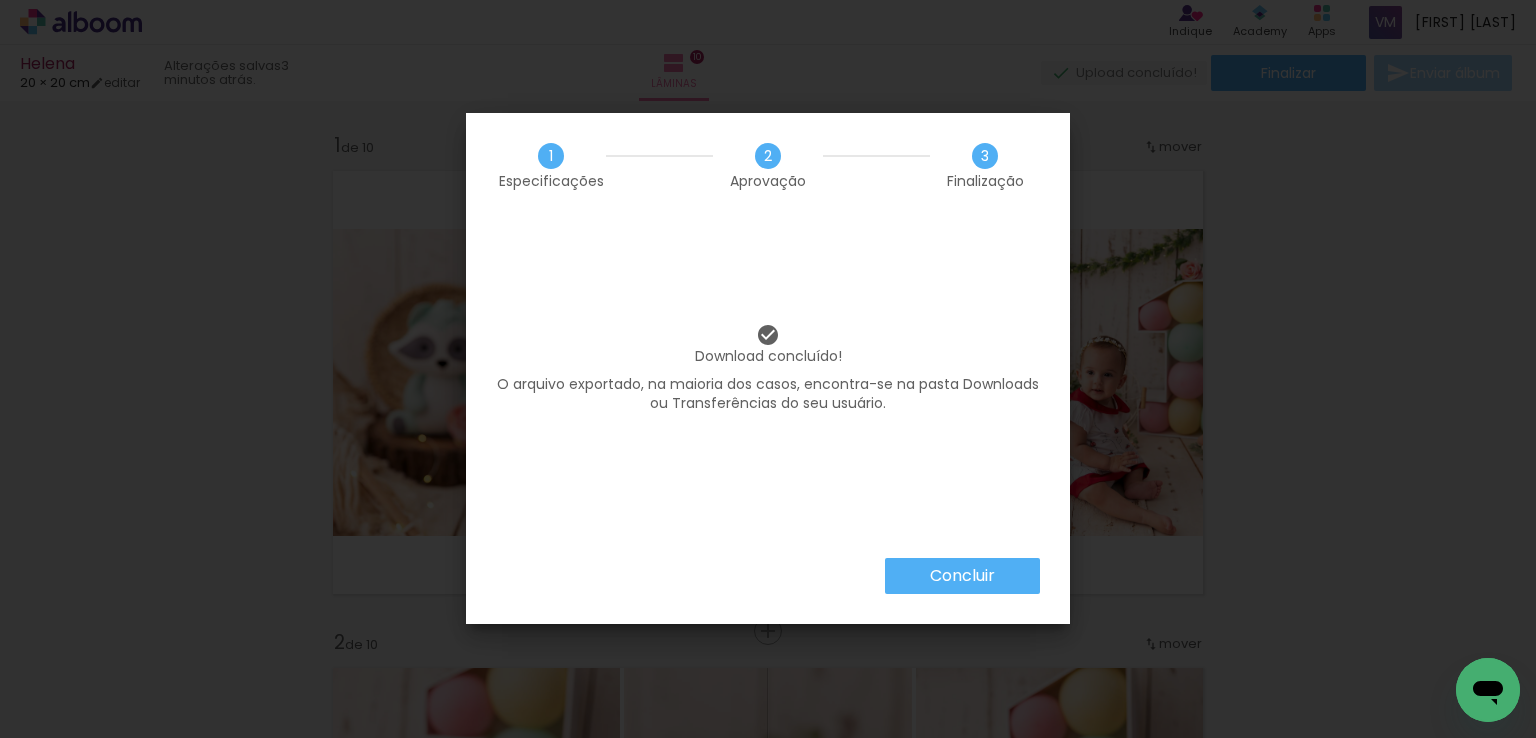 scroll, scrollTop: 0, scrollLeft: 0, axis: both 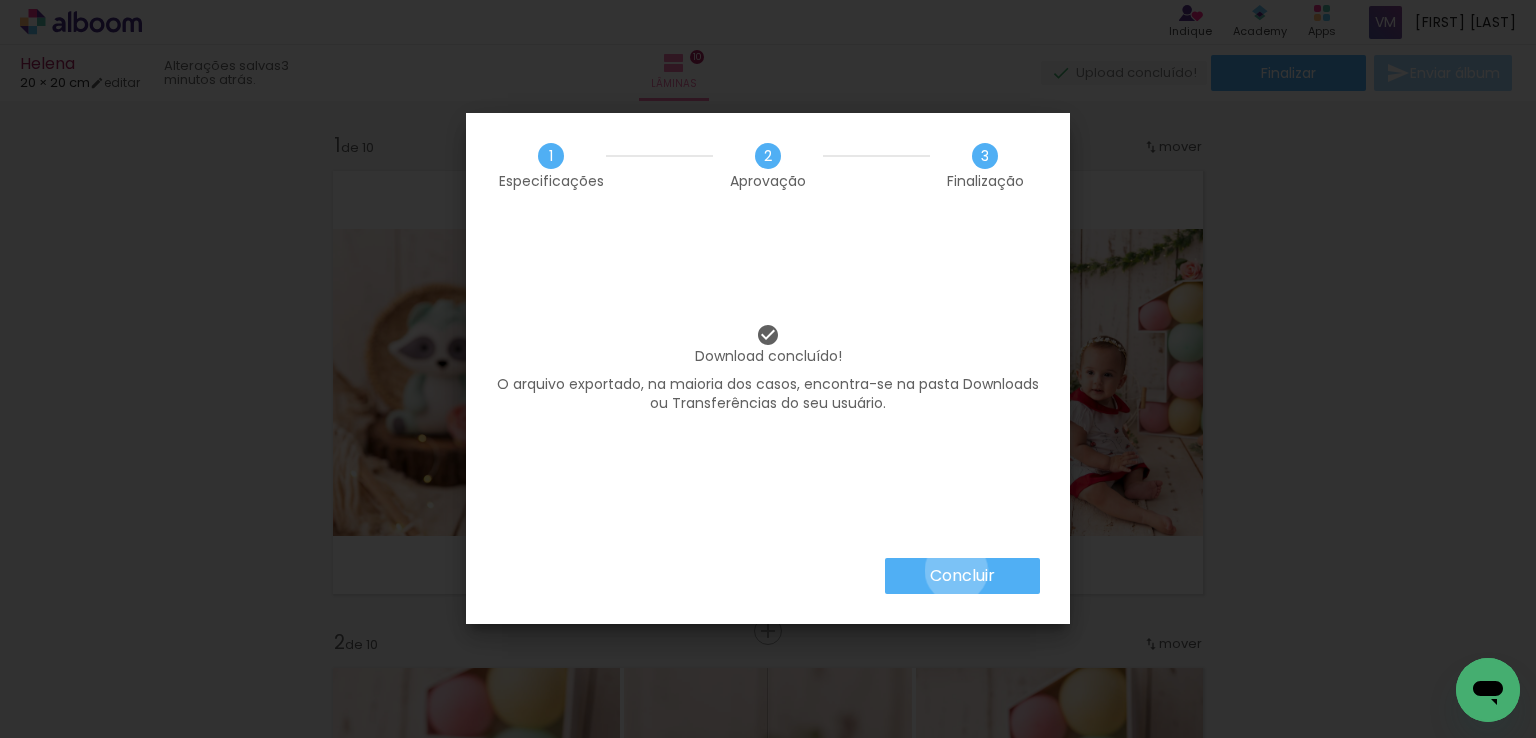 click on "Concluir" at bounding box center [0, 0] 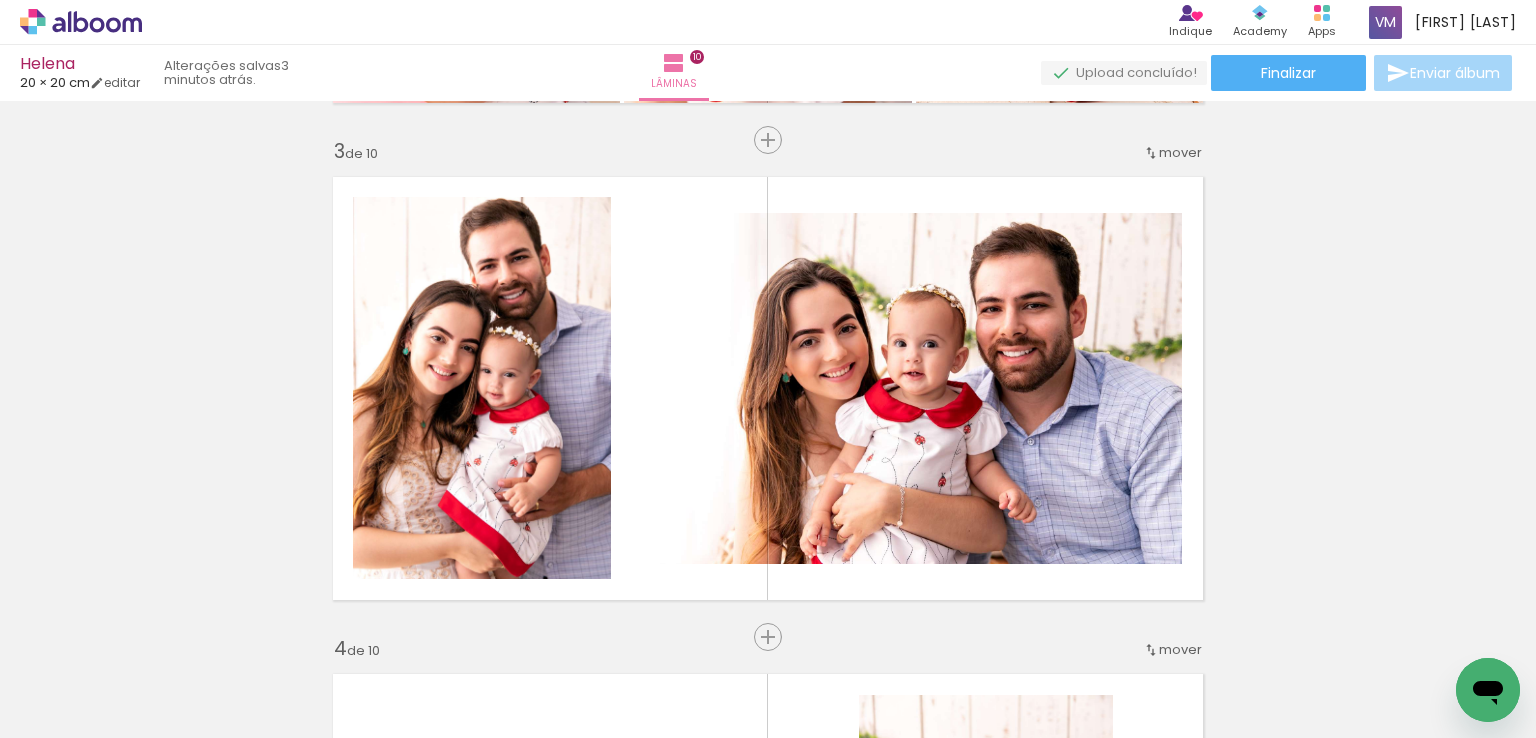scroll, scrollTop: 1000, scrollLeft: 0, axis: vertical 